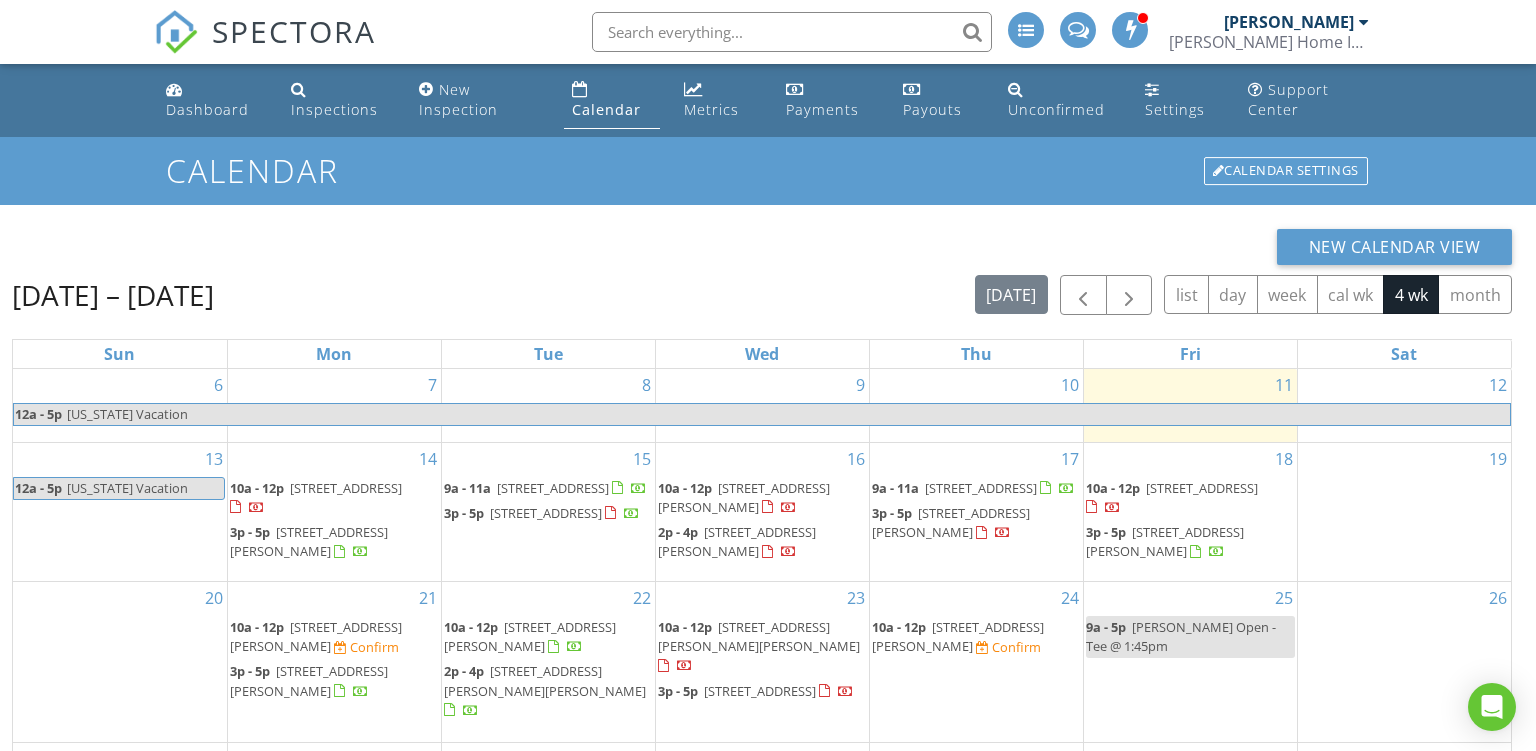 scroll, scrollTop: 286, scrollLeft: 0, axis: vertical 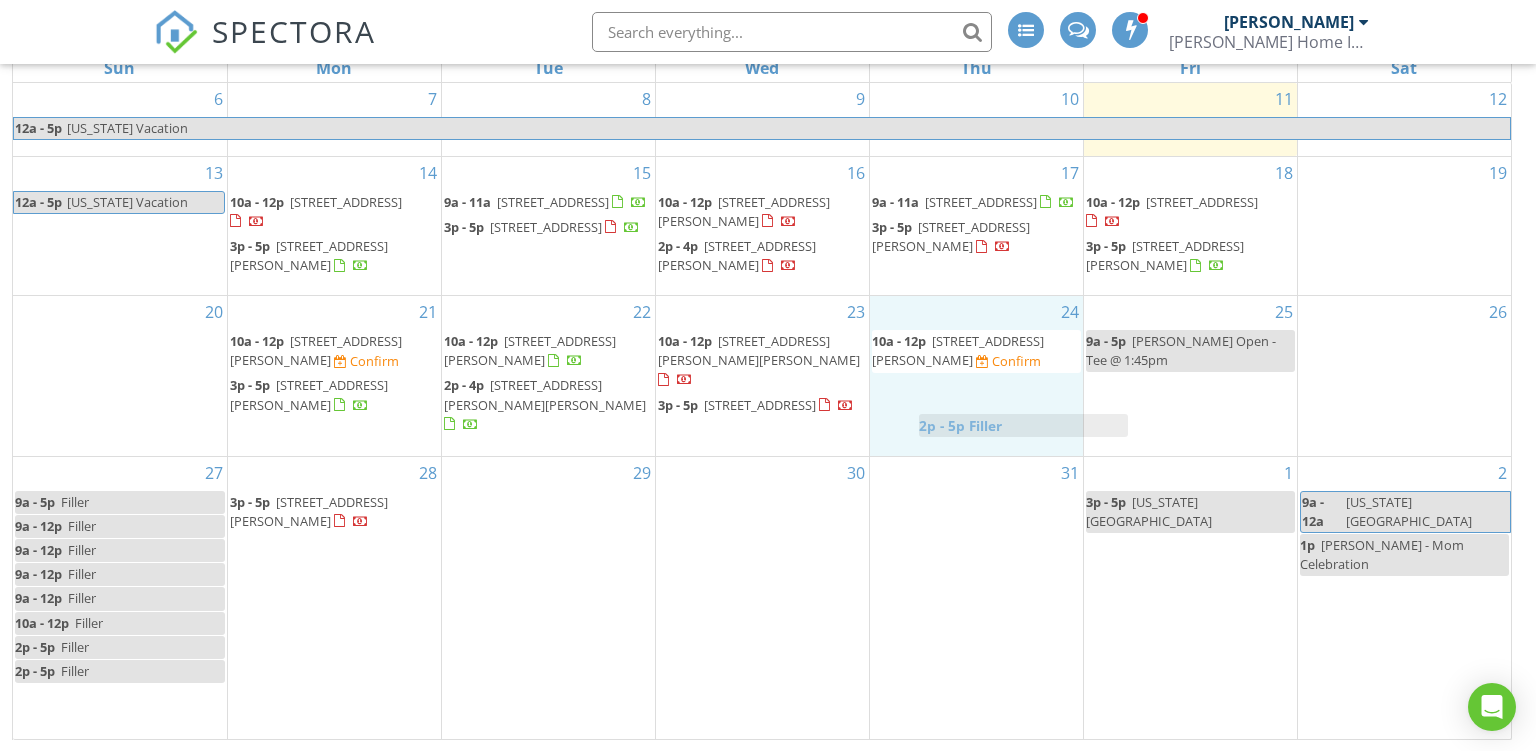 click on "SPECTORA
Jim Hanson
Hanson Home Inspections
Role:
Inspector
Change Role
Dashboard
New Inspection
Inspections
Calendar
Template Editor
Contacts
Automations
Team
Metrics
Payments
Data Exports
Billing
Conversations
Tasks
Reporting
Advanced
Equipment
Settings
What's New
Sign Out
Change Active Role
Your account has more than one possible role. Please choose how you'd like to view the site:
Company/Agency
City
Role
Dashboard
Inspections
New Inspection
Calendar
Metrics
Payments
Payouts
Unconfirmed
Settings
Support Center
Calendar" at bounding box center (768, 233) 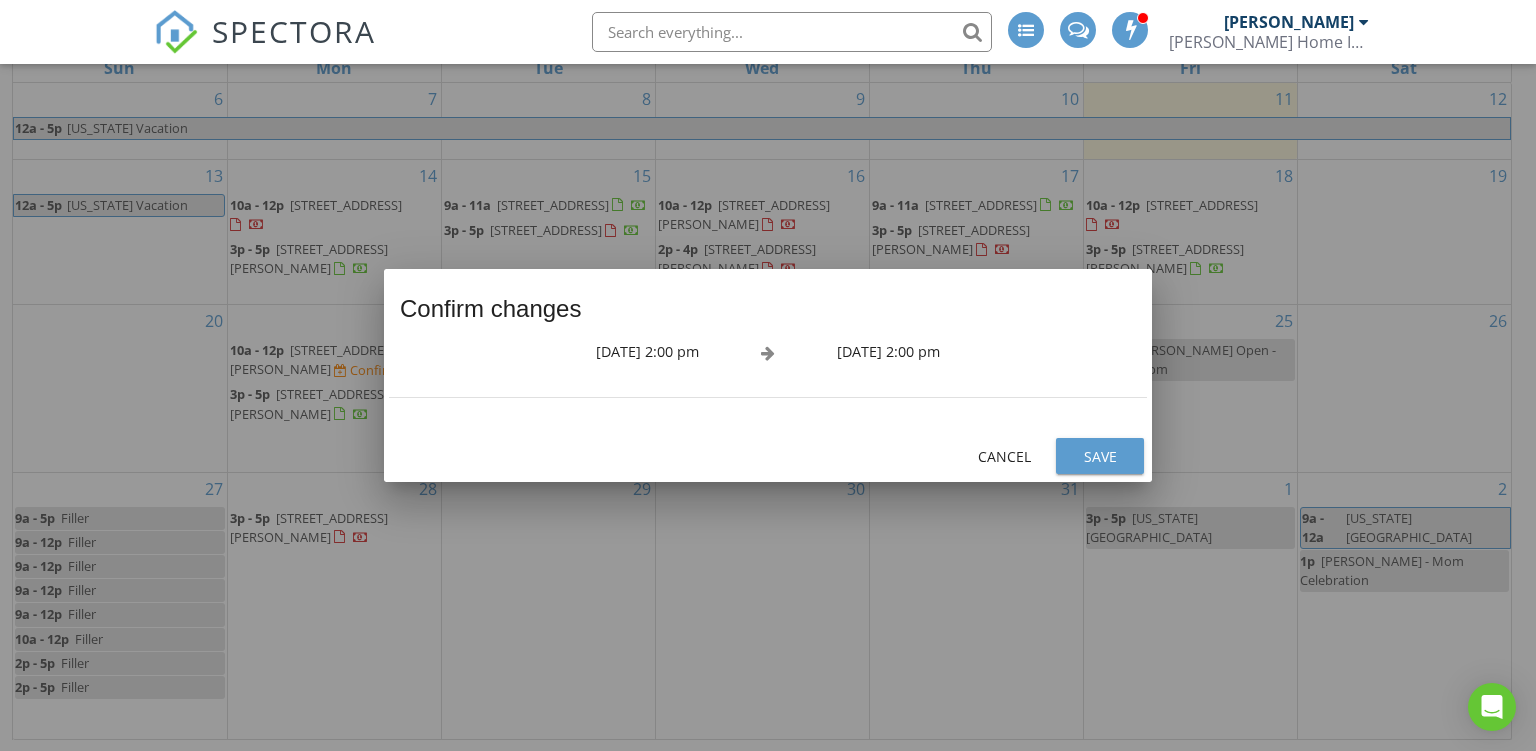 click on "Save" at bounding box center [1100, 456] 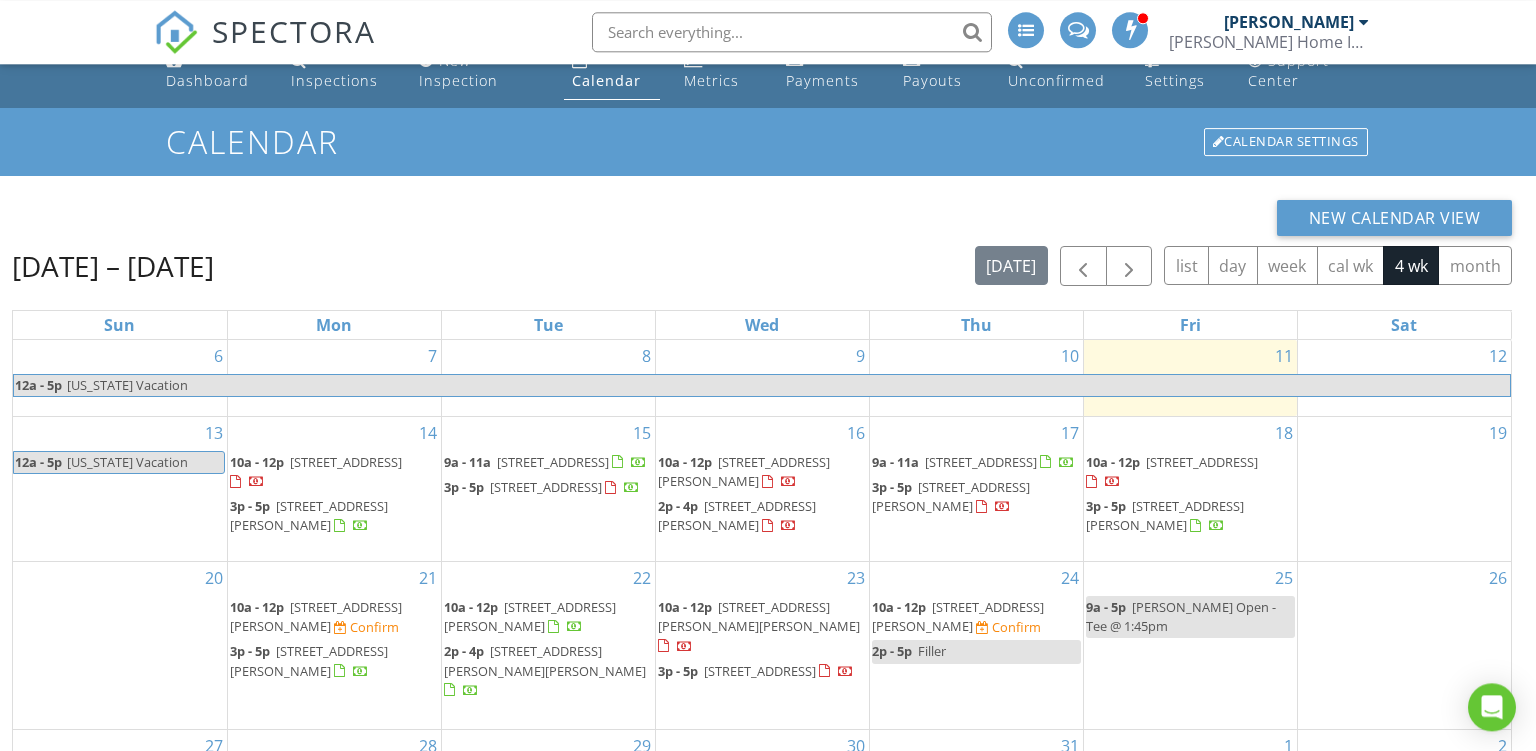 scroll, scrollTop: 24, scrollLeft: 0, axis: vertical 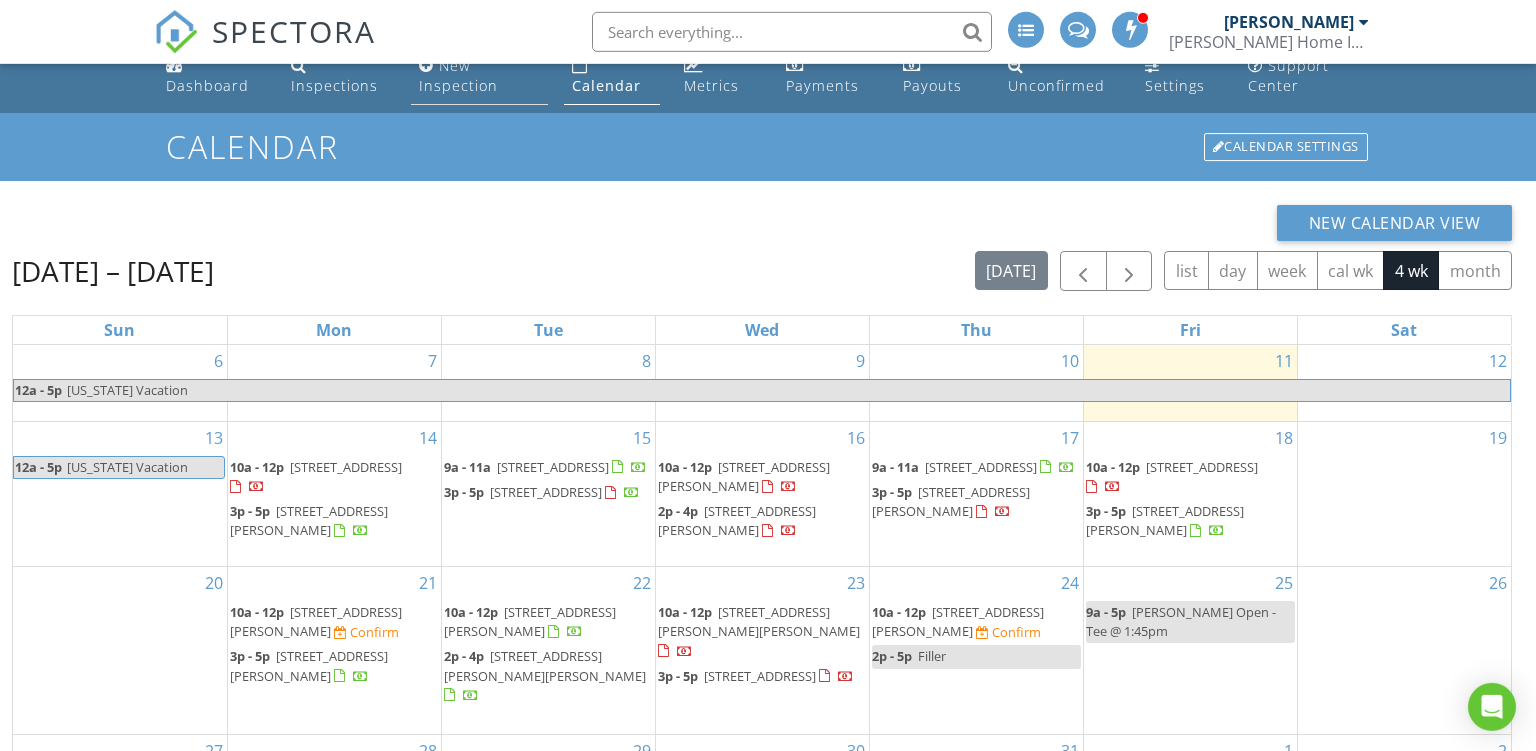 click on "New Inspection" at bounding box center (479, 76) 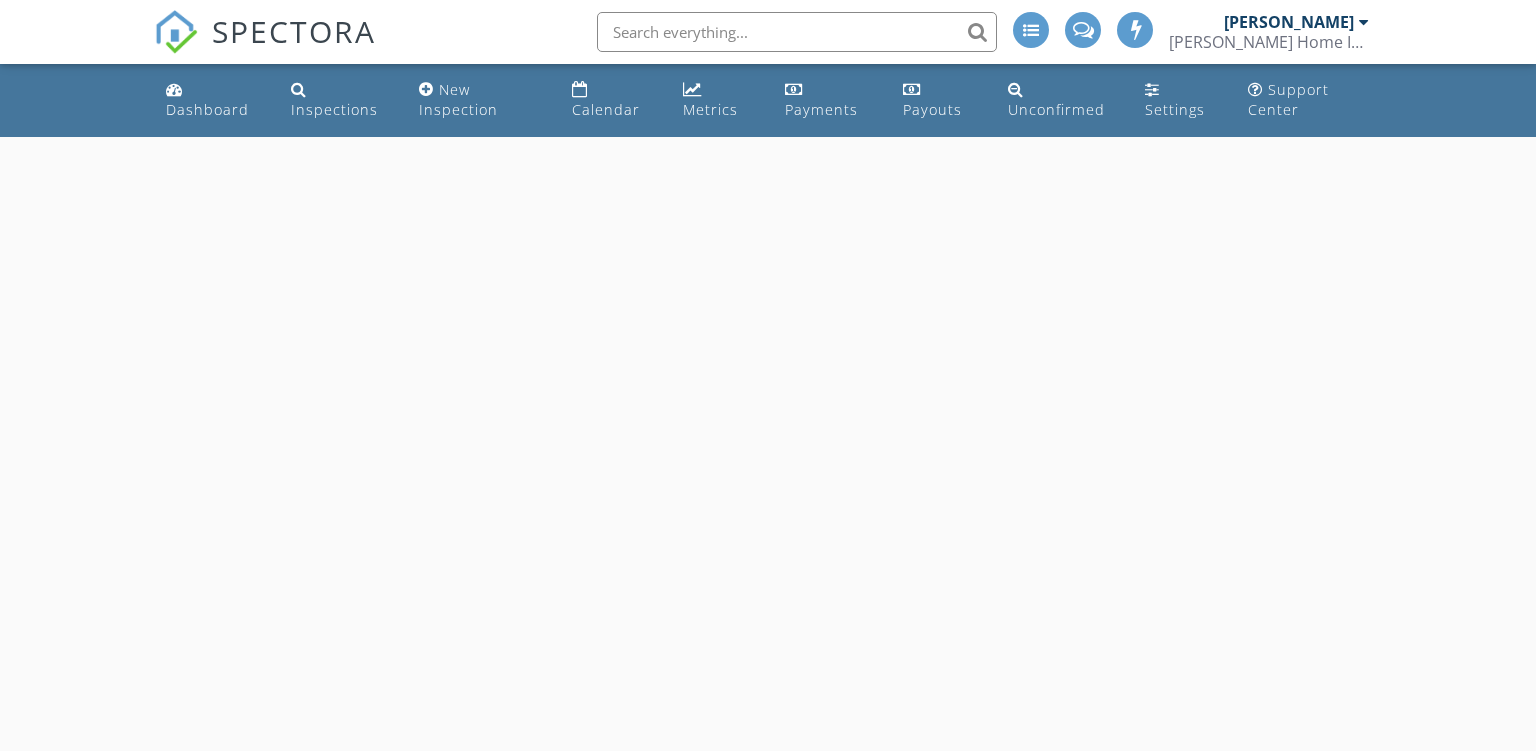 scroll, scrollTop: 0, scrollLeft: 0, axis: both 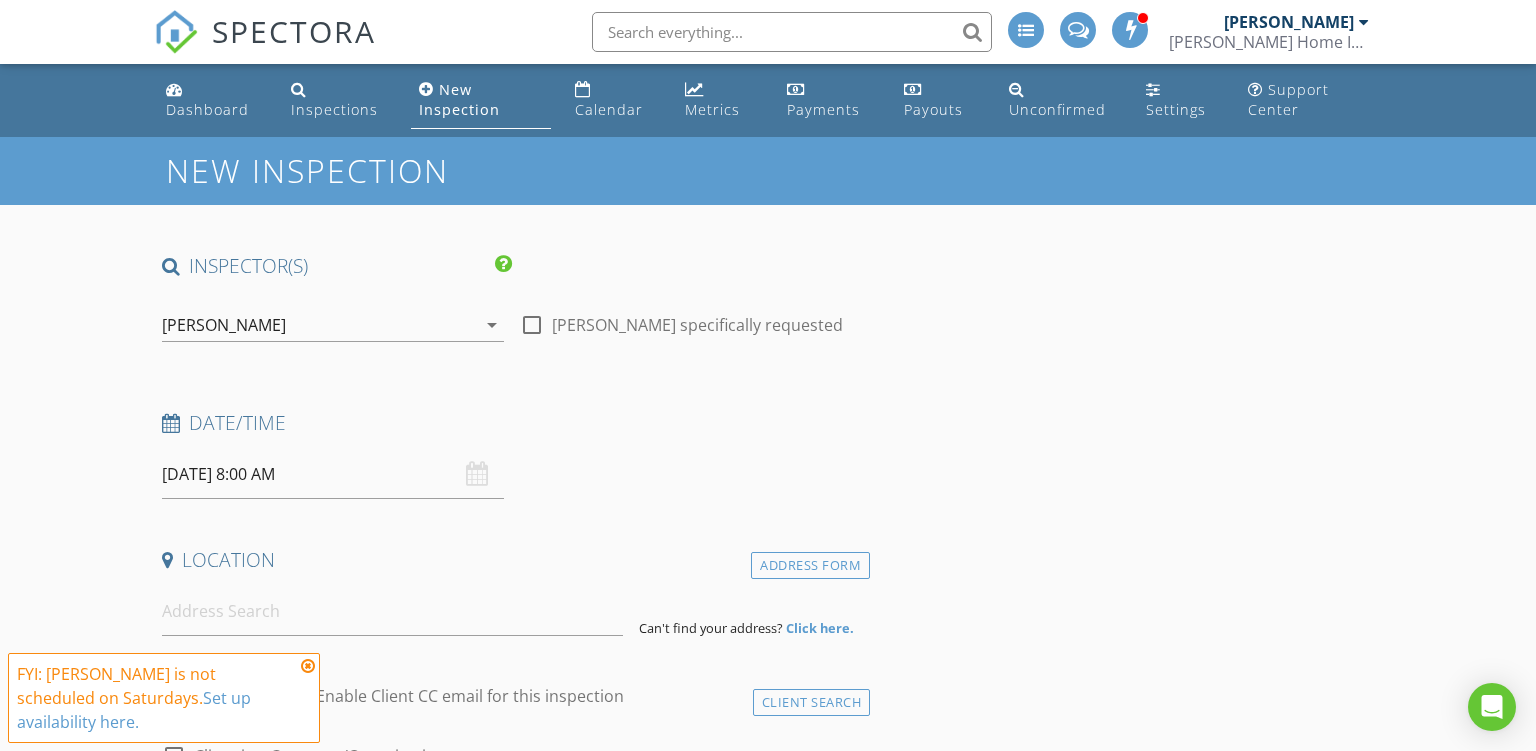 click on "07/12/2025 8:00 AM" at bounding box center (333, 474) 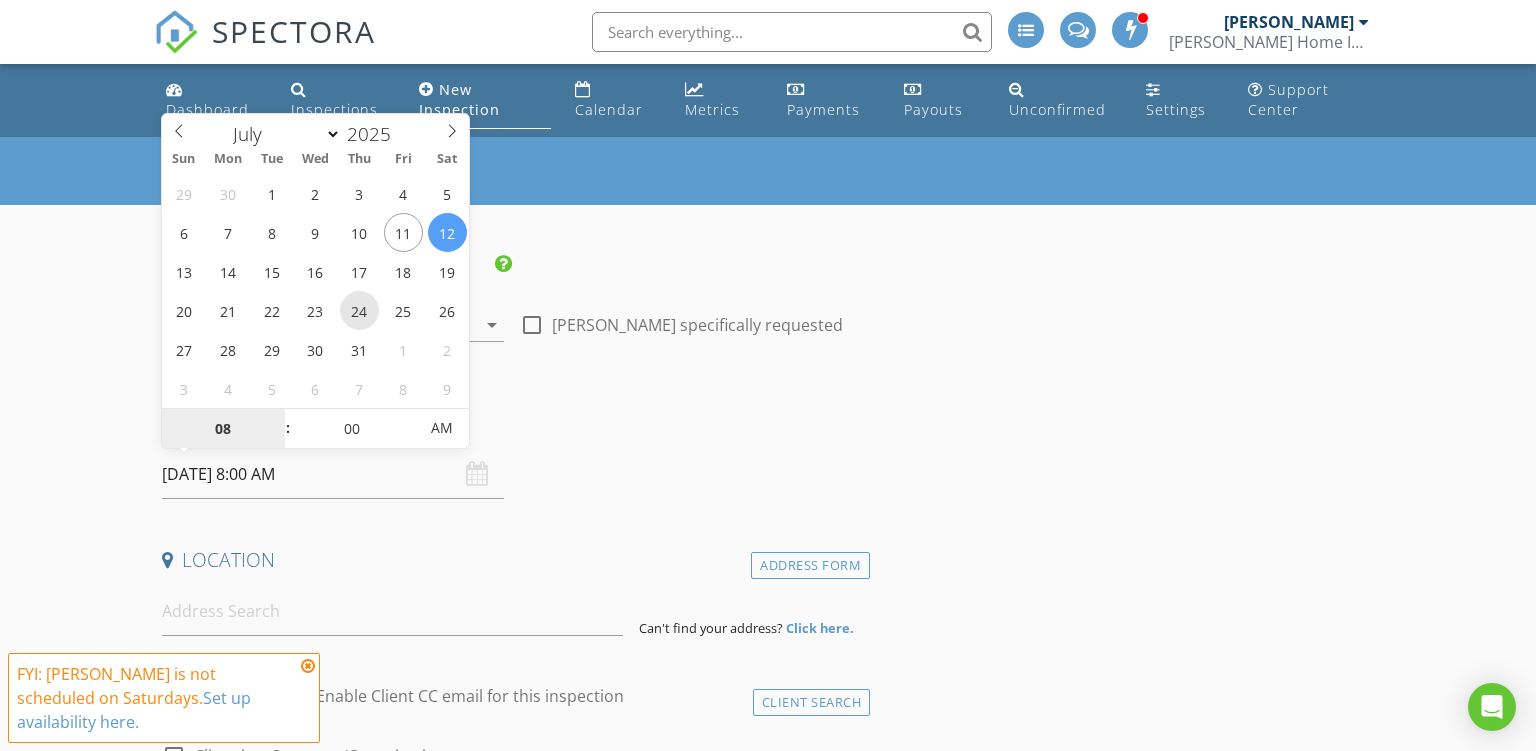 type on "07/24/2025 8:00 AM" 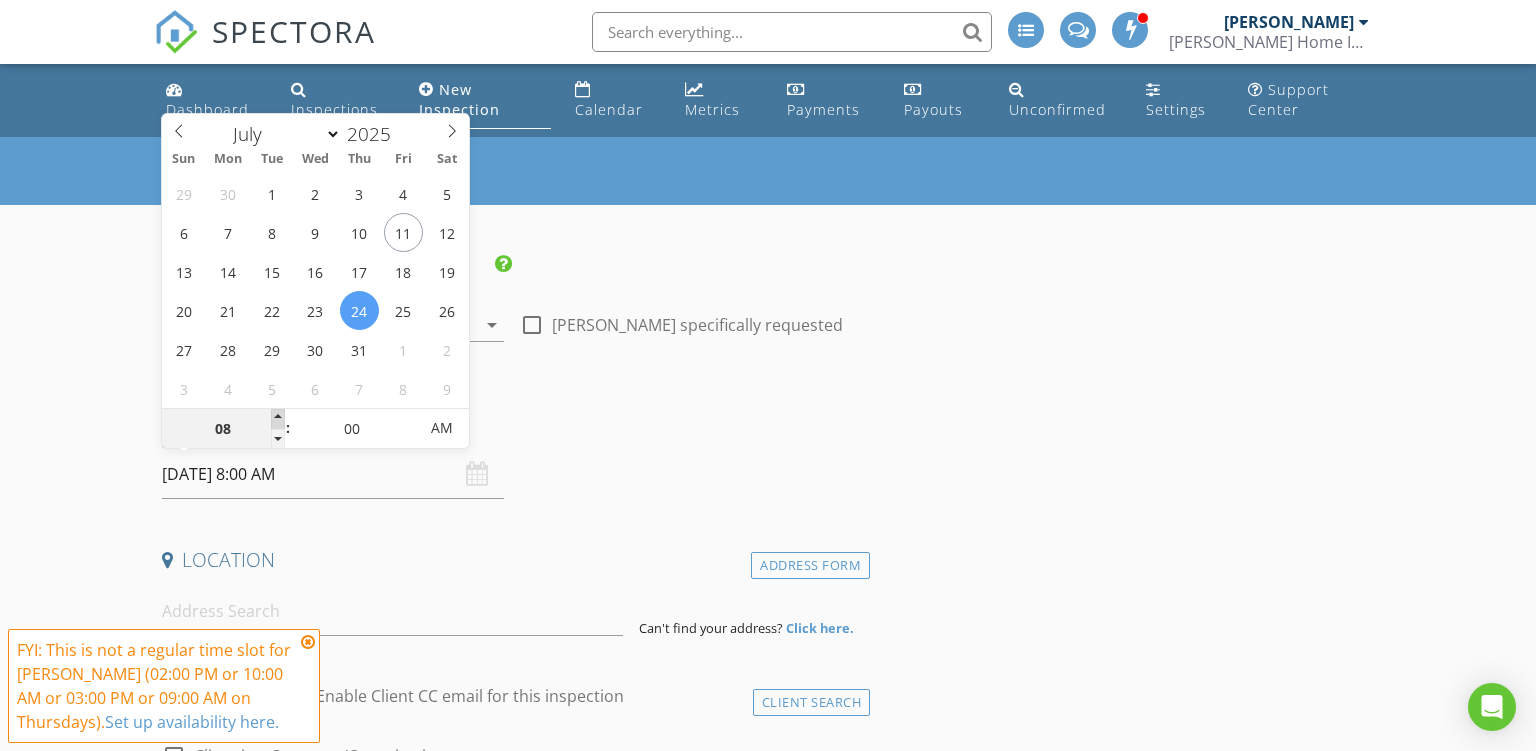 type on "09" 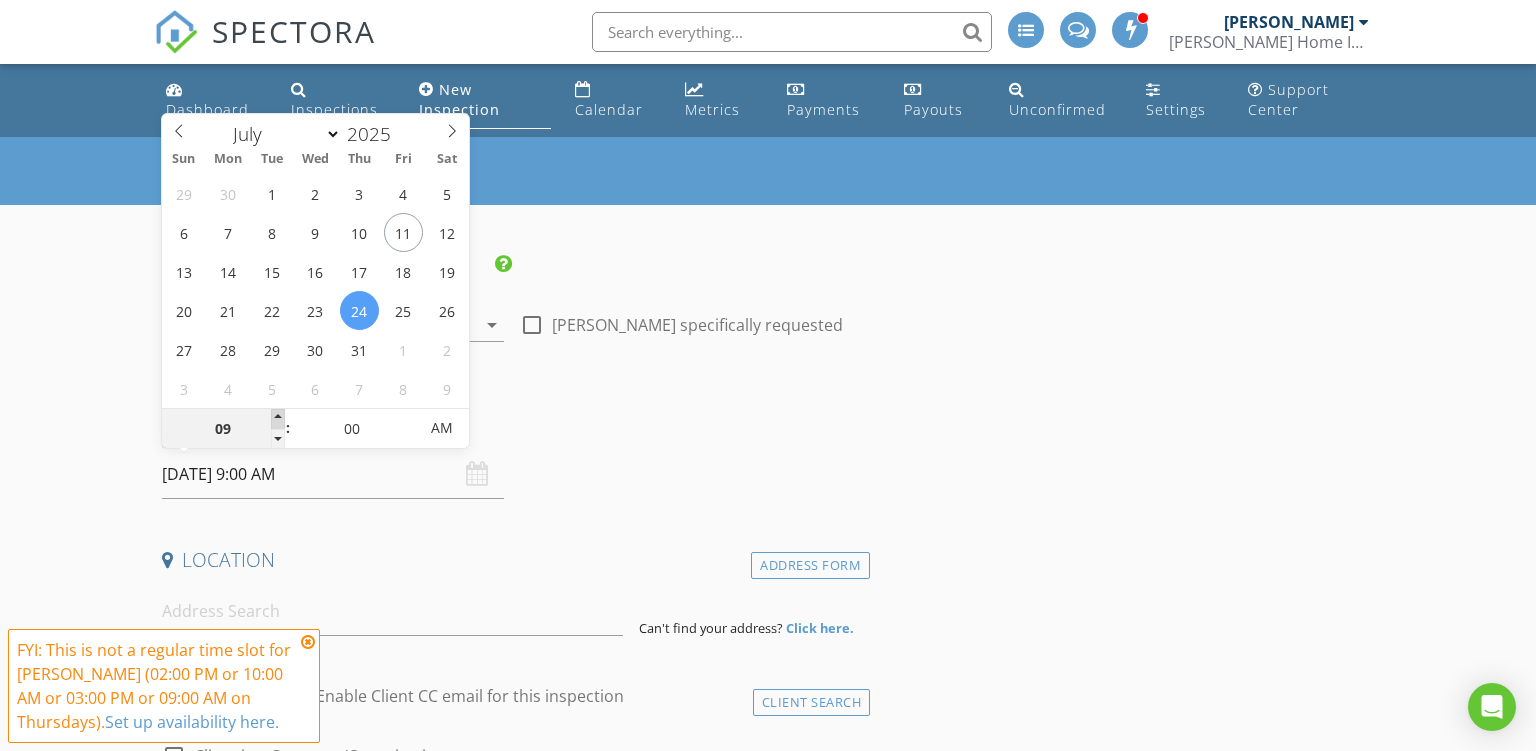 click at bounding box center (278, 419) 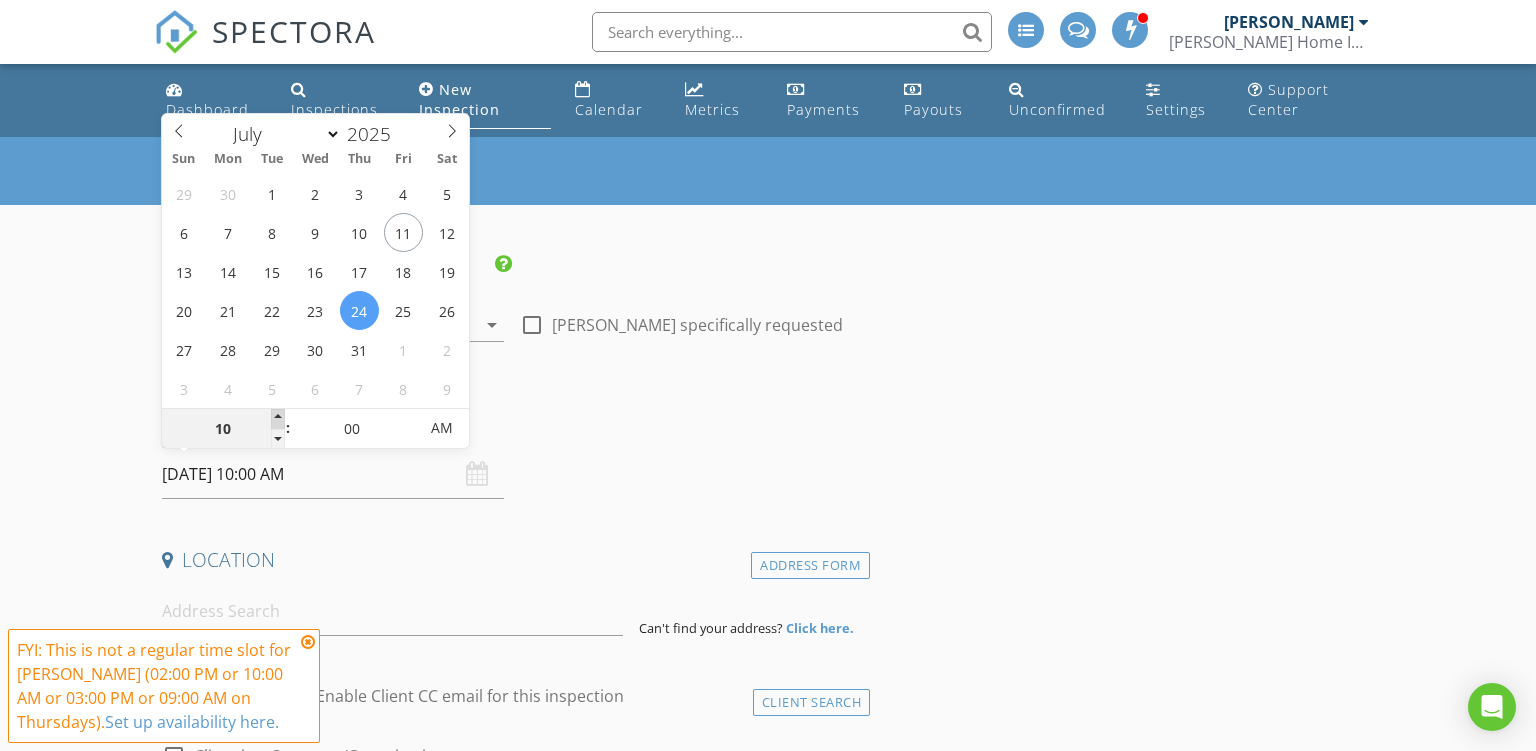 click at bounding box center [278, 419] 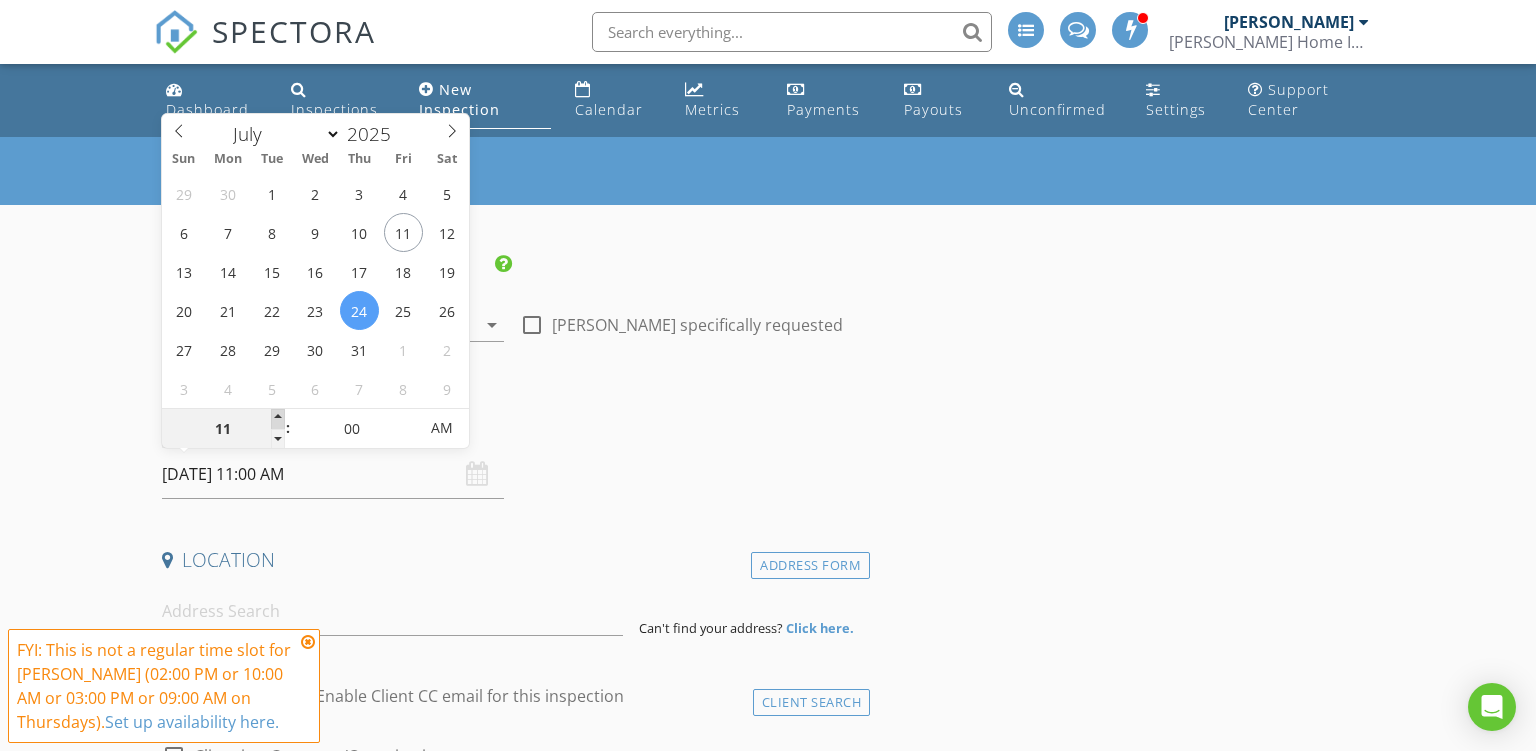 click at bounding box center (278, 419) 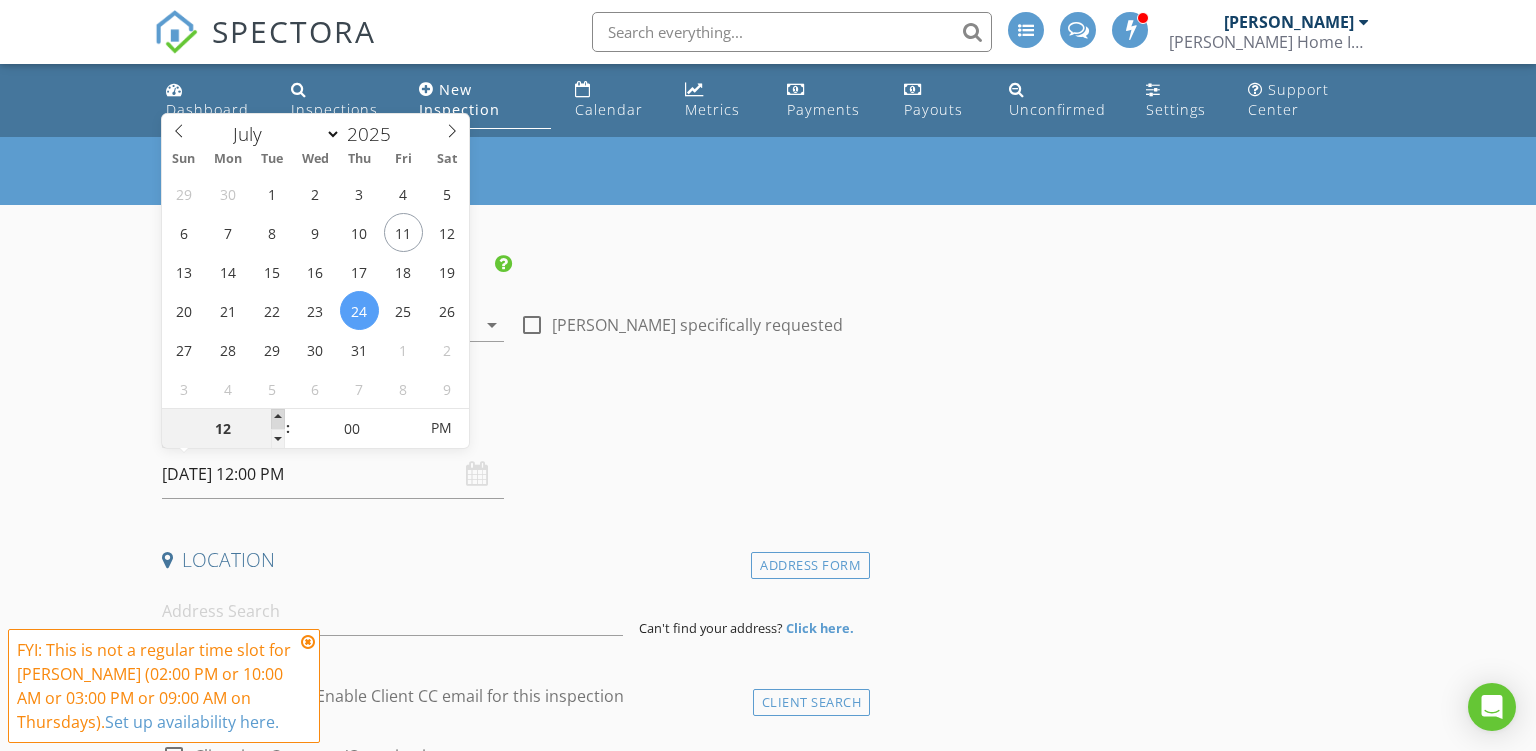click at bounding box center (278, 419) 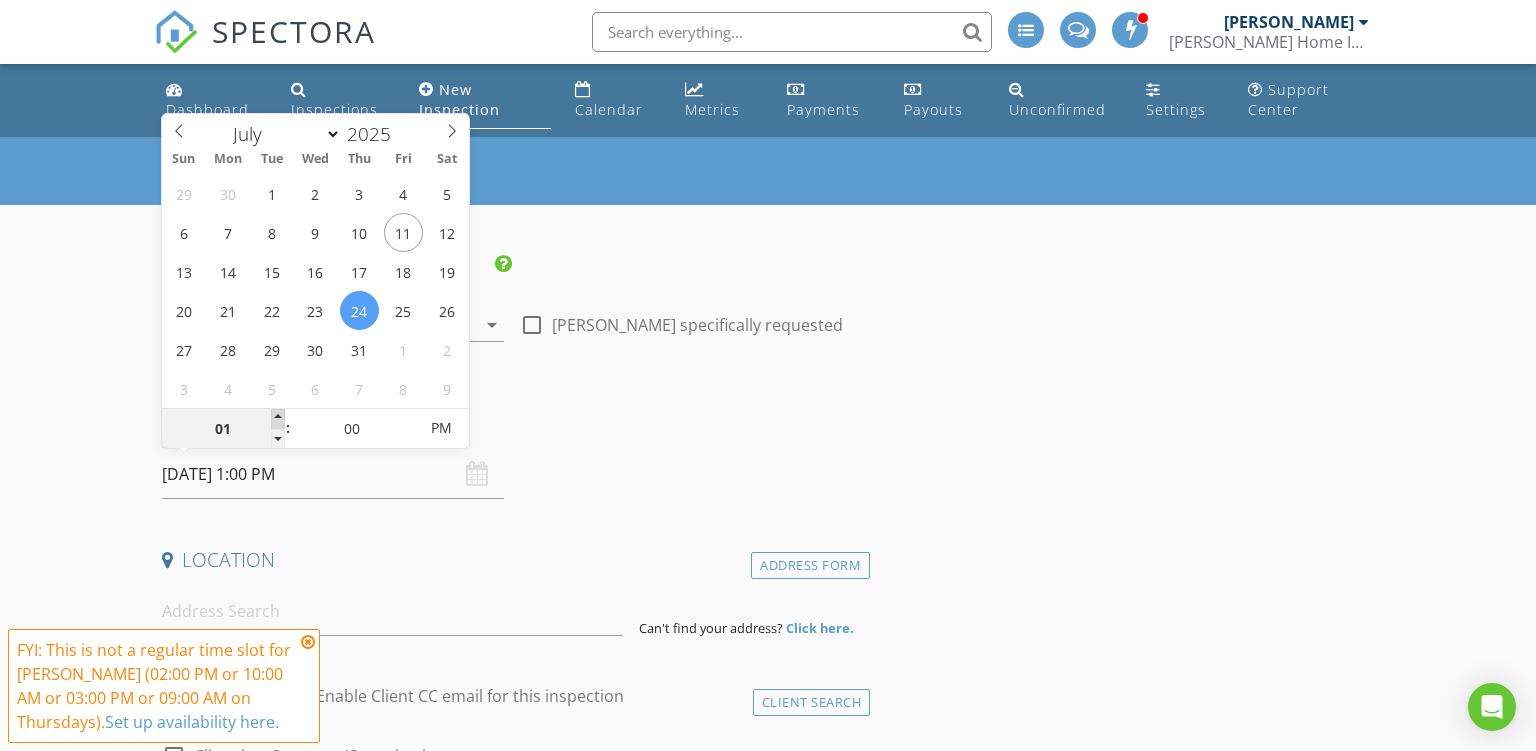 click at bounding box center [278, 419] 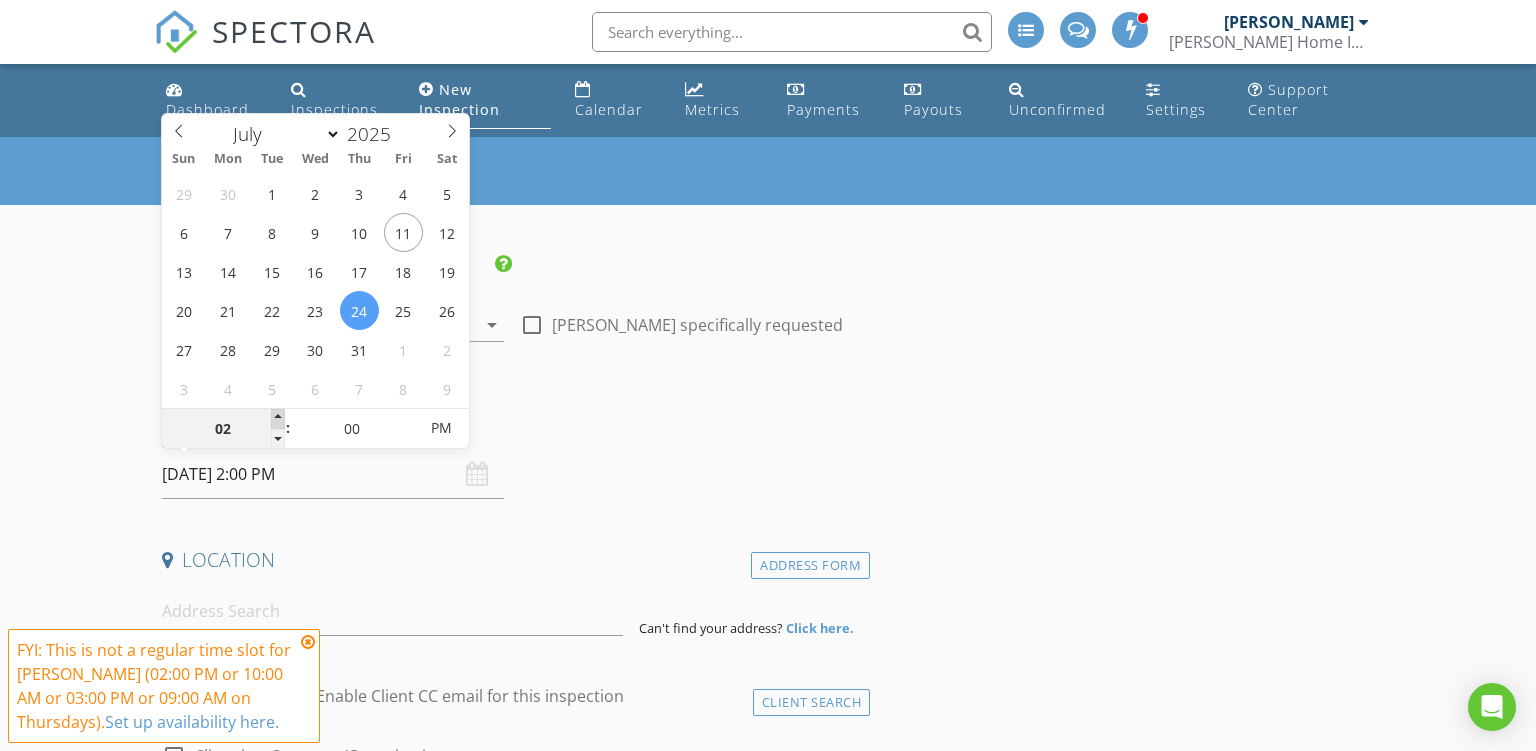 click at bounding box center [278, 419] 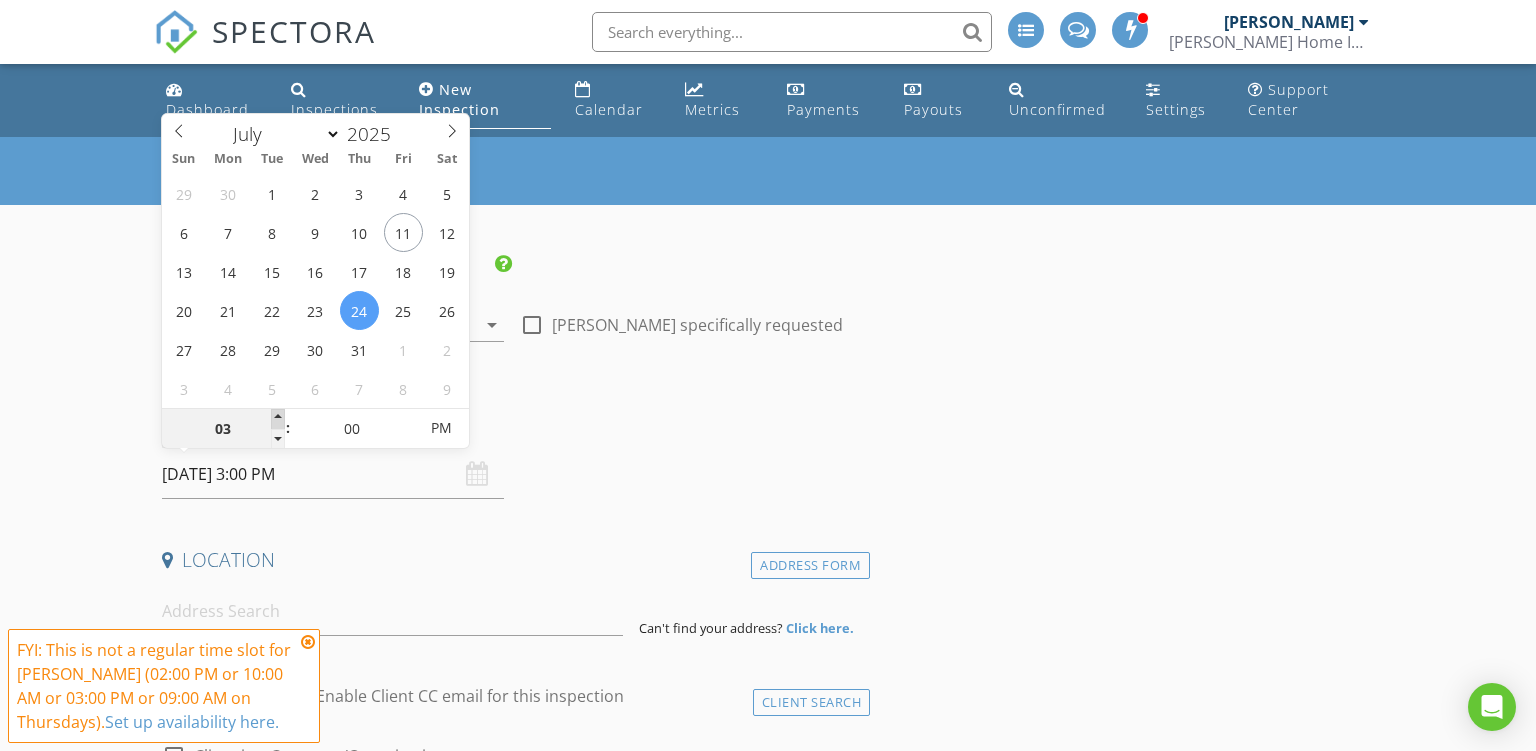 click at bounding box center [278, 419] 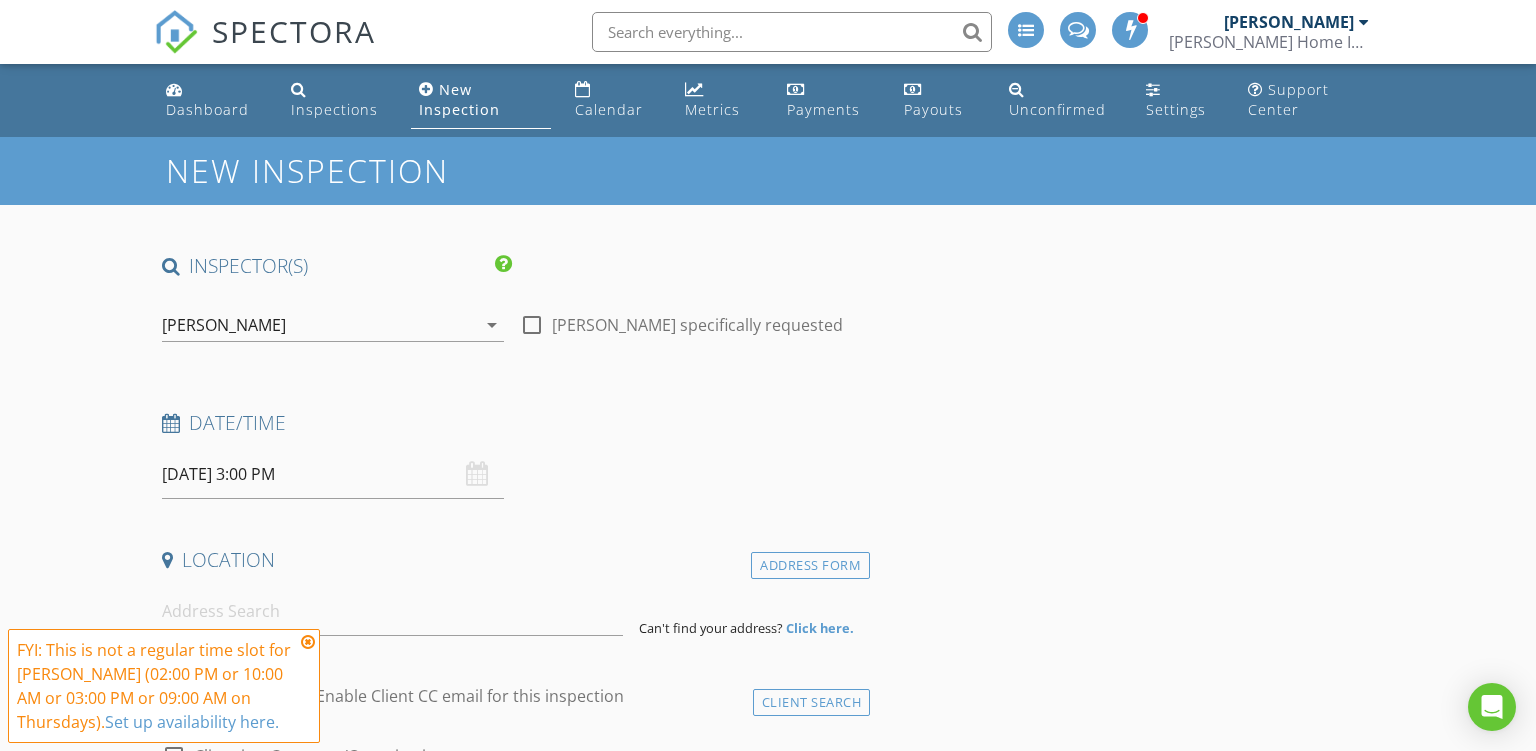 click on "FYI: This is not a regular time slot for Jim Hanson (02:00 PM or 10:00 AM or 03:00 PM or 09:00 AM on Thursdays).  Set up availability here." at bounding box center [164, 686] 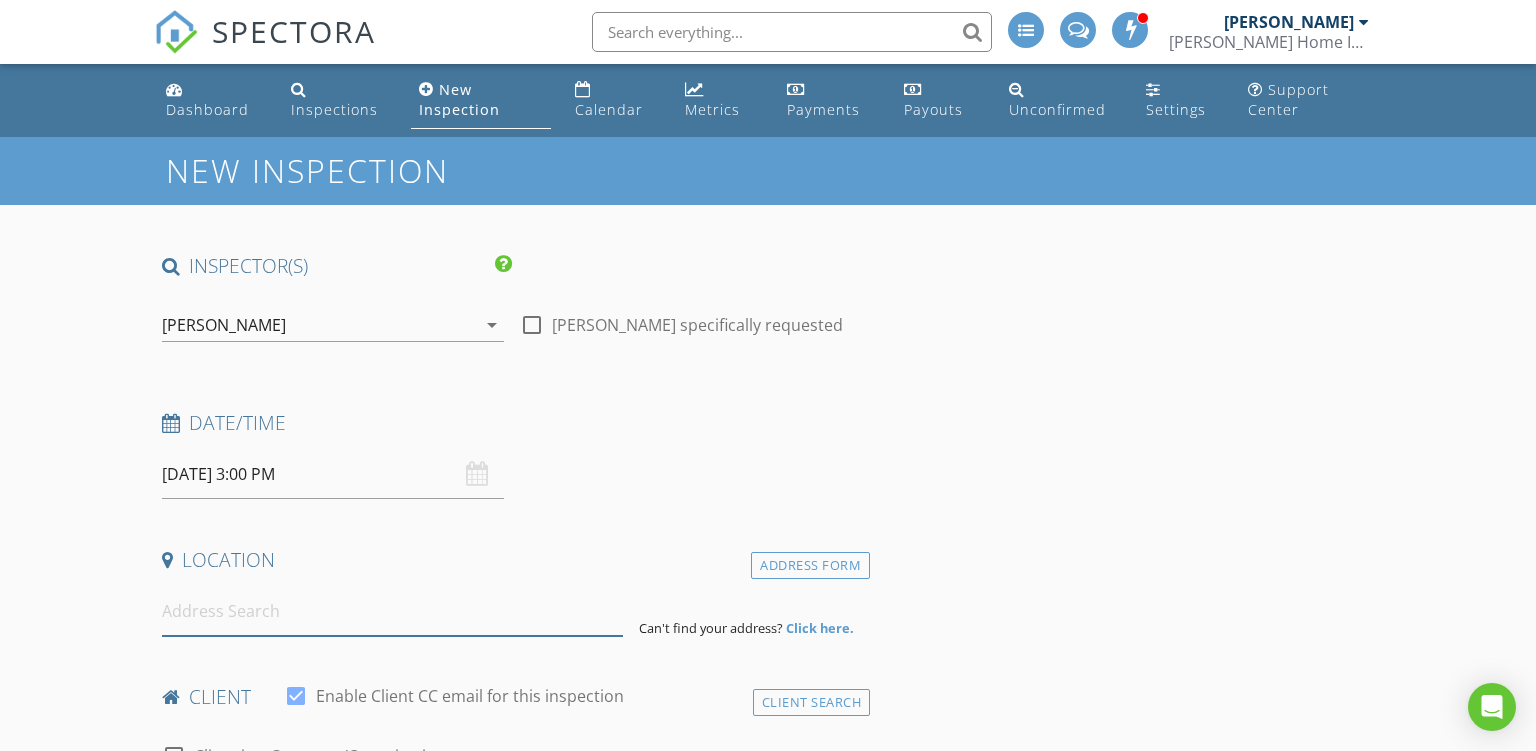 click at bounding box center [393, 611] 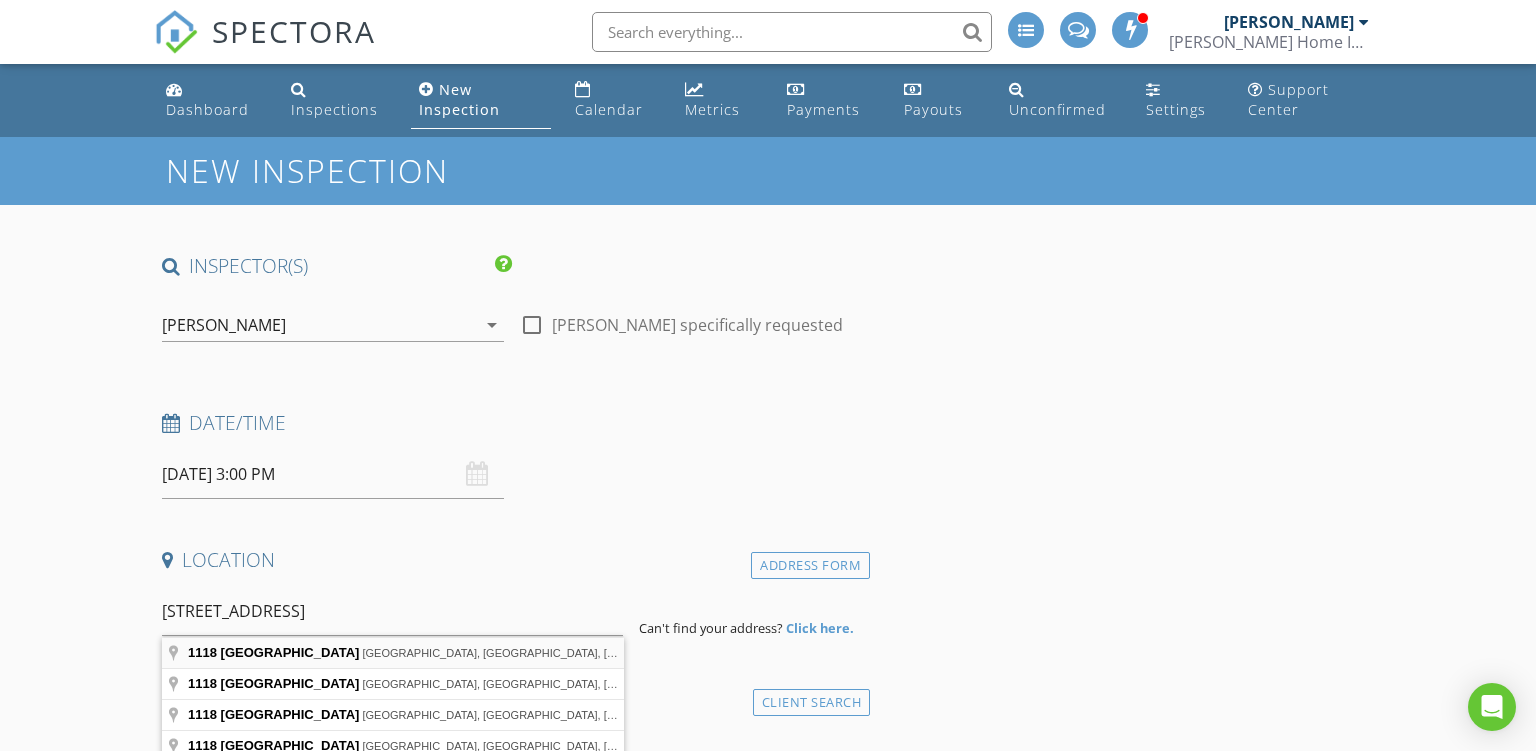 type on "1118 West 17th Street, Davenport, IA, USA" 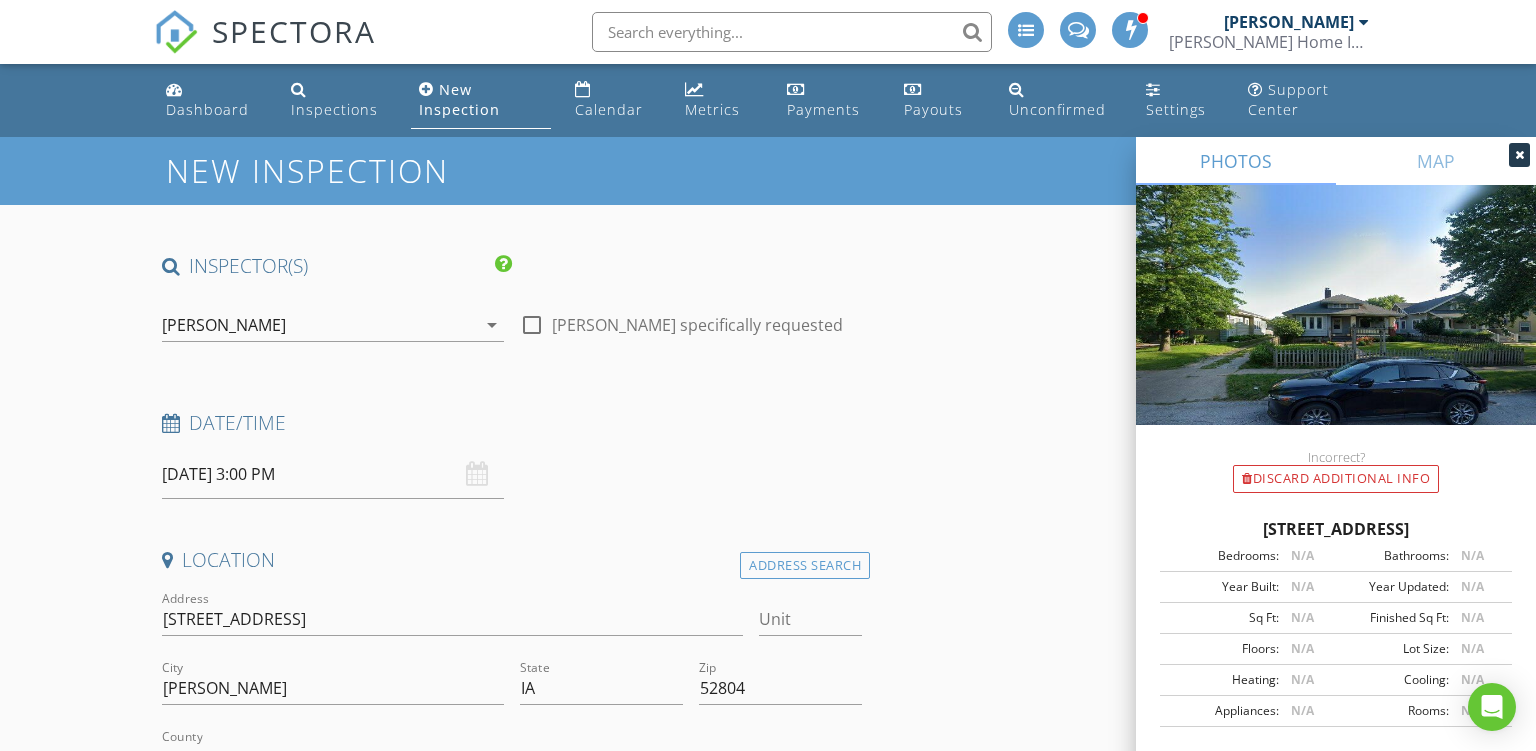 click at bounding box center [1519, 155] 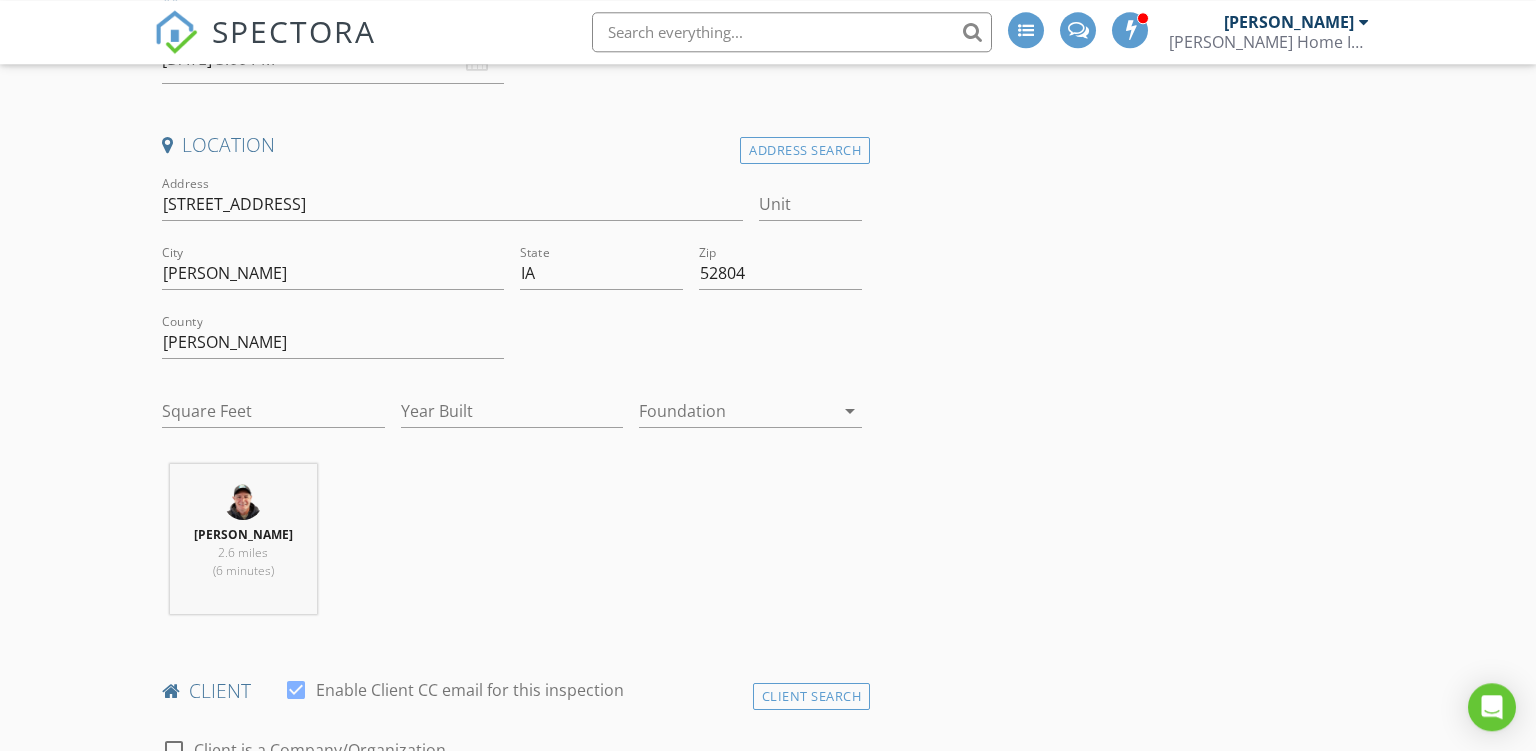 scroll, scrollTop: 452, scrollLeft: 0, axis: vertical 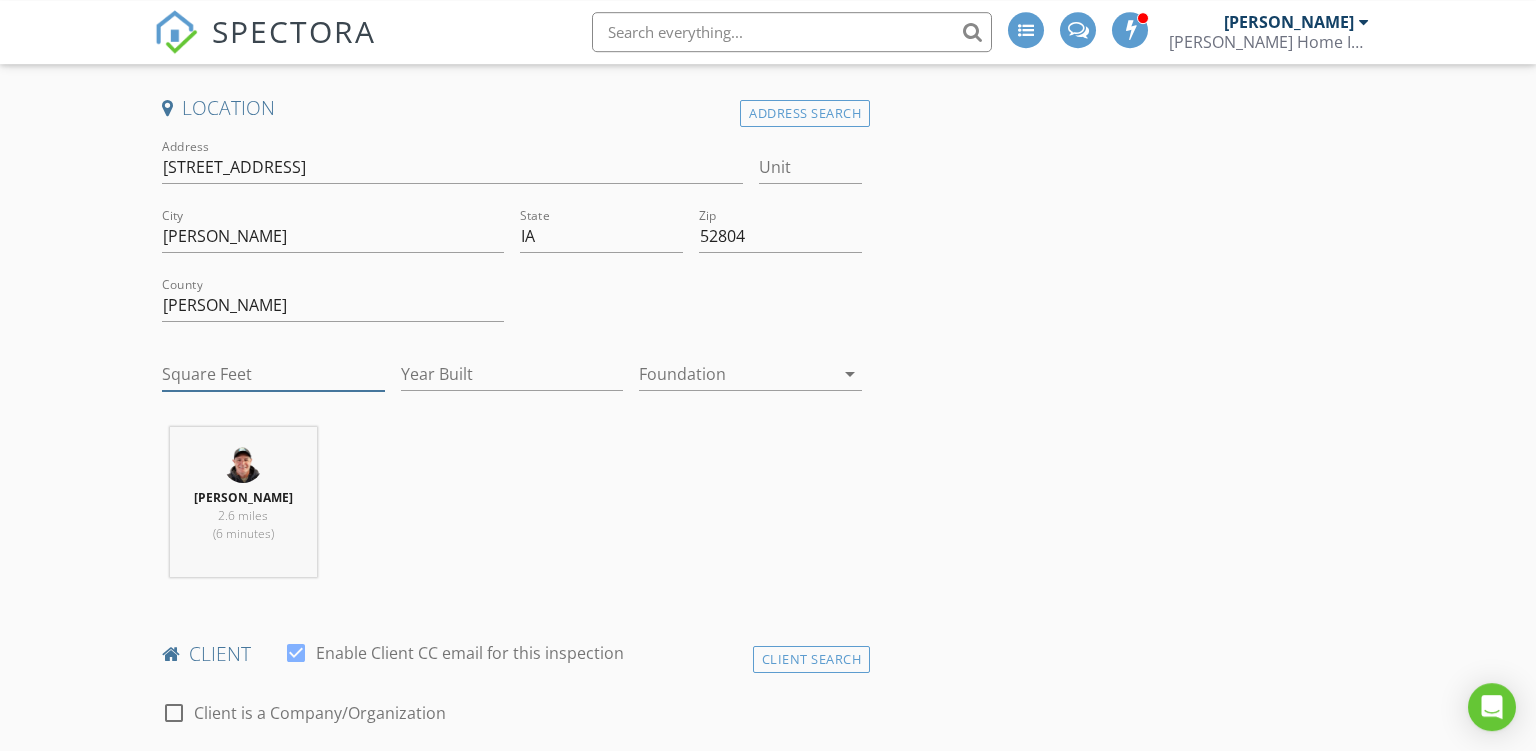click on "Square Feet" at bounding box center (273, 374) 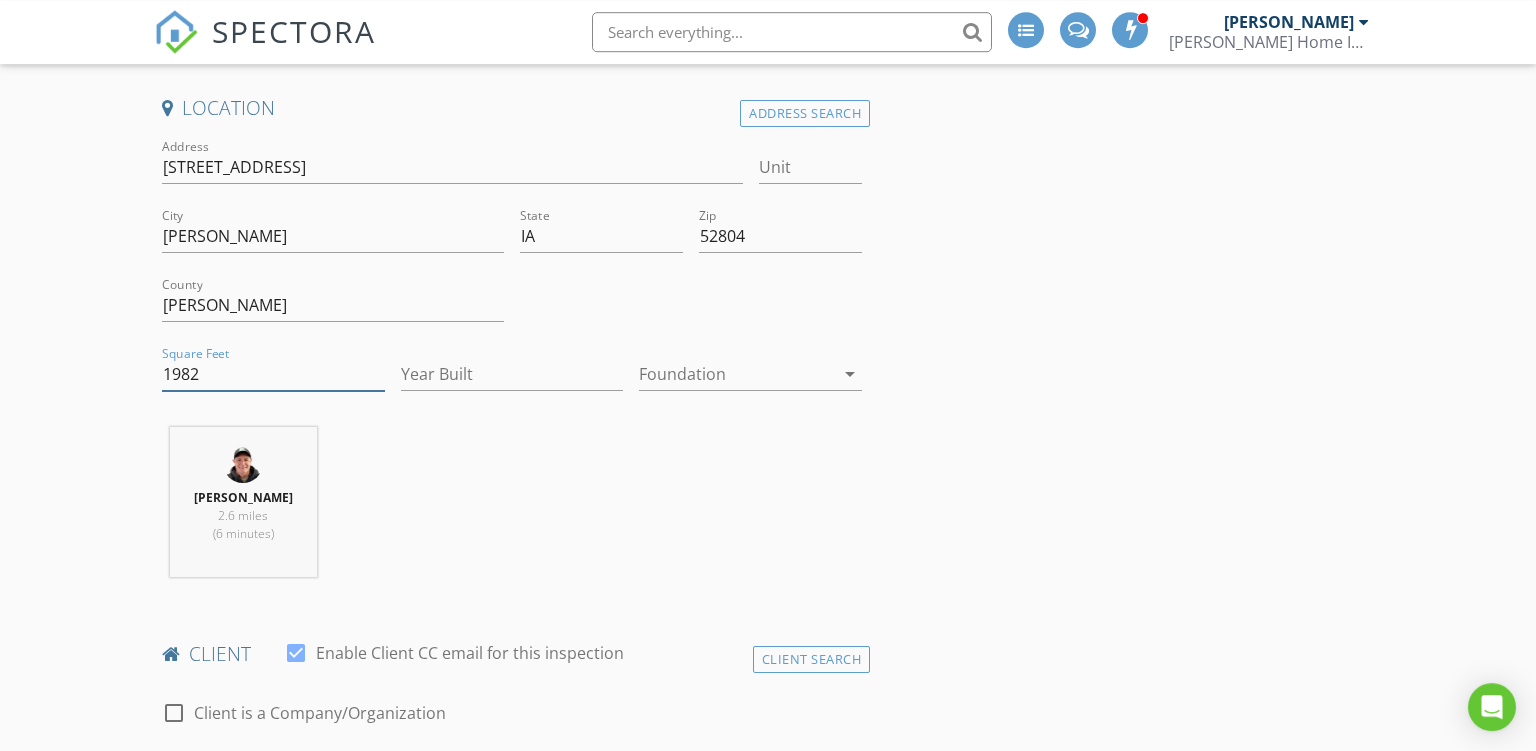 type on "1982" 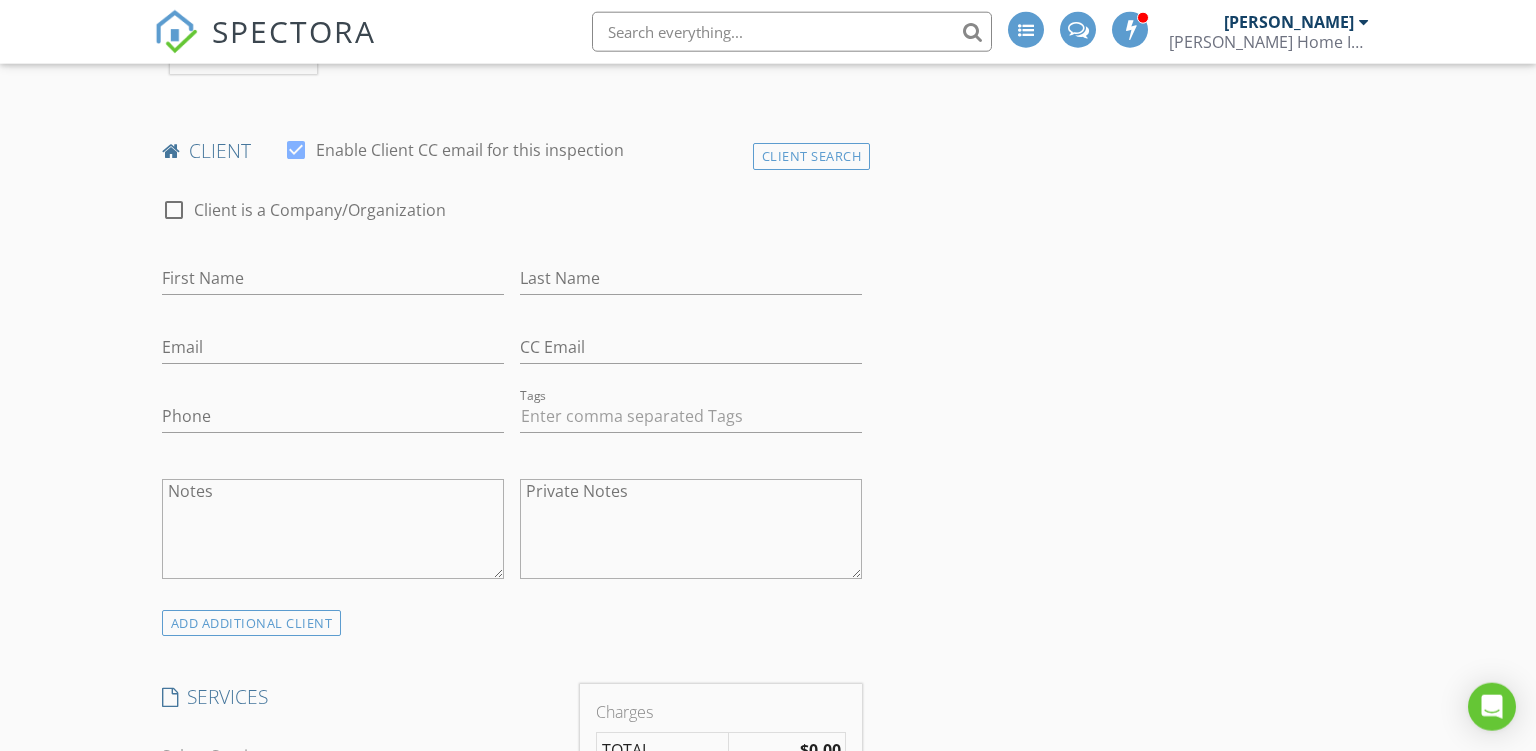 scroll, scrollTop: 988, scrollLeft: 0, axis: vertical 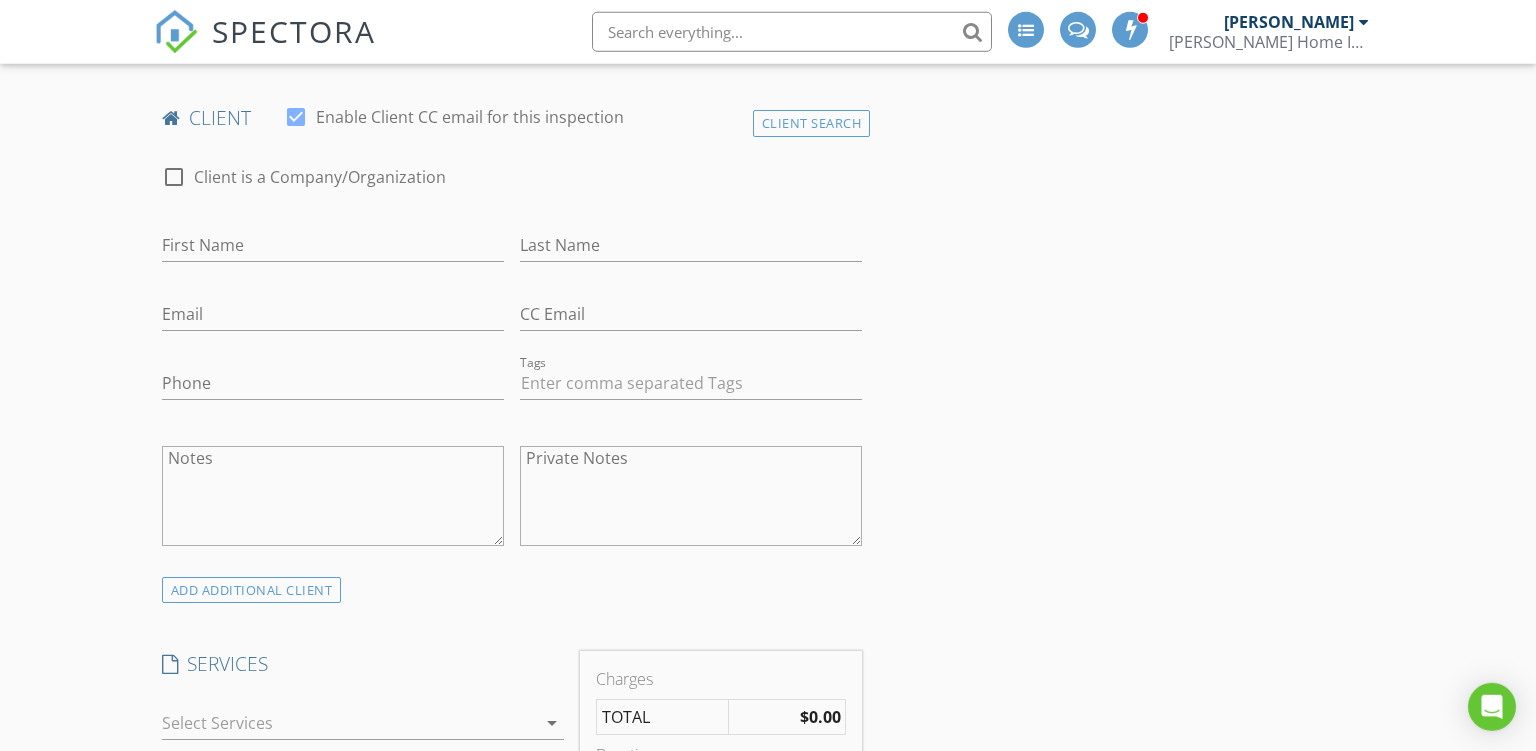 type on "1919" 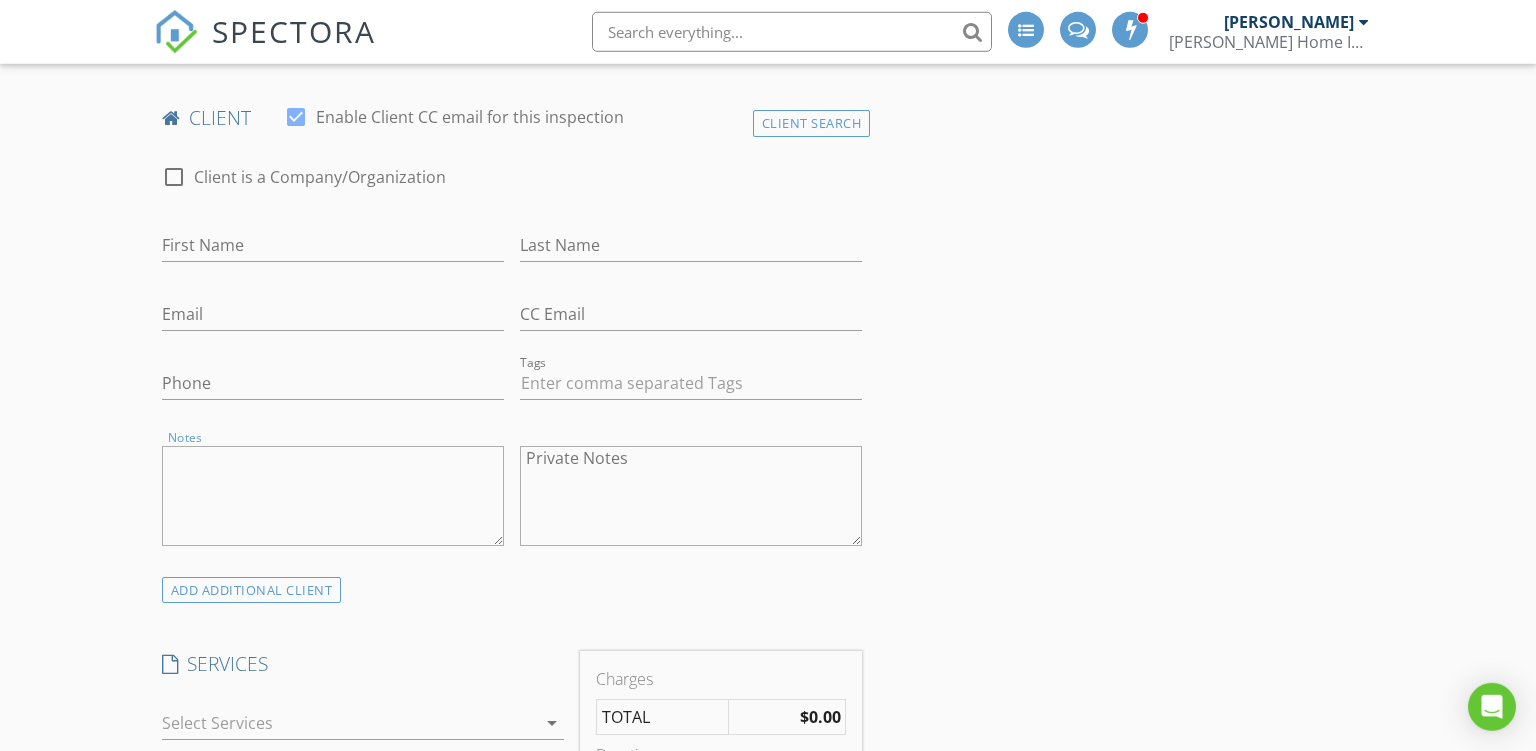 paste on "Carlos A Cruzado Tapia & Gianella Y Rivero Barzola
+1 951 850 8252 | +1 305 335 5231
Carlos-_-94@hotmail.com | gianellayrb1@gmail.com" 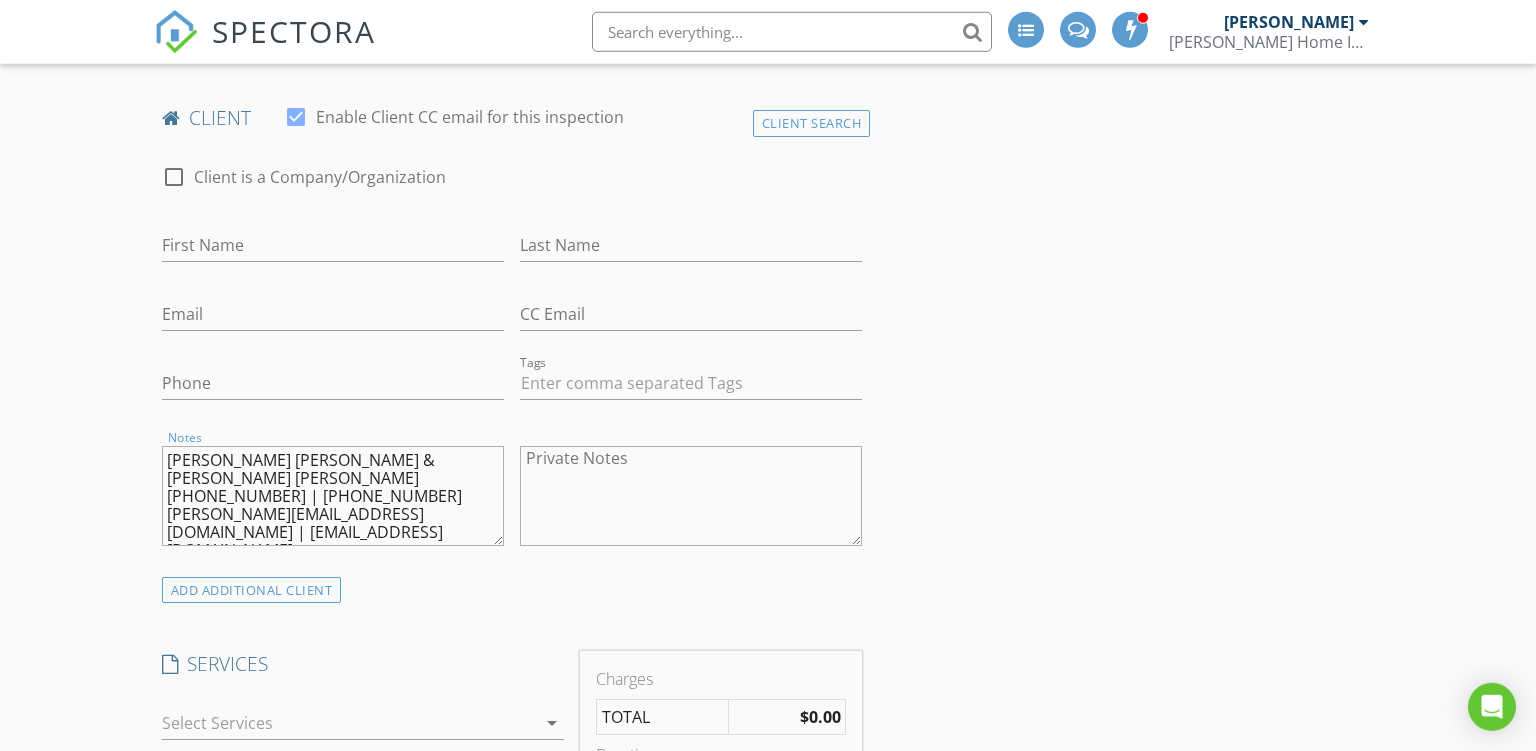 type on "Carlos A Cruzado Tapia & Gianella Y Rivero Barzola
+1 951 850 8252 | +1 305 335 5231
Carlos-_-94@hotmail.com | gianellayrb1@gmail.com" 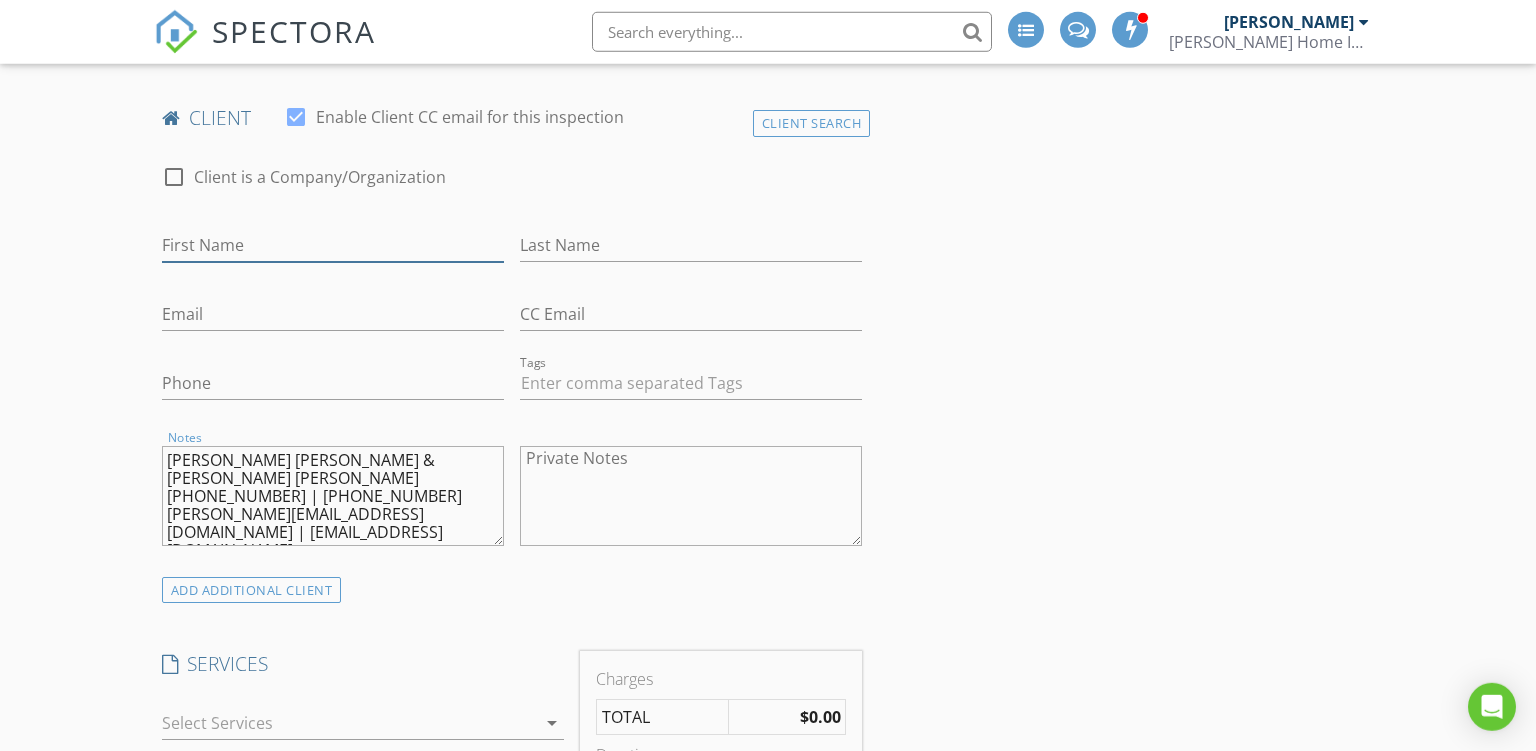 click on "First Name" at bounding box center (333, 245) 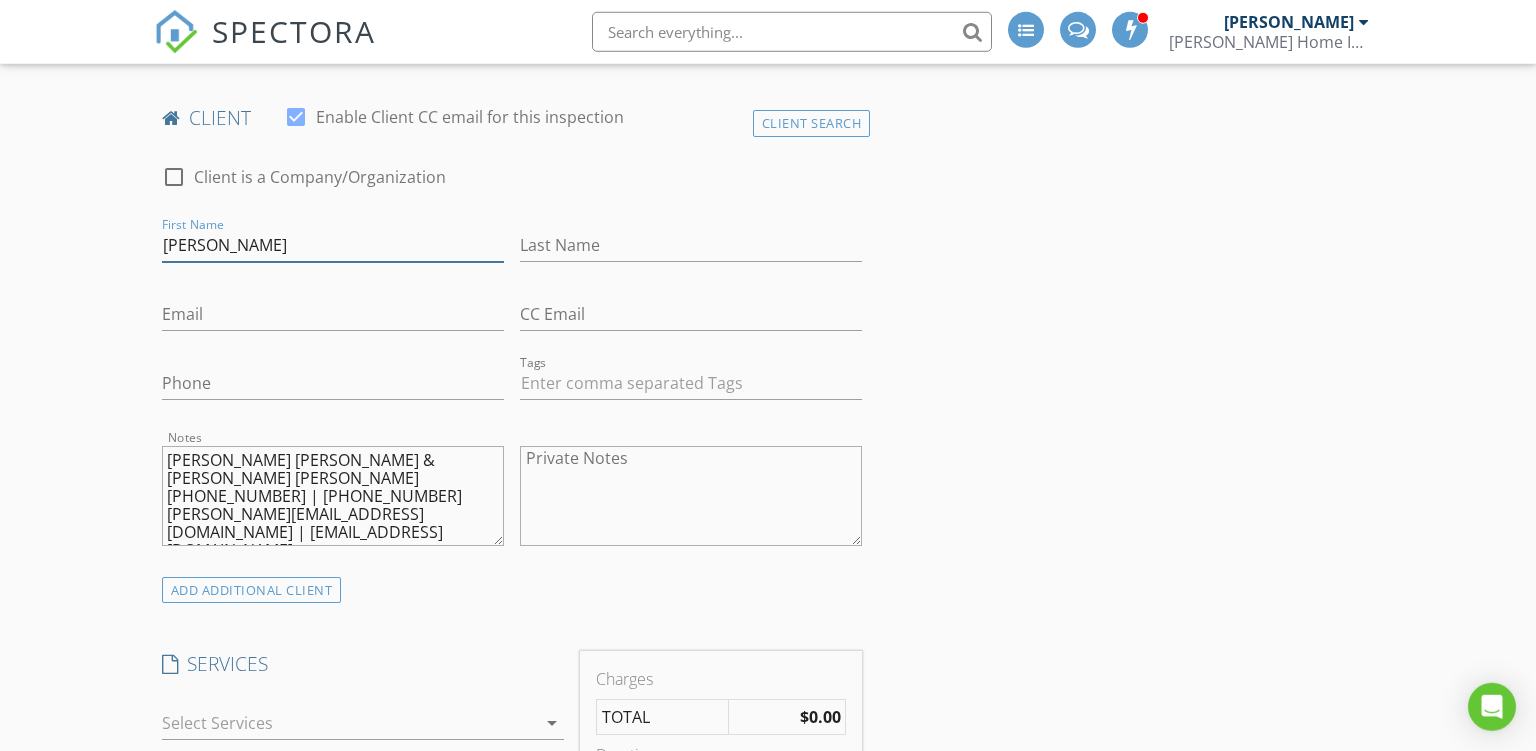 type on "Carlos" 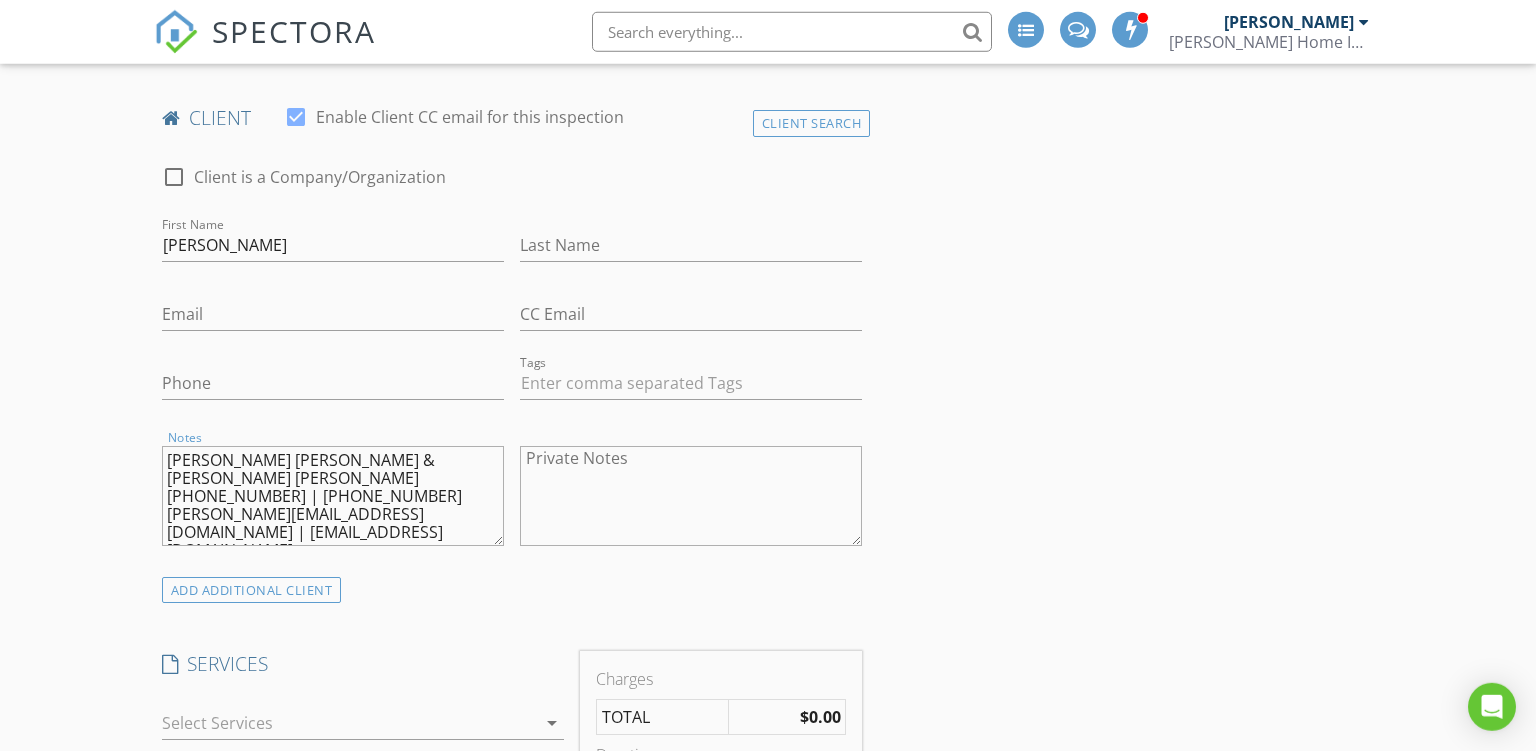 drag, startPoint x: 338, startPoint y: 461, endPoint x: 232, endPoint y: 460, distance: 106.004715 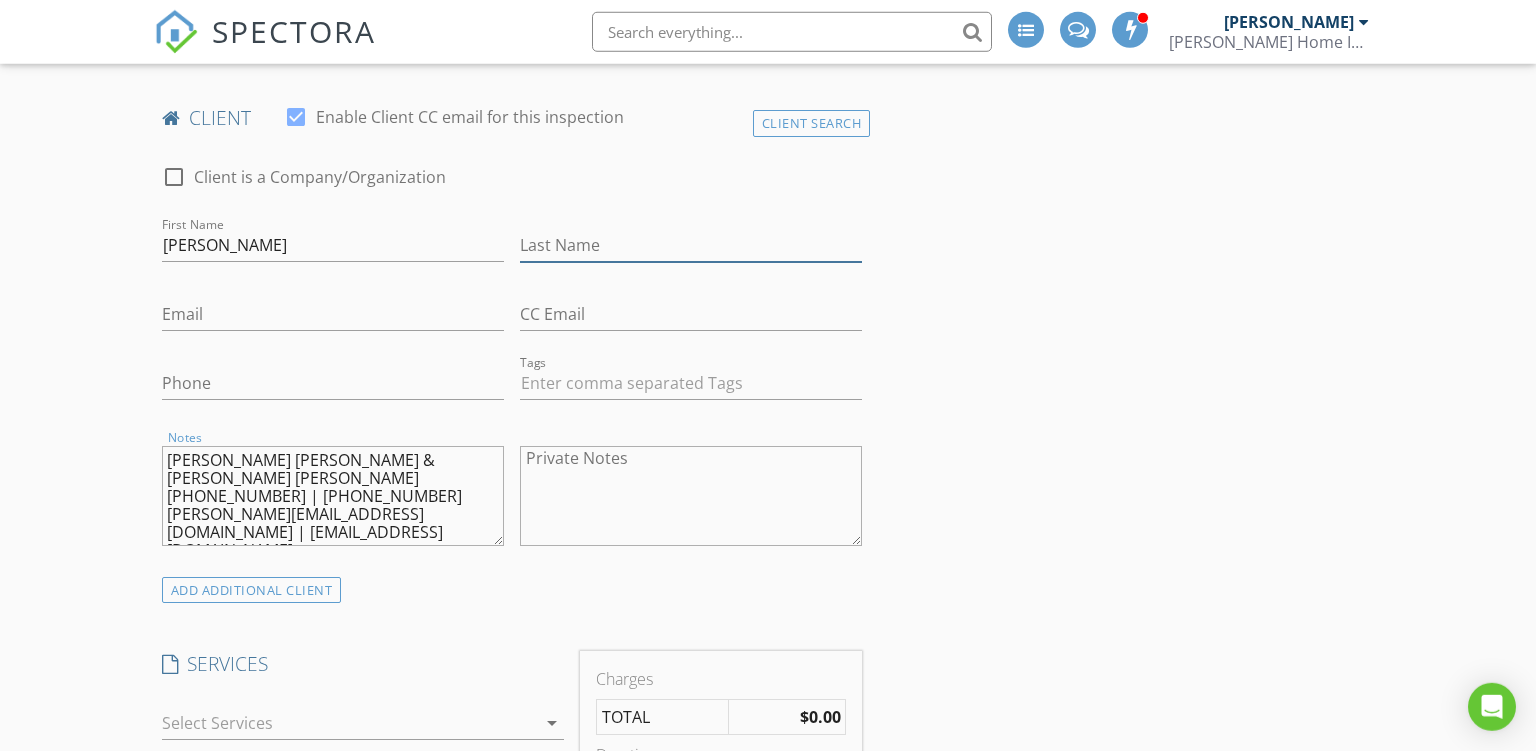 click on "Last Name" at bounding box center (691, 245) 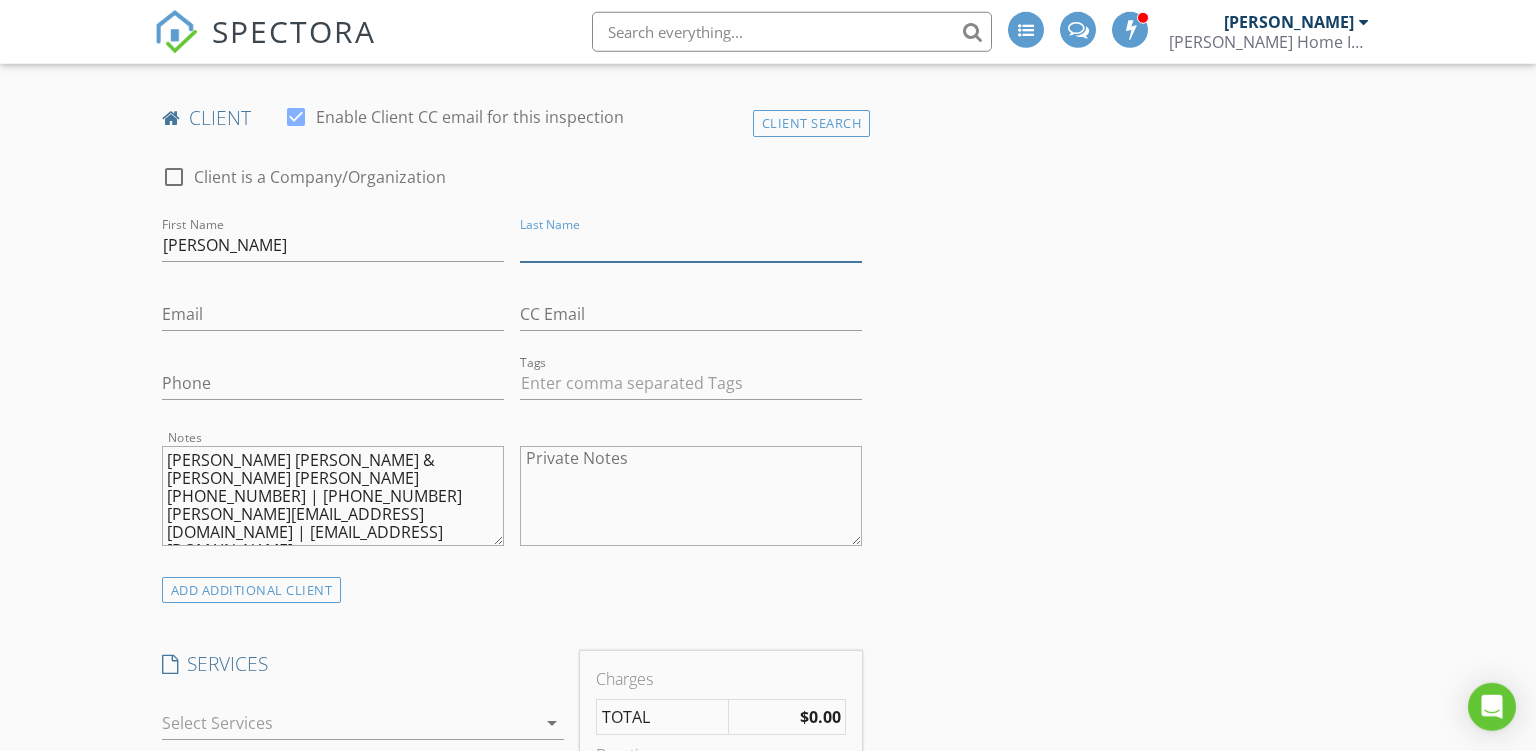 paste on "Cruzado Tapia" 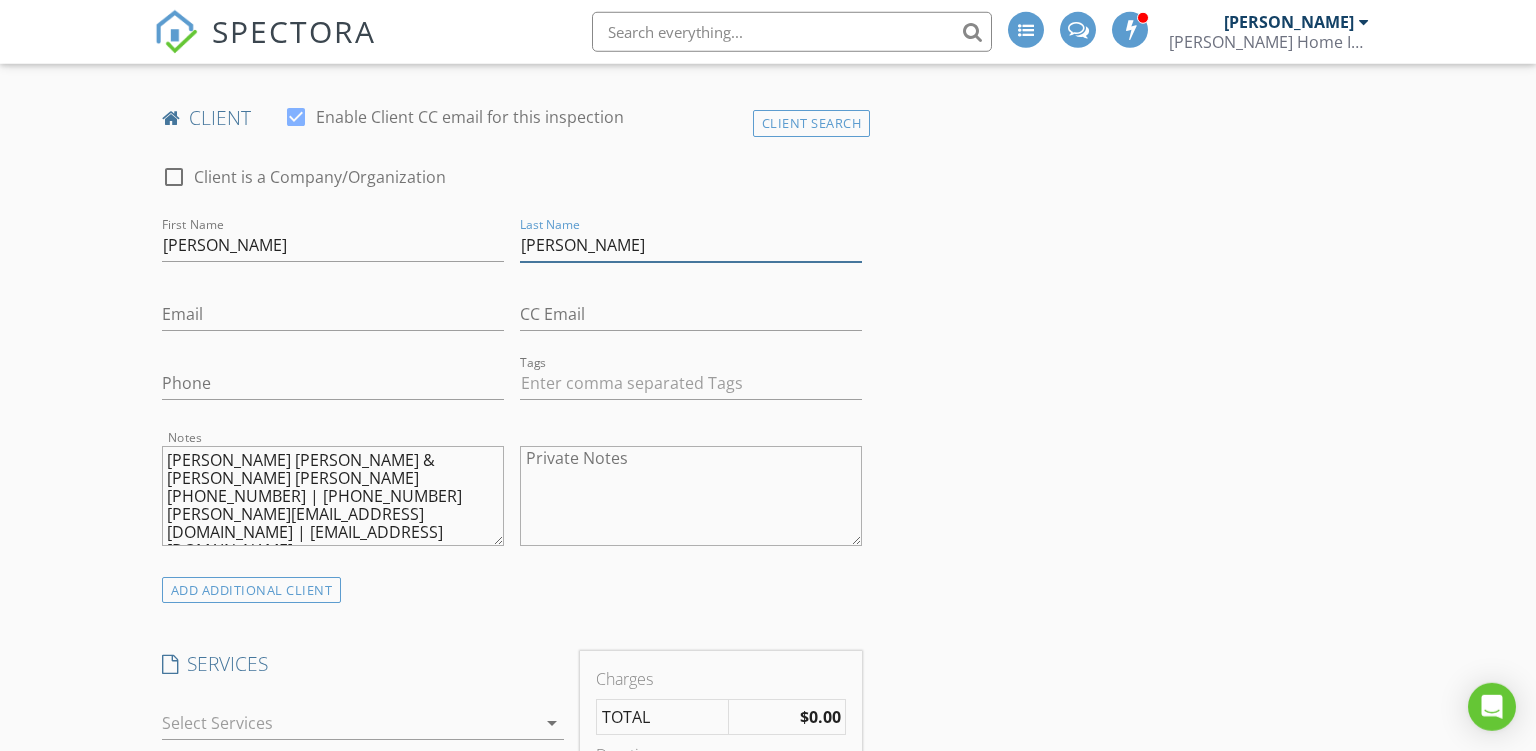 type on "Cruzado Tapia" 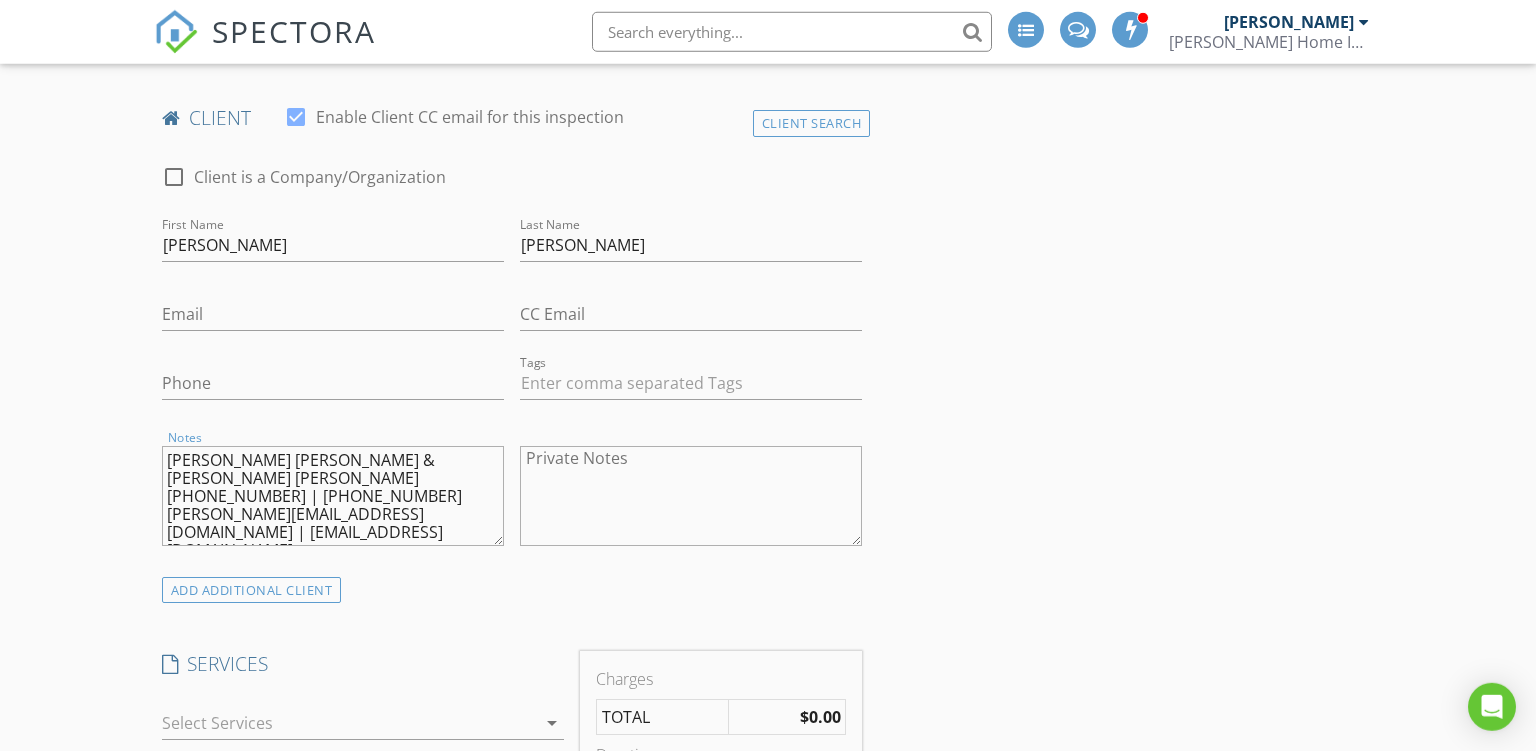 drag, startPoint x: 289, startPoint y: 493, endPoint x: 187, endPoint y: 495, distance: 102.01961 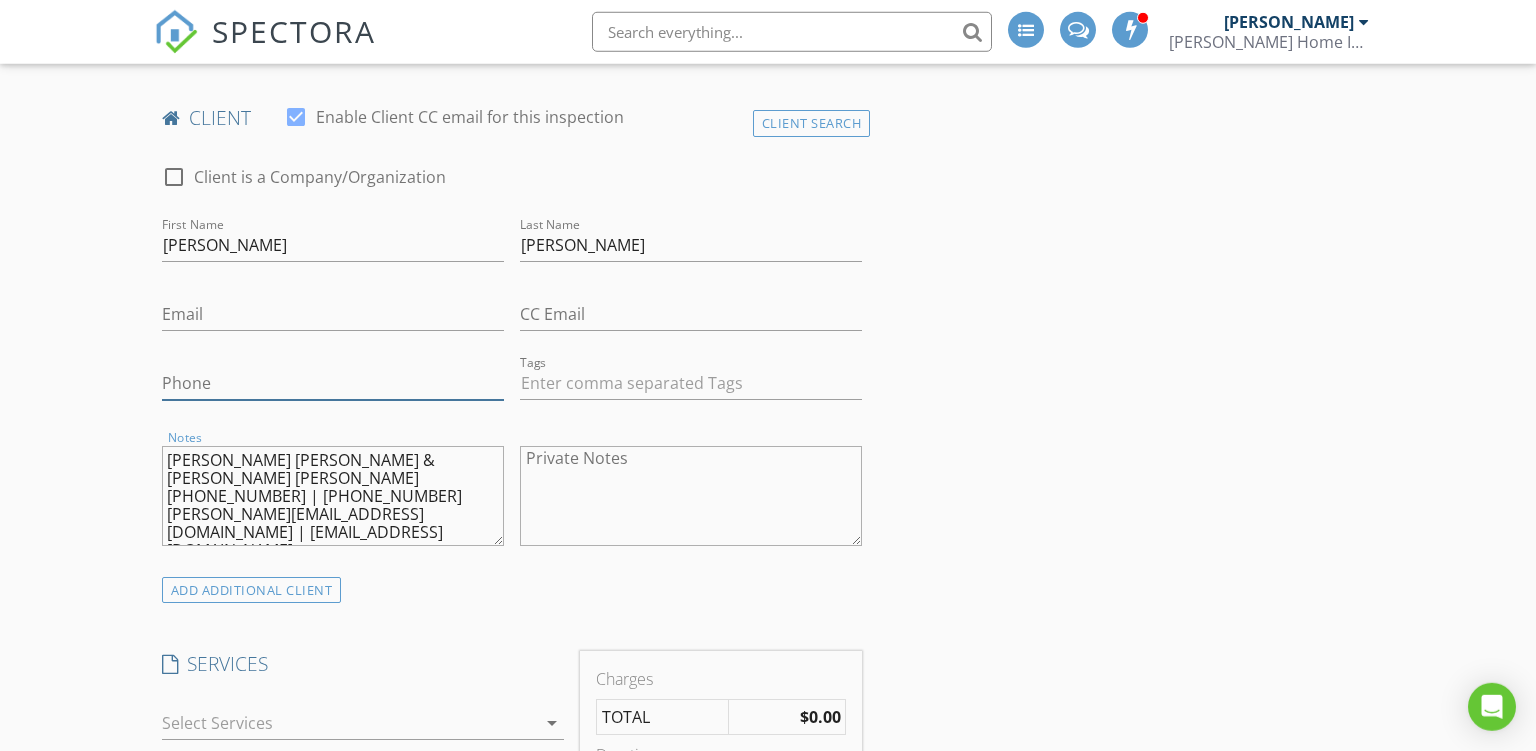 click on "Phone" at bounding box center [333, 383] 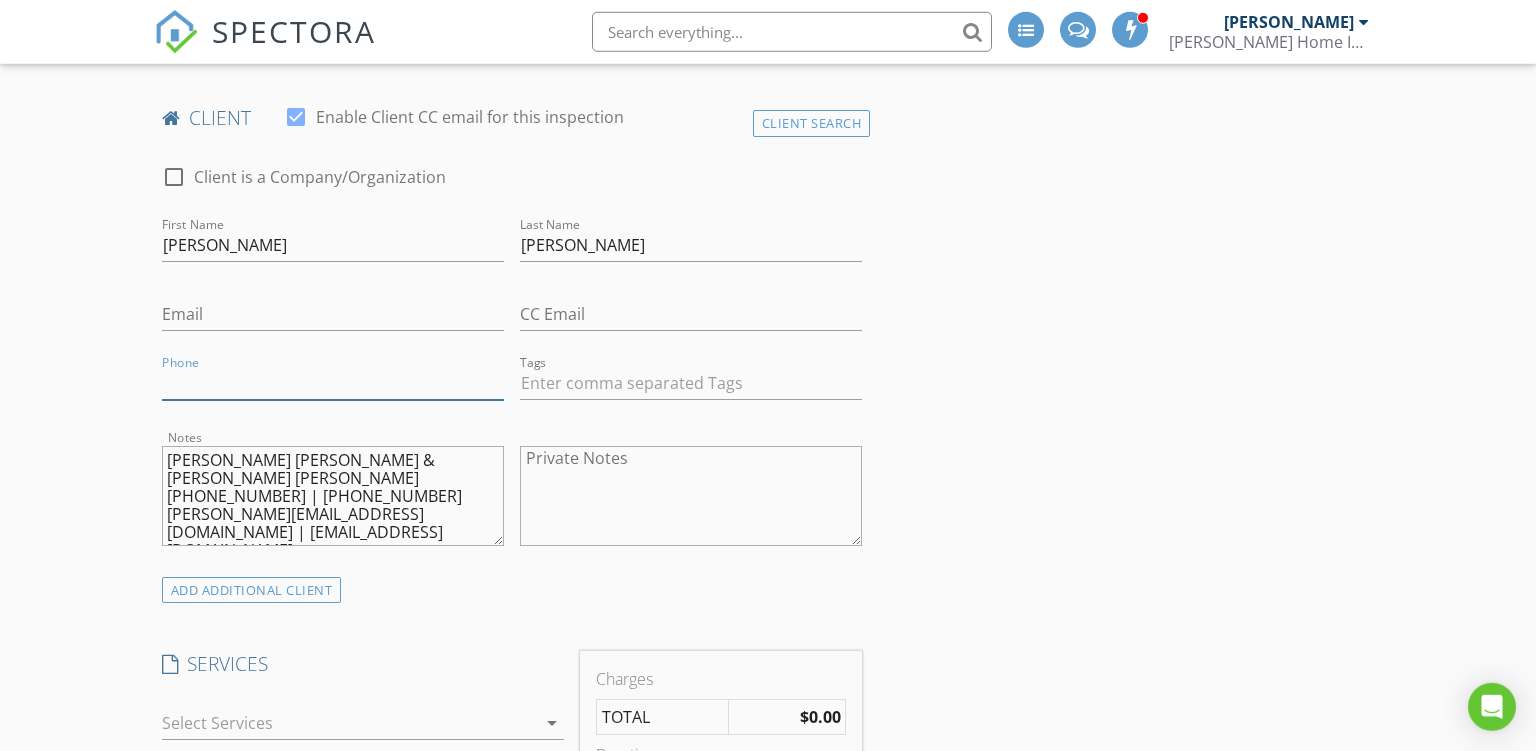 paste on "951-850-8252" 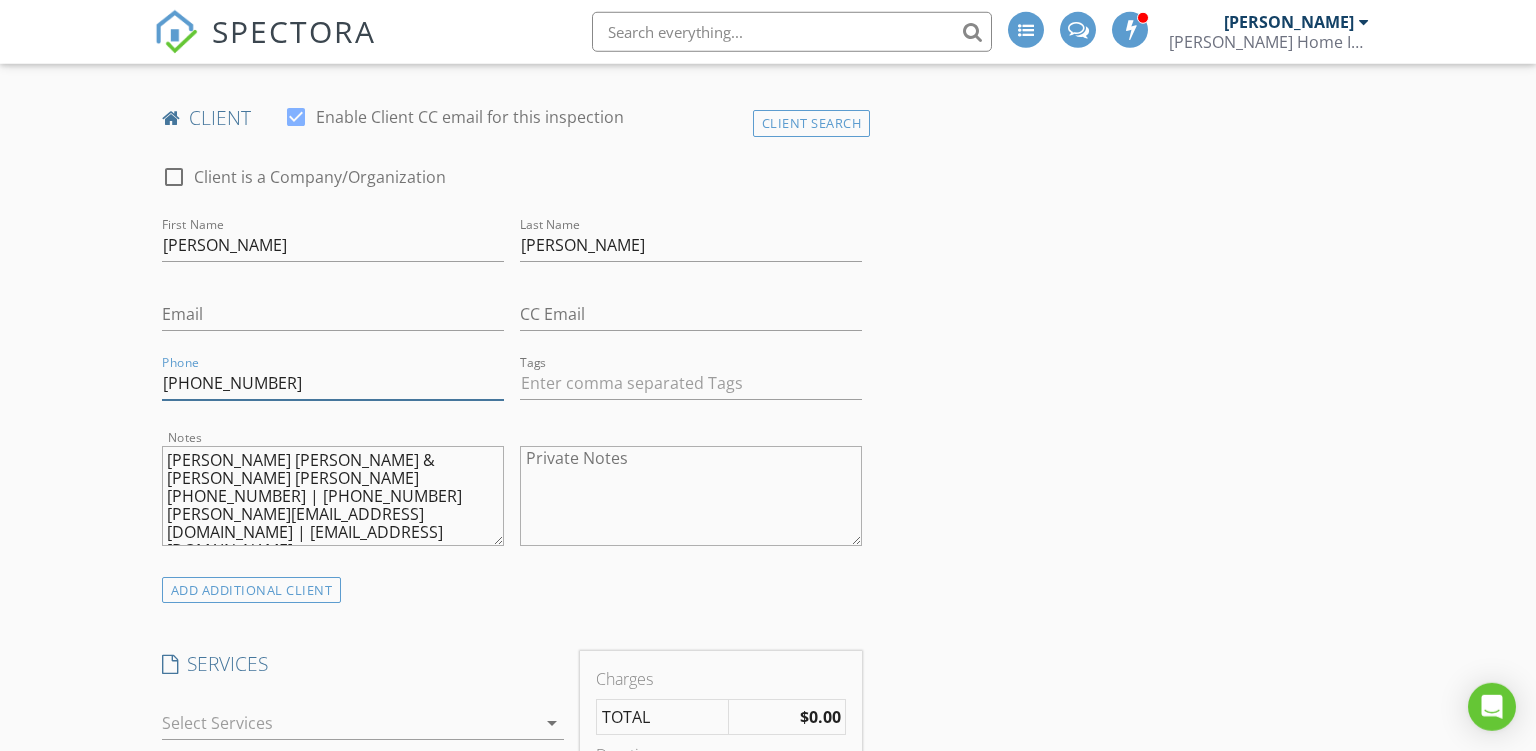 click on "951-850-8252" at bounding box center (333, 383) 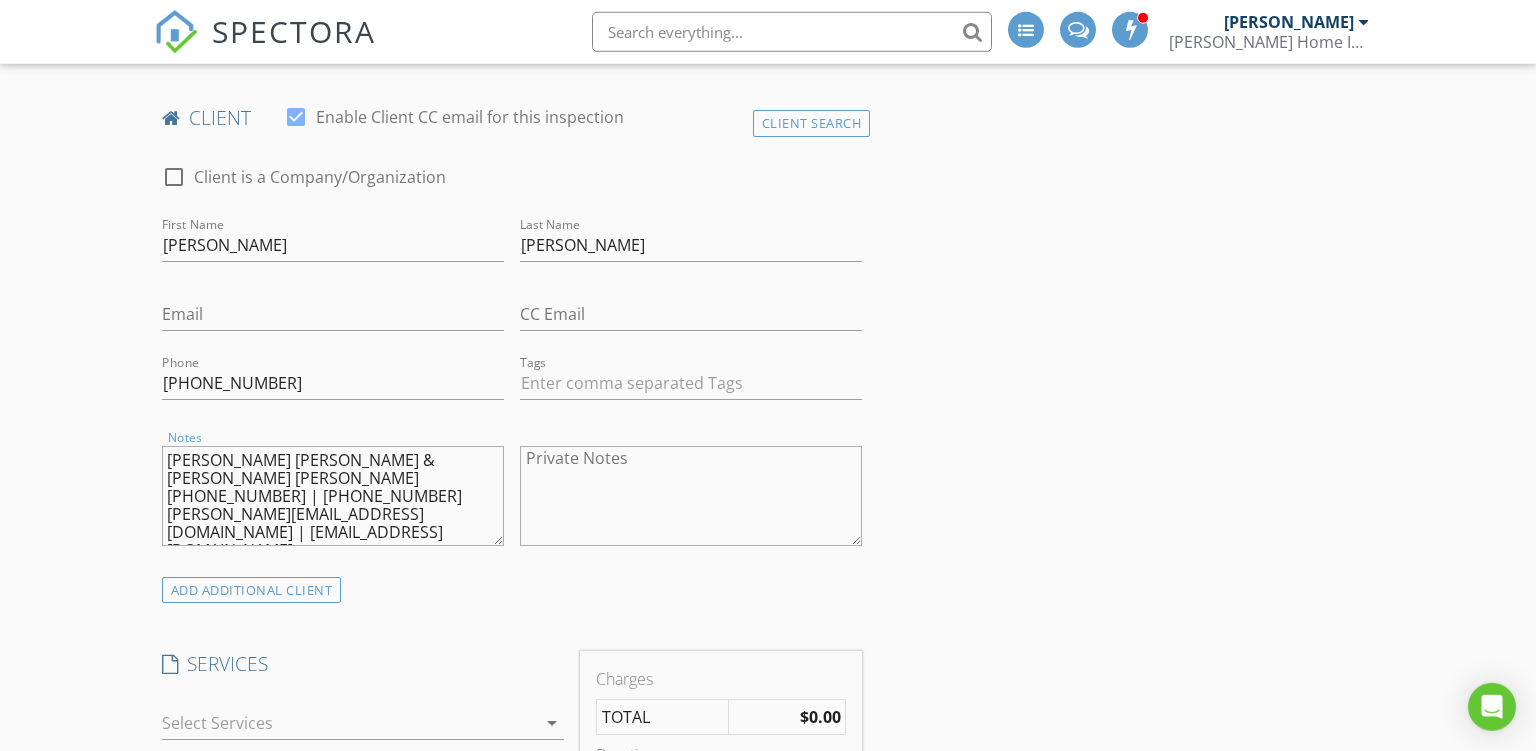 drag, startPoint x: 354, startPoint y: 514, endPoint x: 166, endPoint y: 517, distance: 188.02394 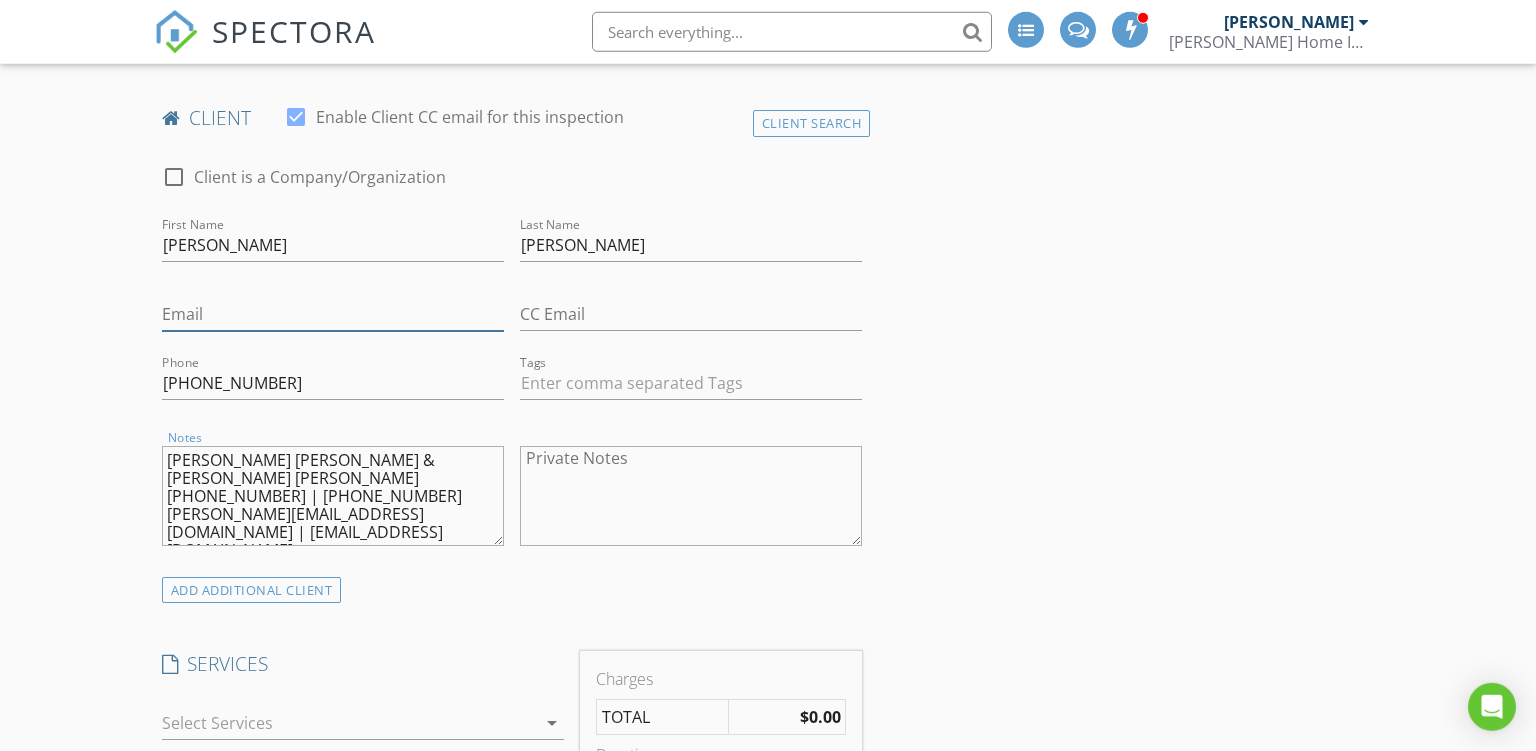 click on "Email" at bounding box center [333, 314] 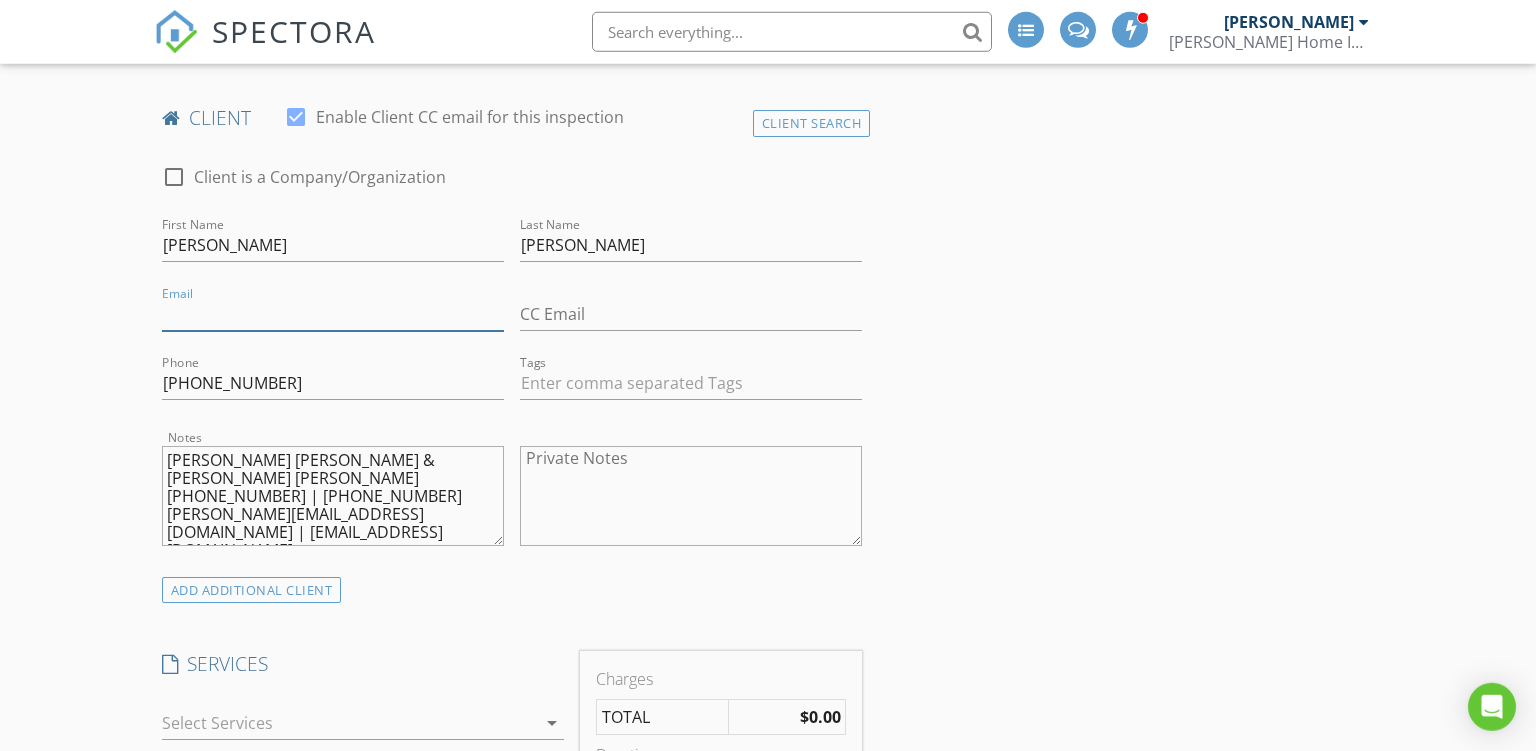 paste on "Carlos-_-94@hotmail.com" 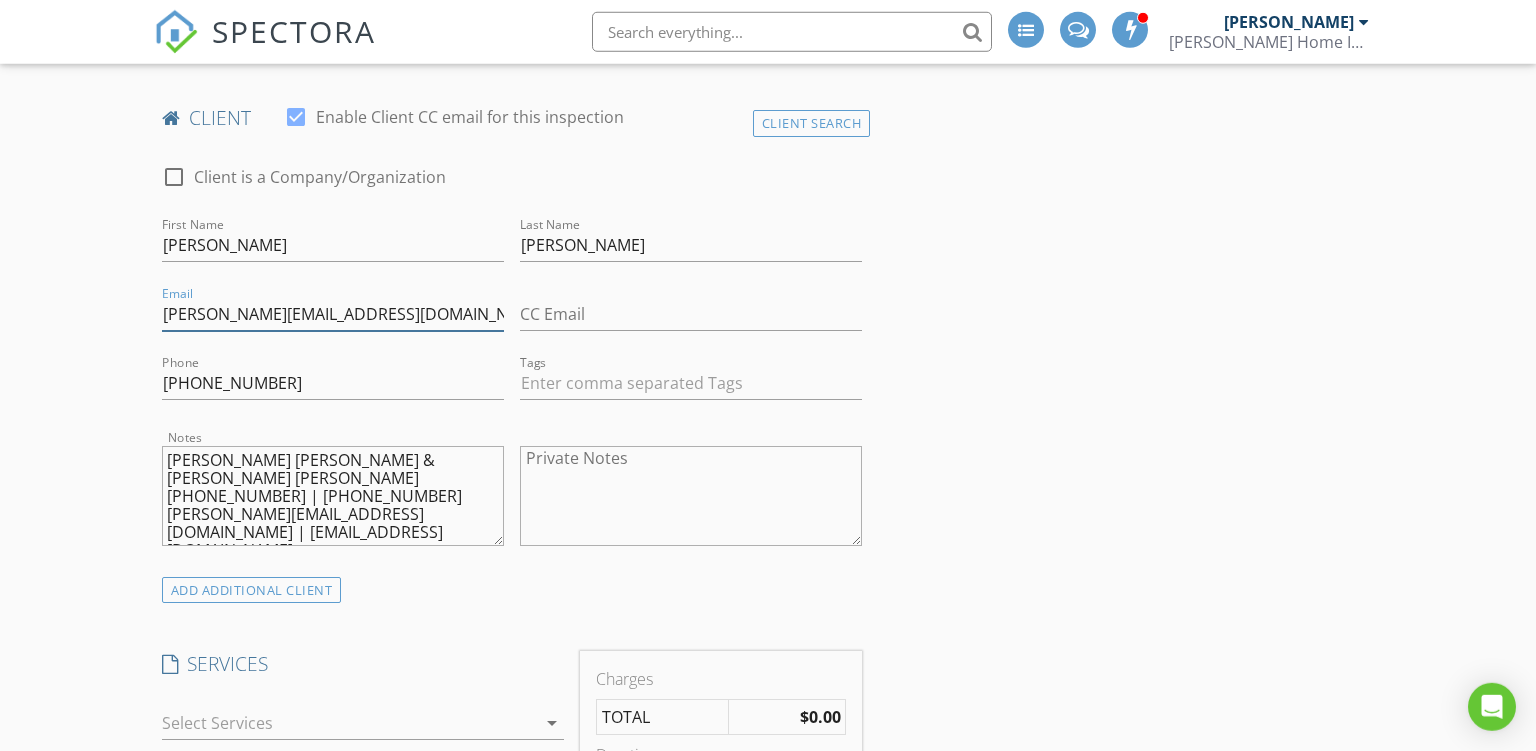 type on "Carlos-_-94@hotmail.com" 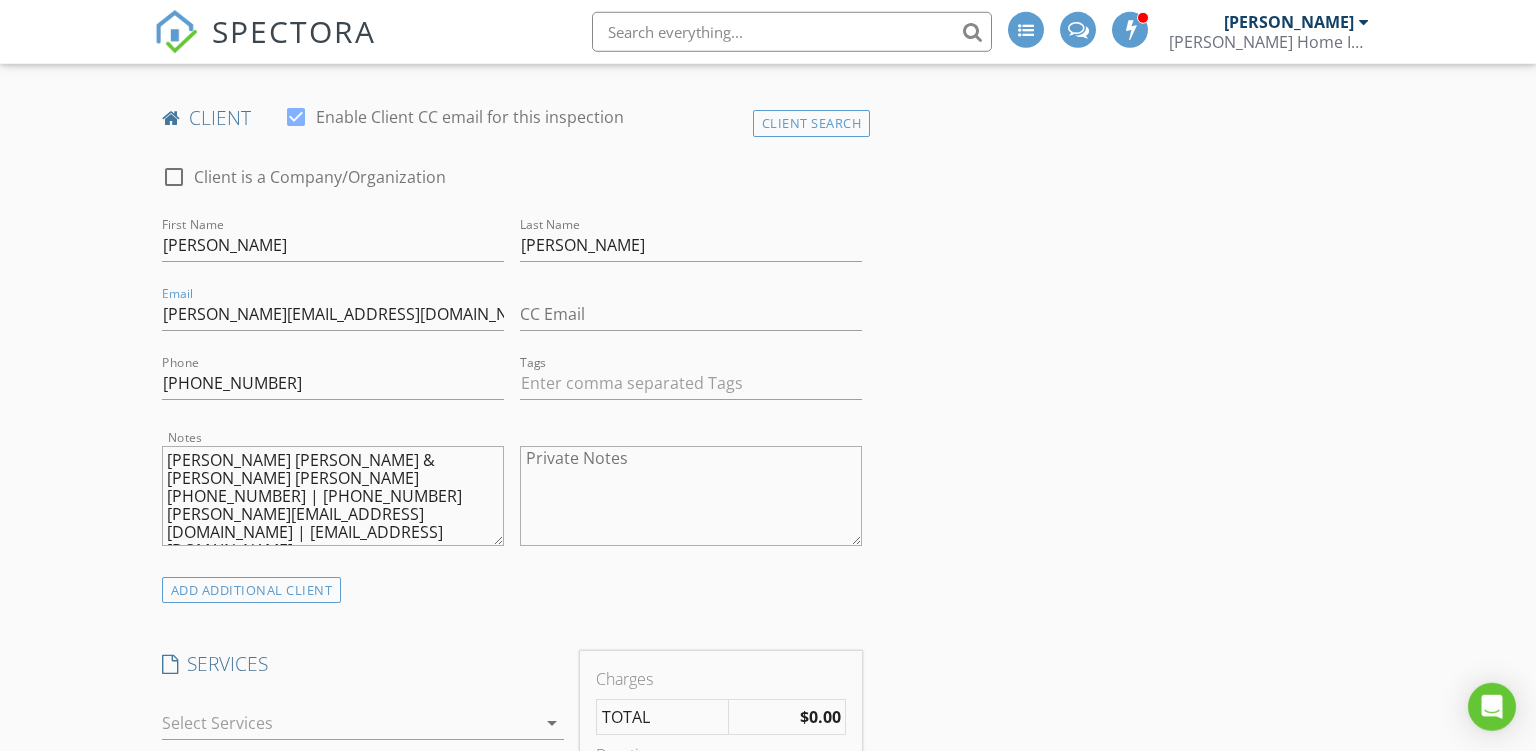 click on "INSPECTOR(S)
check_box   Jim Hanson   PRIMARY   Jim Hanson arrow_drop_down   check_box_outline_blank Jim Hanson specifically requested
Date/Time
07/24/2025 3:00 PM
Location
Address Search       Address 1118 W 17th St   Unit   City Davenport   State IA   Zip 52804   County Scott     Square Feet 1982   Year Built 1919   Foundation arrow_drop_down     Jim Hanson     2.6 miles     (6 minutes)
client
check_box Enable Client CC email for this inspection   Client Search     check_box_outline_blank Client is a Company/Organization     First Name Carlos   Last Name Cruzado Tapia   Email Carlos-_-94@hotmail.com   CC Email   Phone 951-850-8252         Tags         Notes Carlos A Cruzado Tapia & Gianella Y Rivero Barzola
+1 951 850 8252 | +1 305 335 5231
Carlos-_-94@hotmail.com | gianellayrb1@gmail.com   Private Notes
SERVICES" at bounding box center [512, 989] 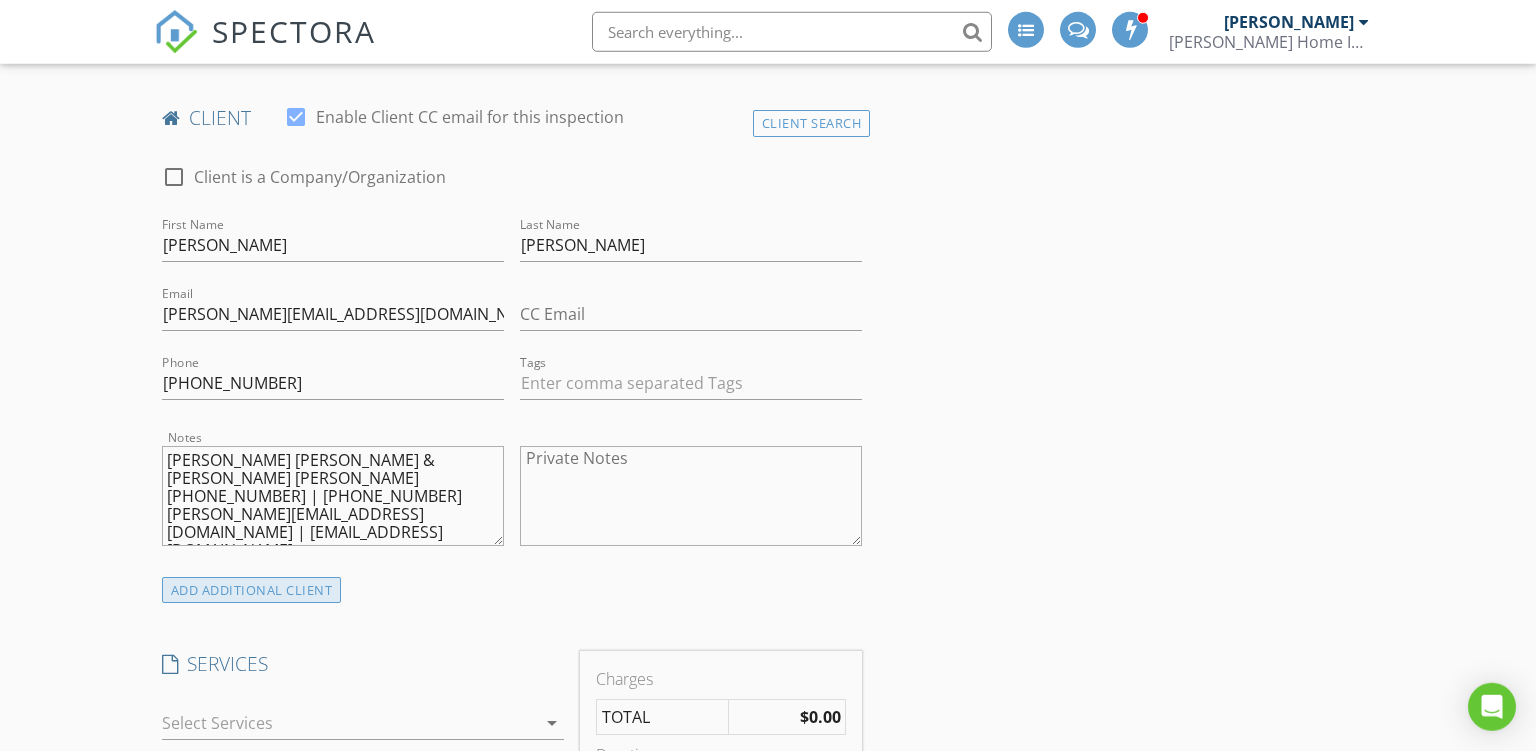 click on "ADD ADDITIONAL client" at bounding box center [252, 590] 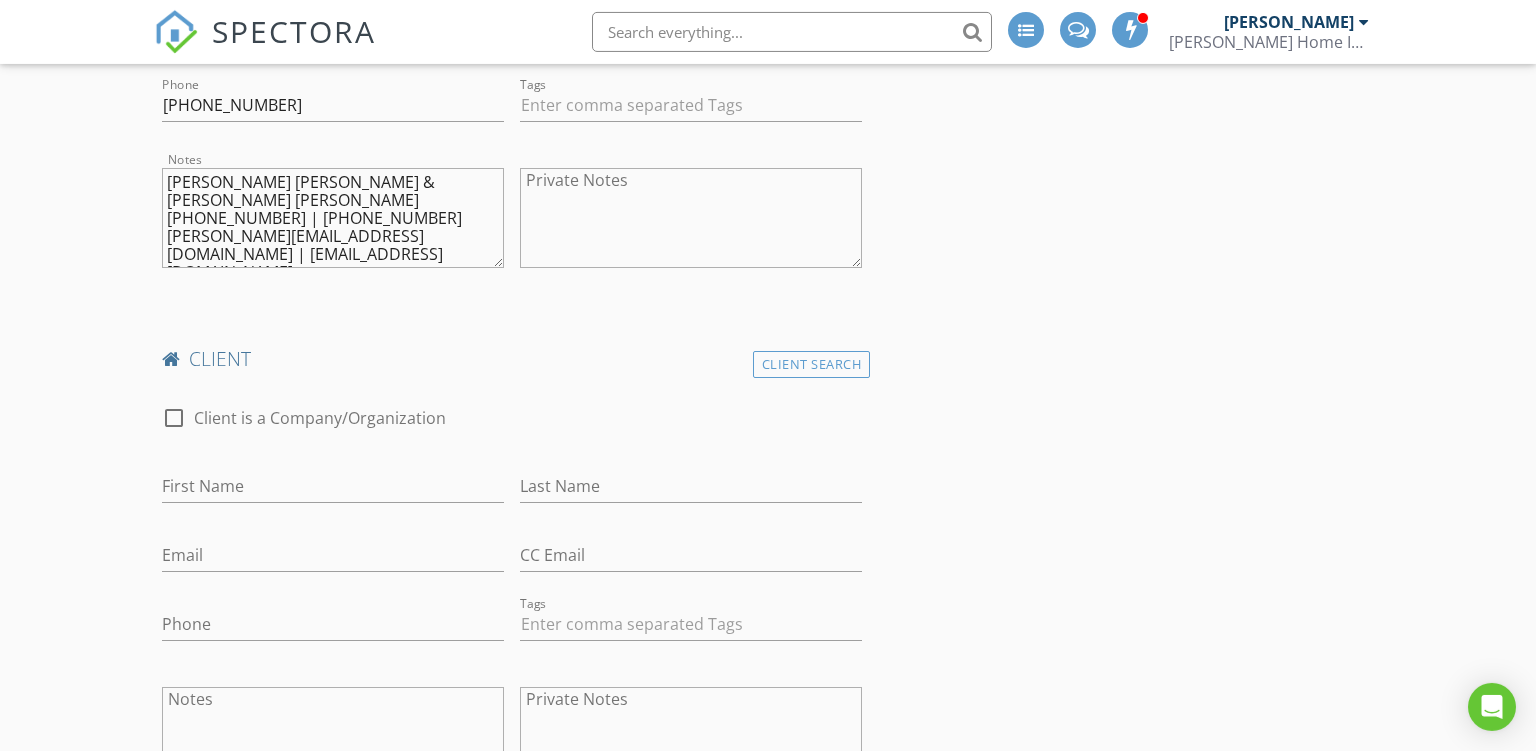 scroll, scrollTop: 1280, scrollLeft: 0, axis: vertical 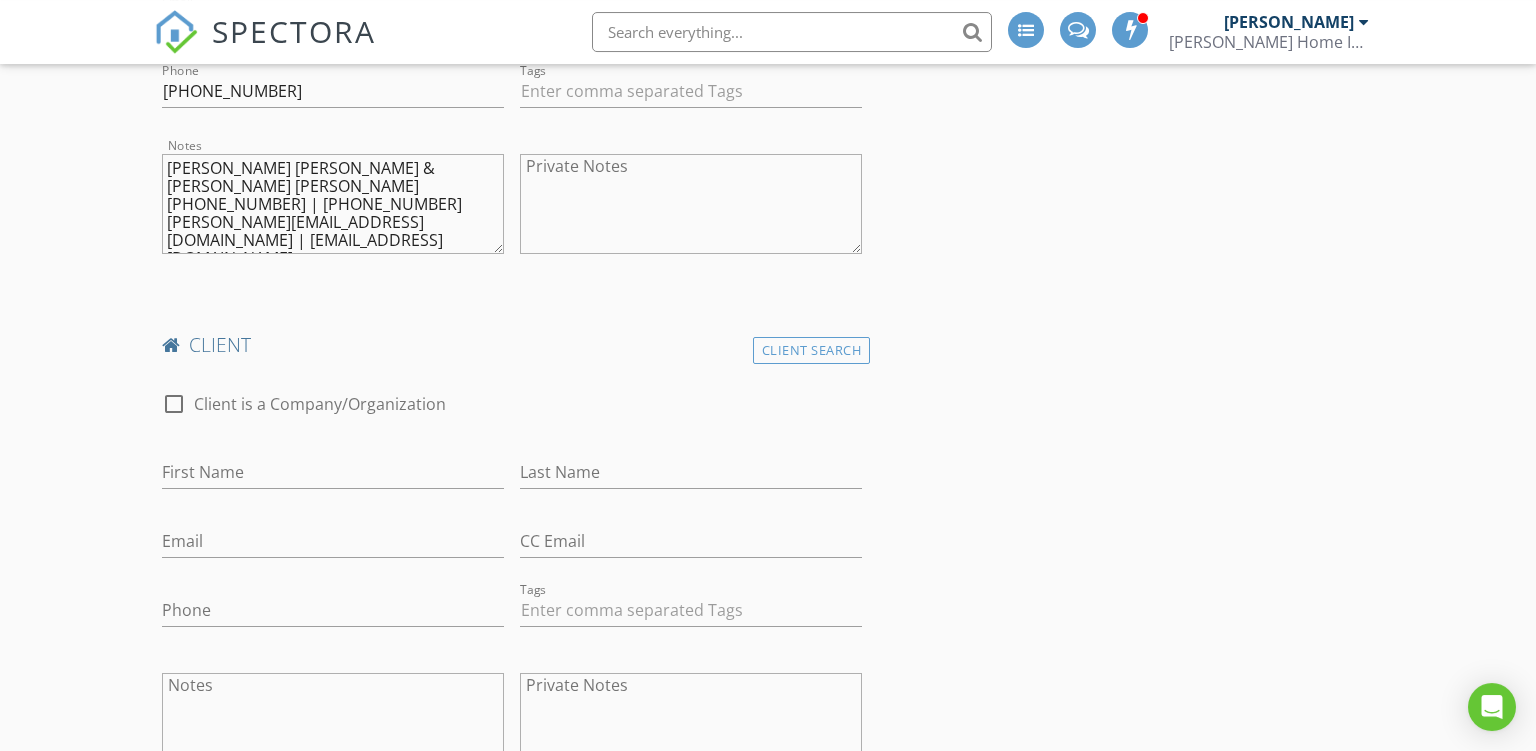 click on "Carlos A Cruzado Tapia & Gianella Y Rivero Barzola
+1 951 850 8252 | +1 305 335 5231
Carlos-_-94@hotmail.com | gianellayrb1@gmail.com" at bounding box center (333, 204) 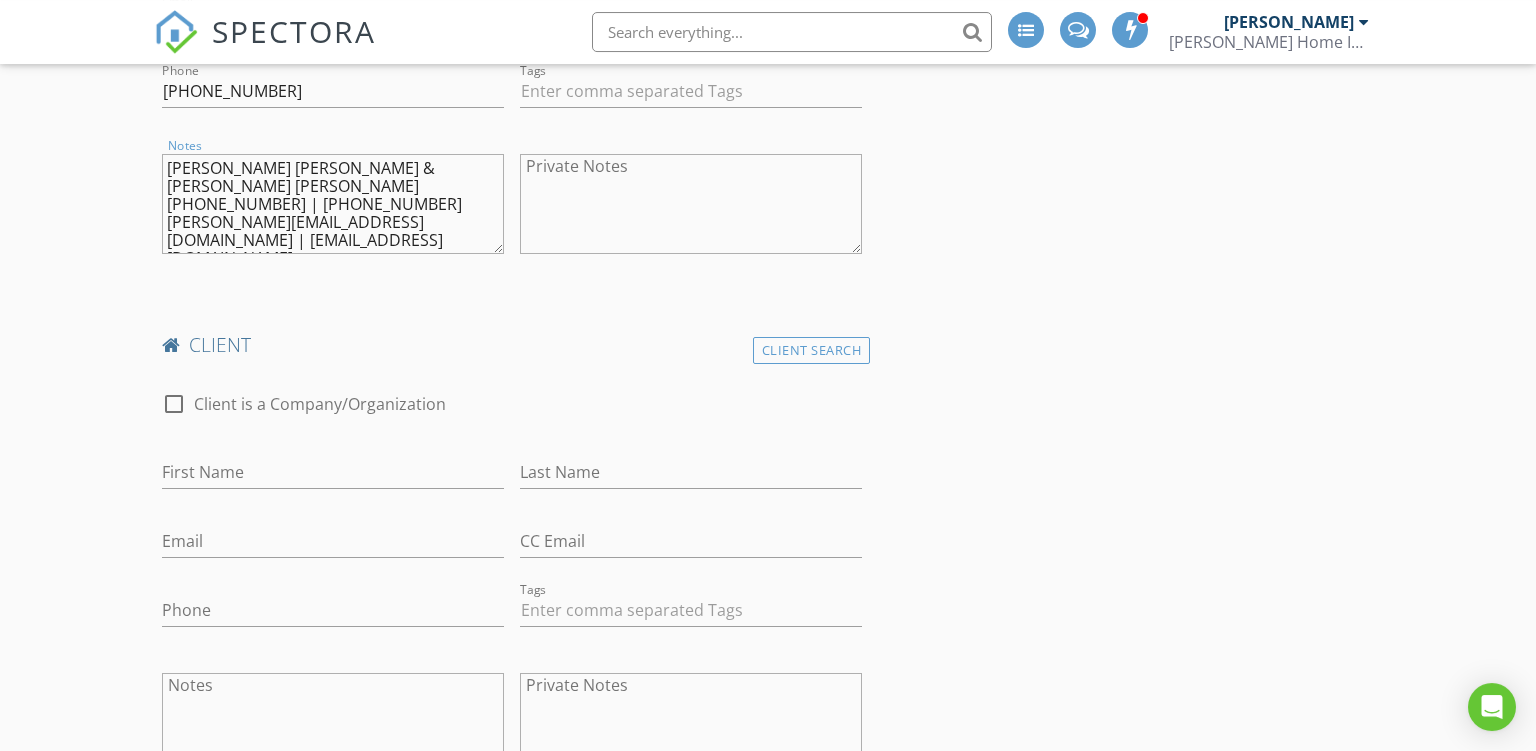 click on "Carlos A Cruzado Tapia & Gianella Y Rivero Barzola
+1 951 850 8252 | +1 305 335 5231
Carlos-_-94@hotmail.com | gianellayrb1@gmail.com" at bounding box center (333, 204) 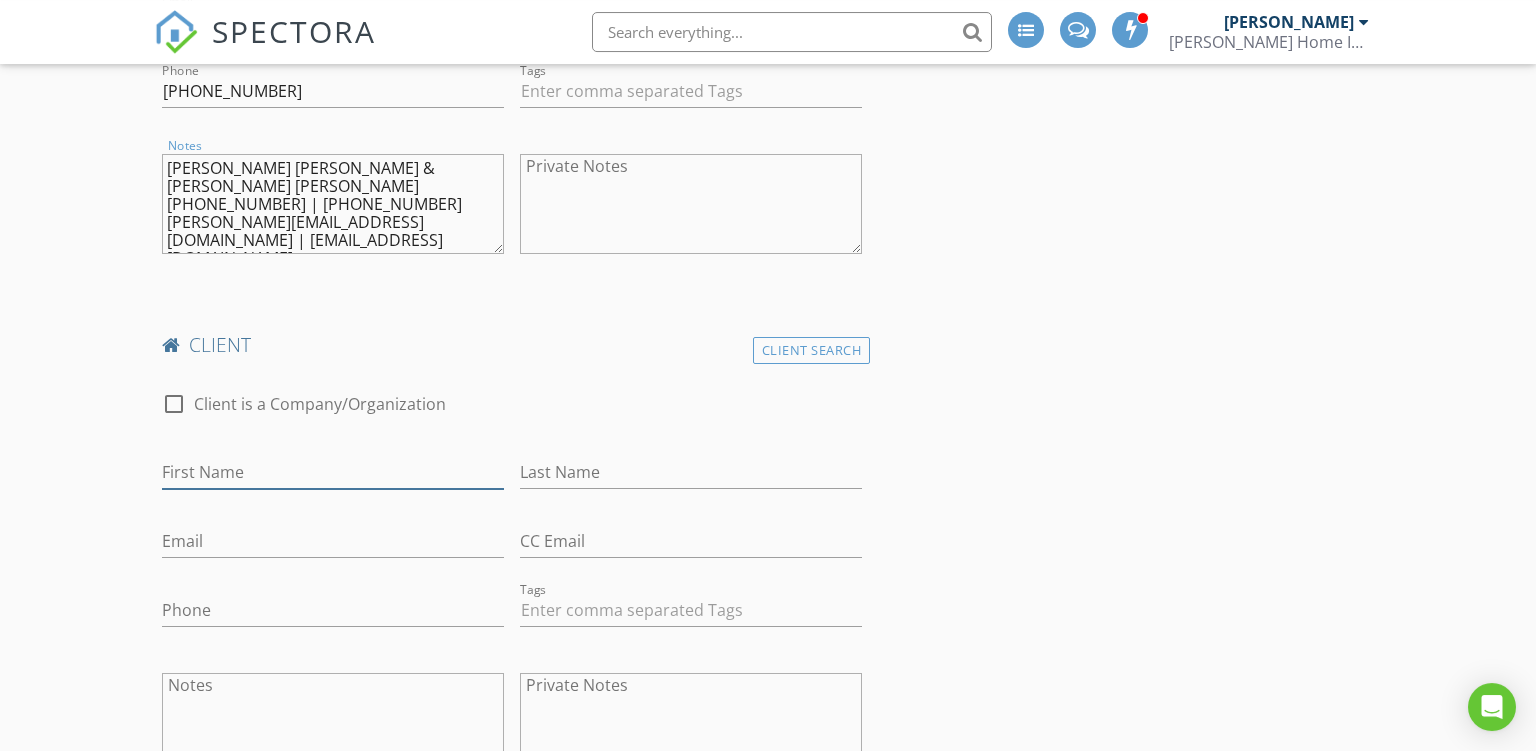 click on "First Name" at bounding box center [333, 472] 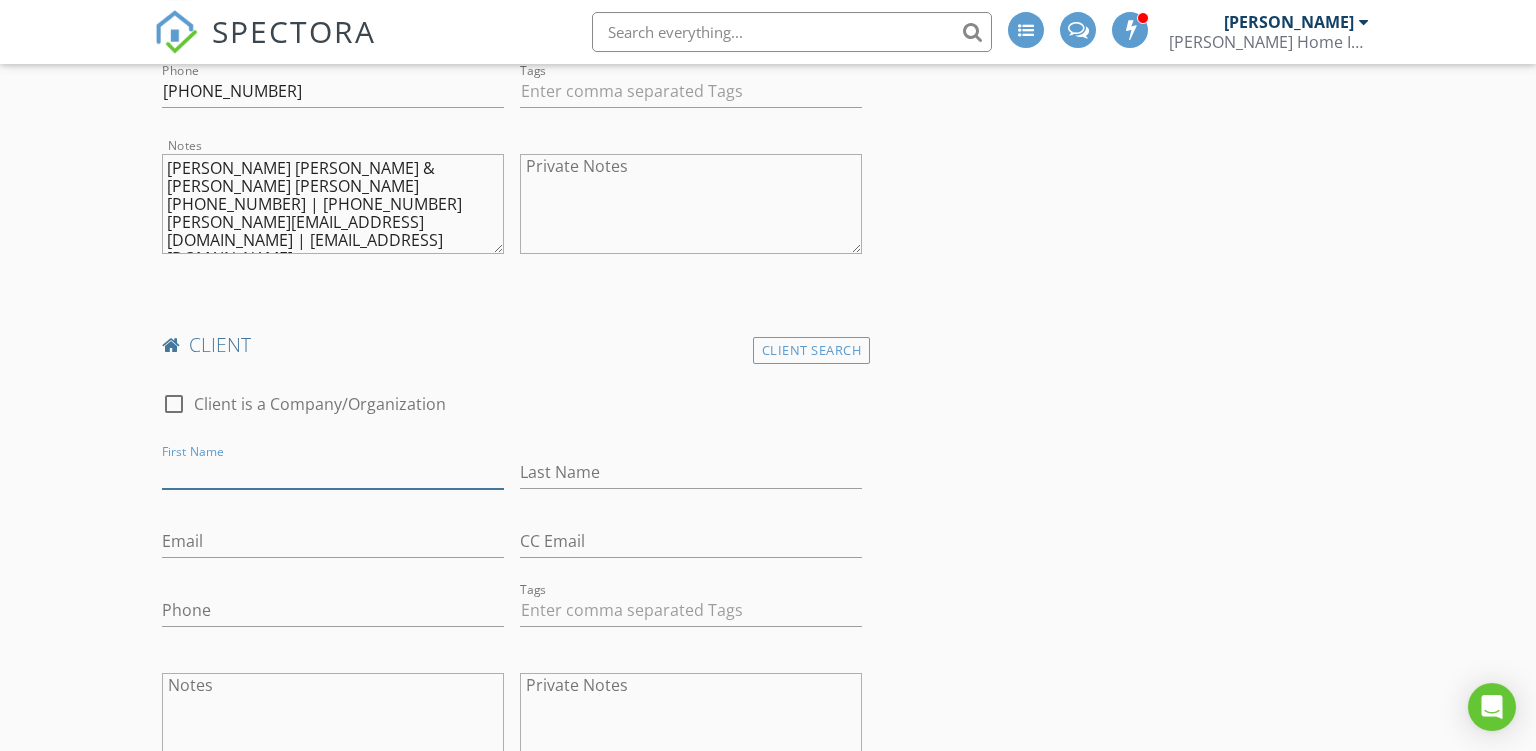 paste on "Gianella" 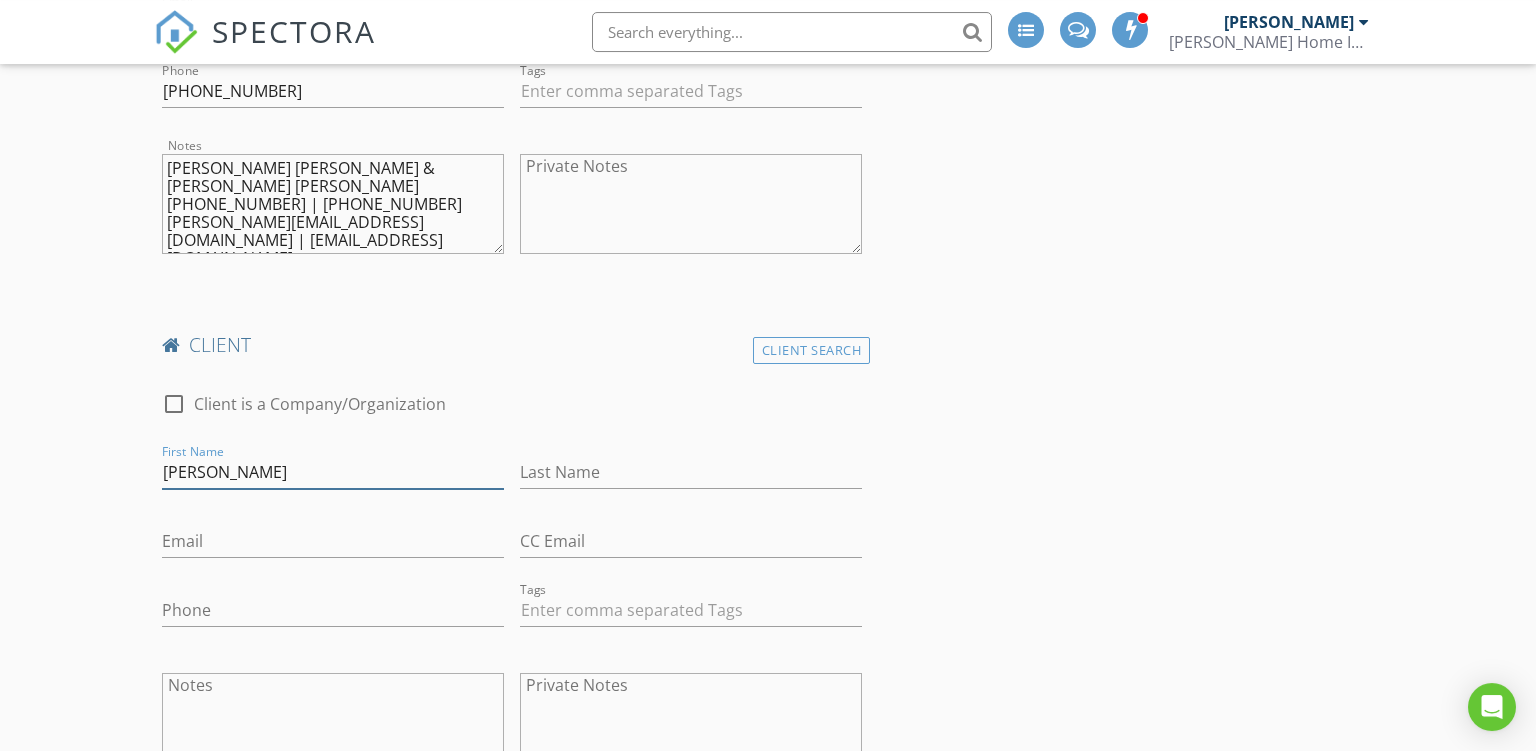 type on "Gianella" 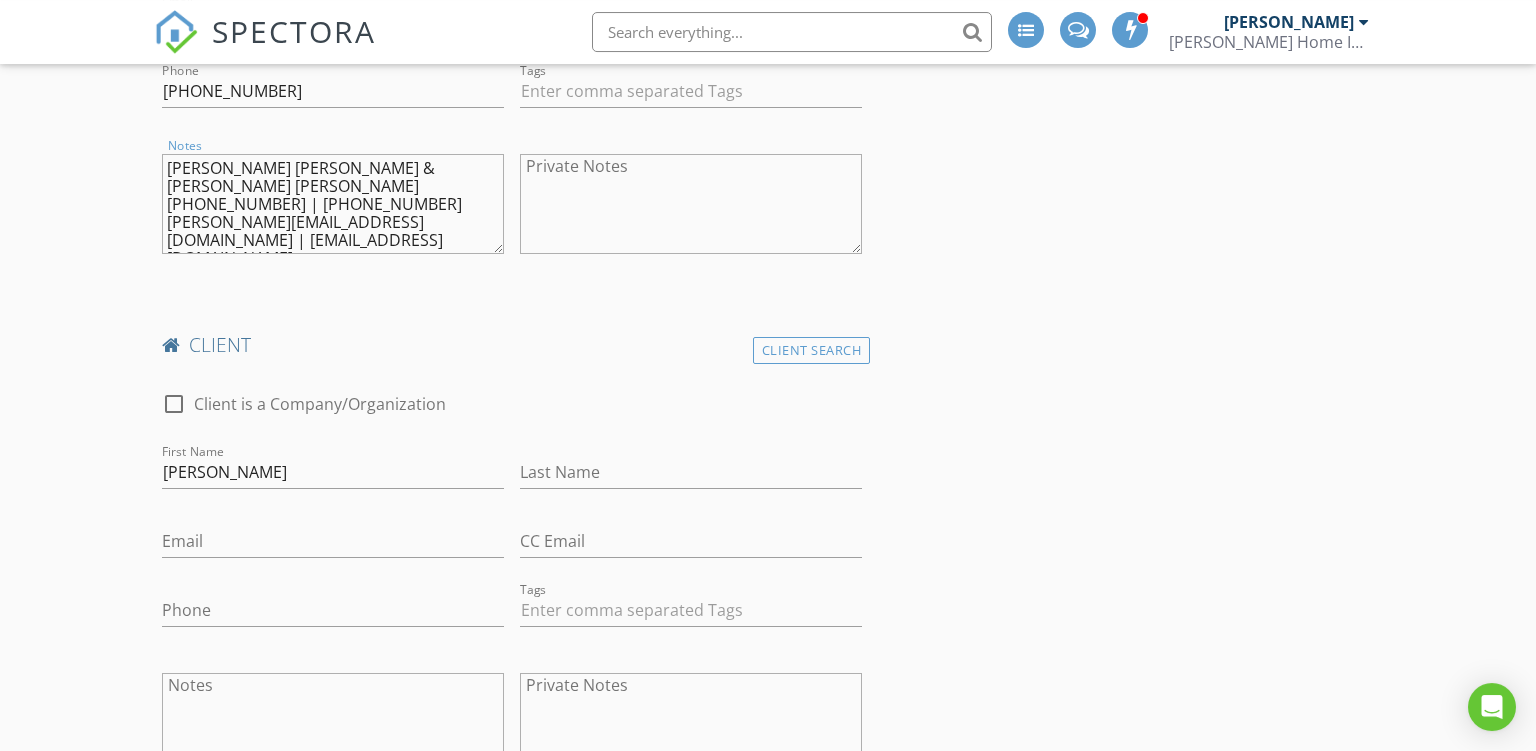 drag, startPoint x: 438, startPoint y: 166, endPoint x: 233, endPoint y: 187, distance: 206.0728 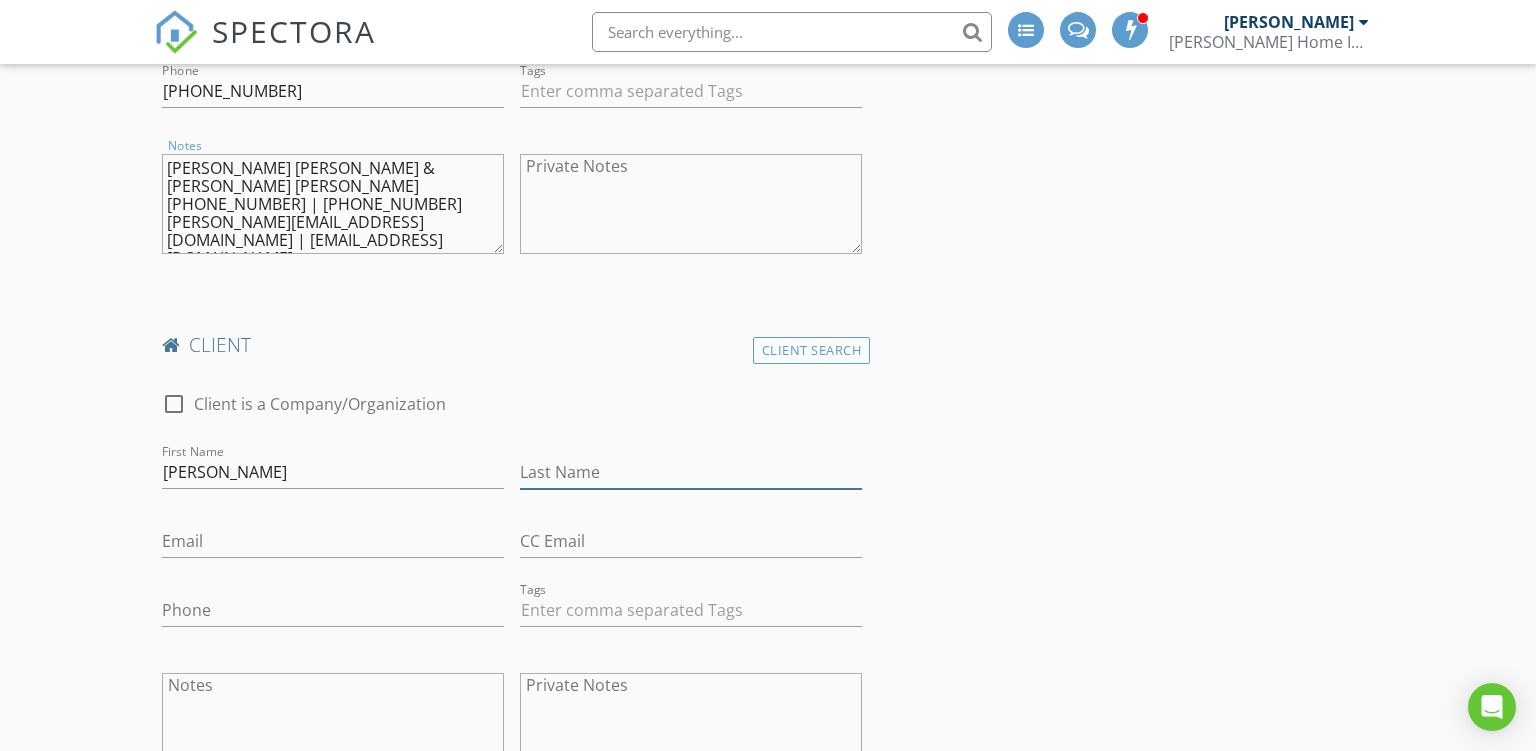 click on "Last Name" at bounding box center [691, 472] 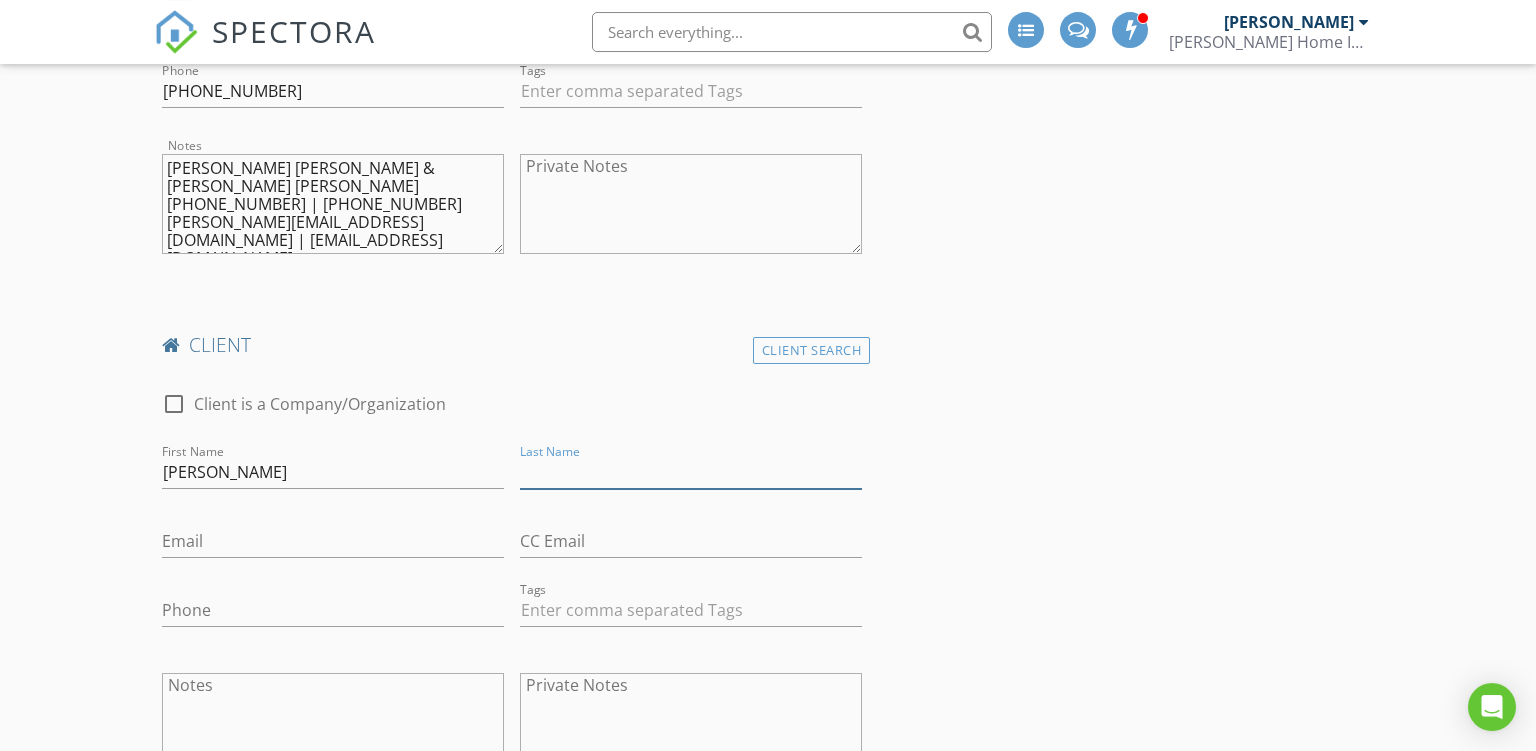 paste on "Rivero Barzola" 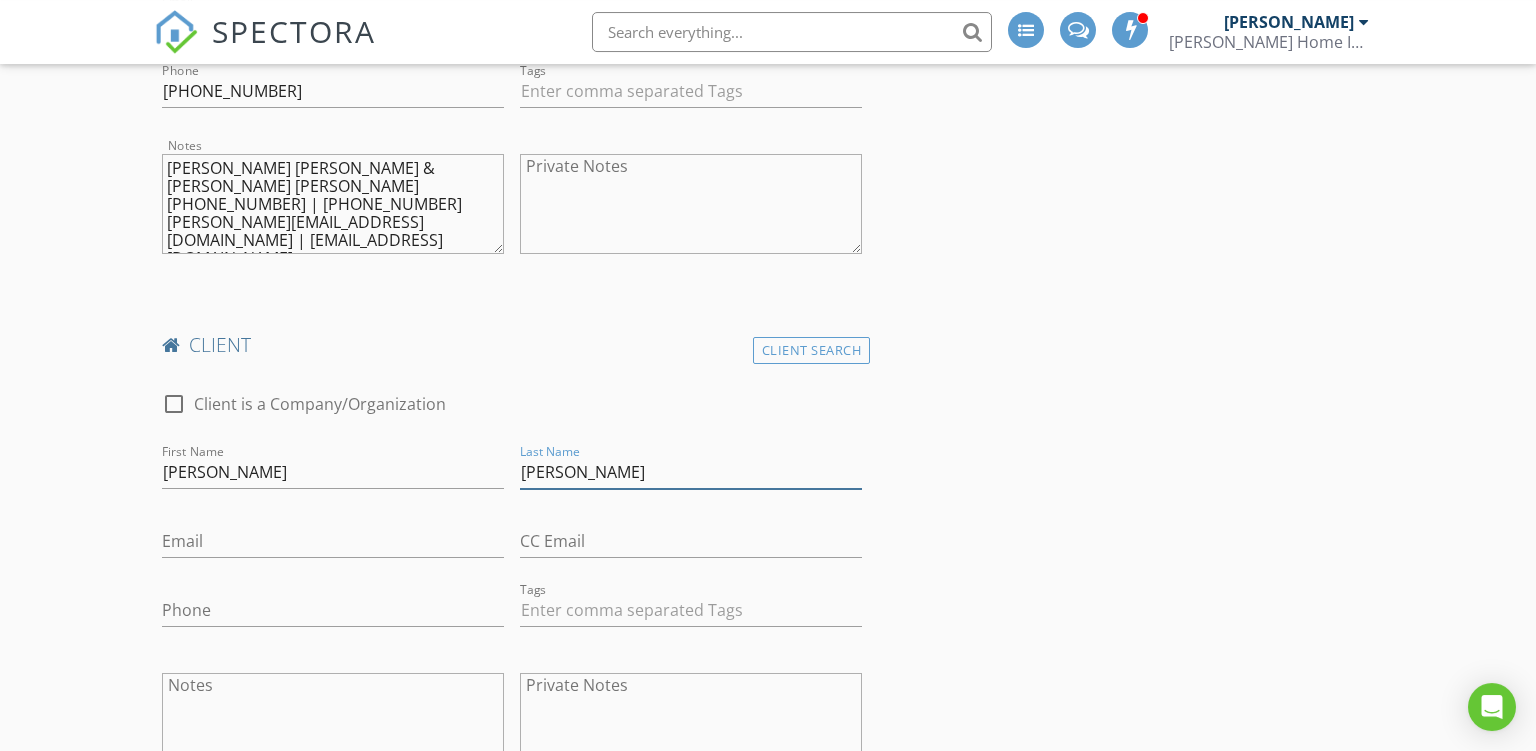 type on "Rivero Barzola" 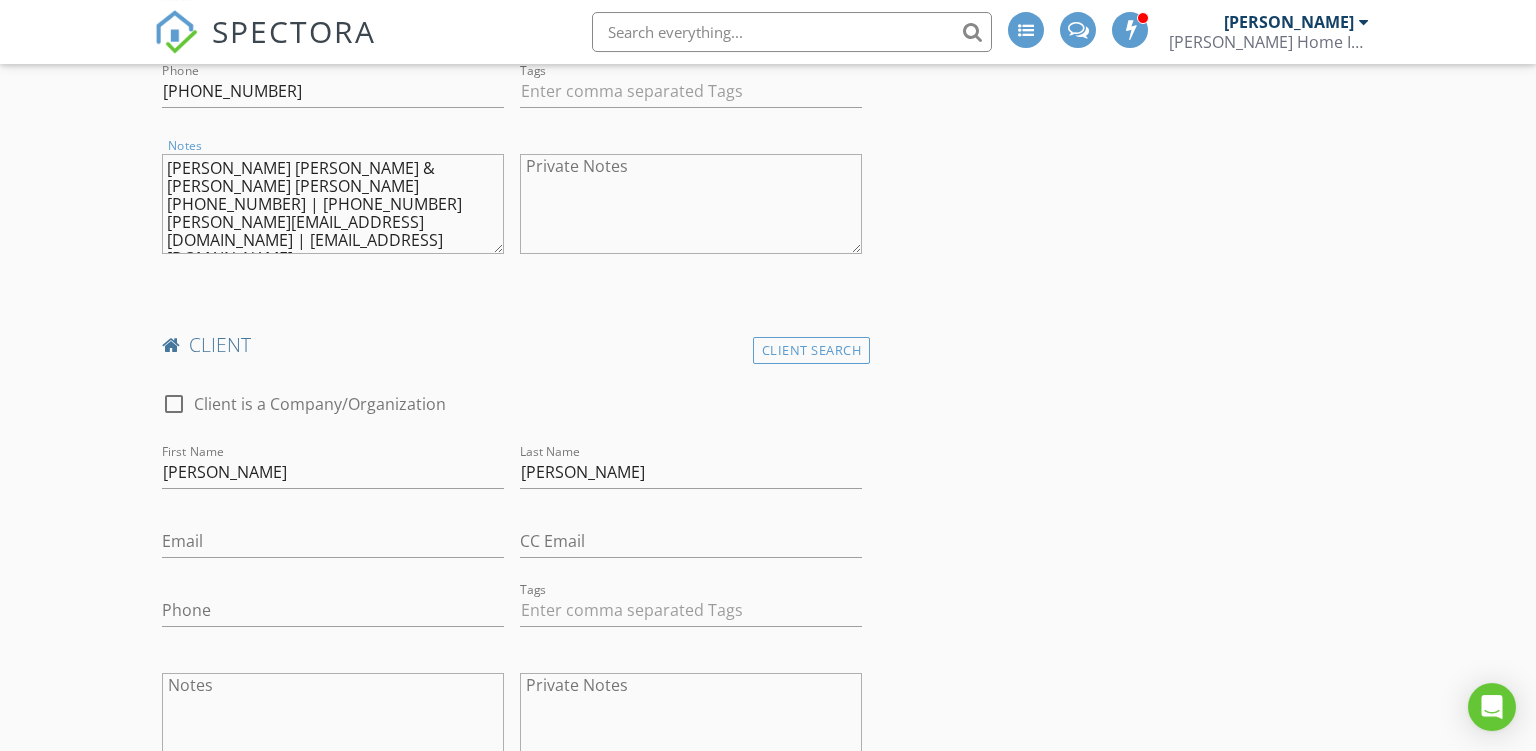 drag, startPoint x: 362, startPoint y: 245, endPoint x: 164, endPoint y: 248, distance: 198.02272 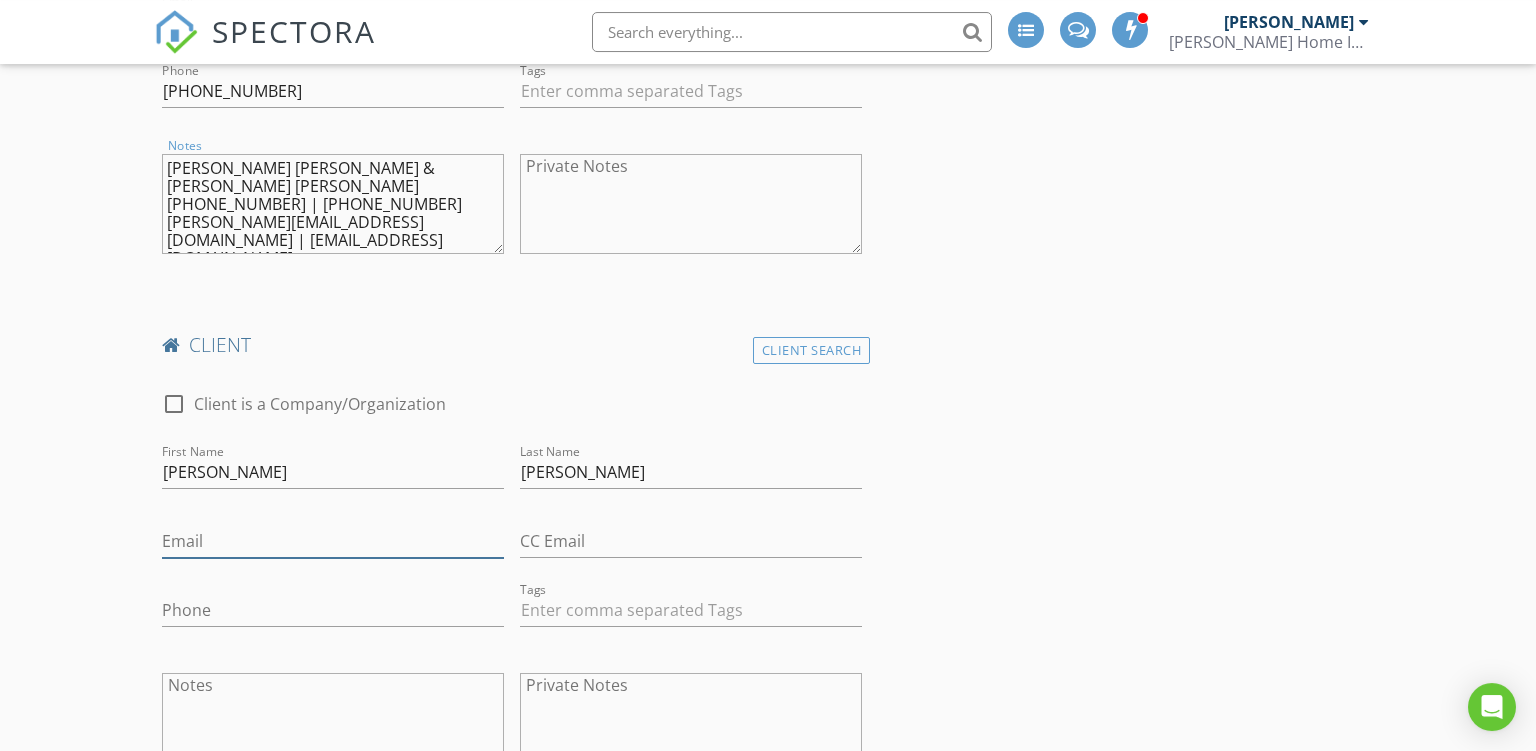 click on "Email" at bounding box center [333, 541] 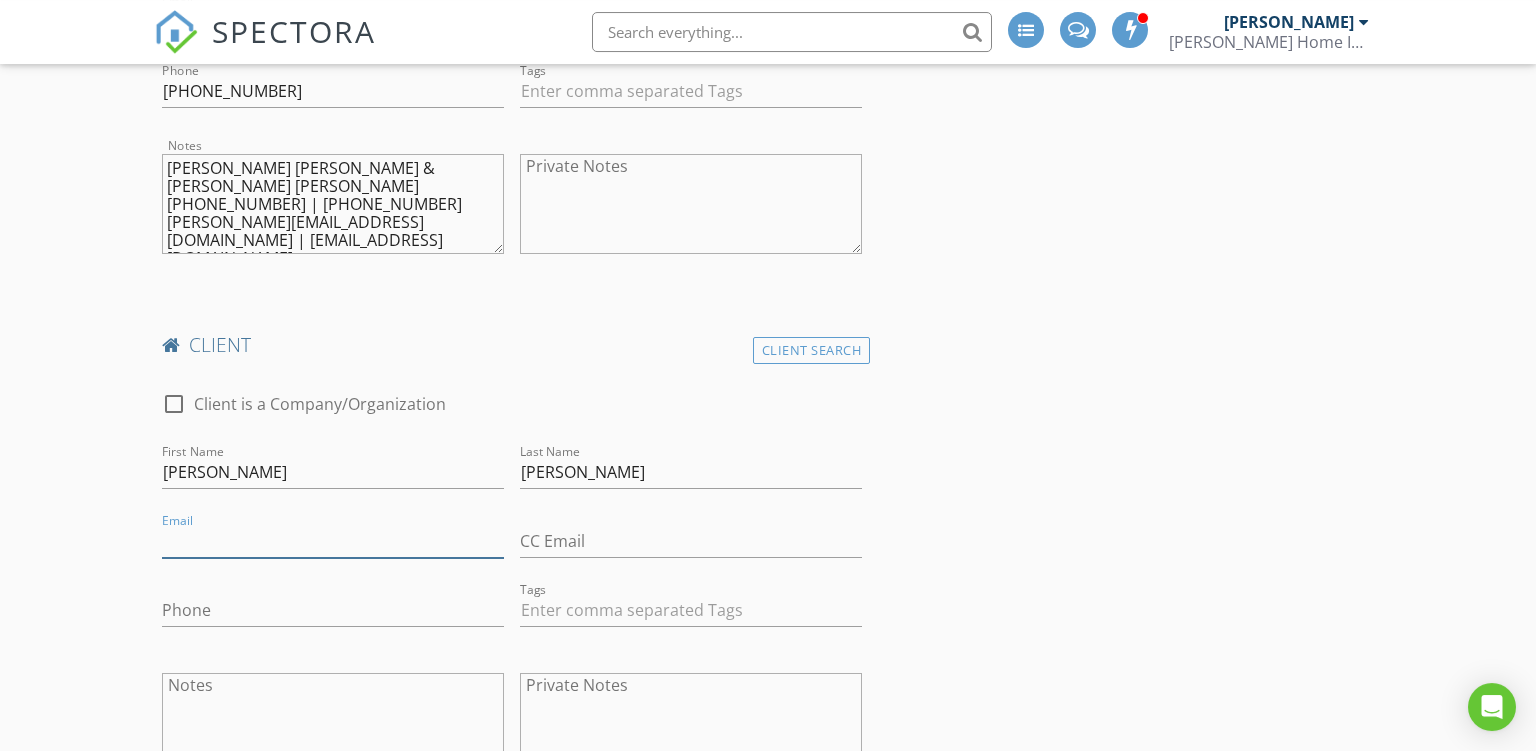 paste on "gianellayrb1@gmail.com" 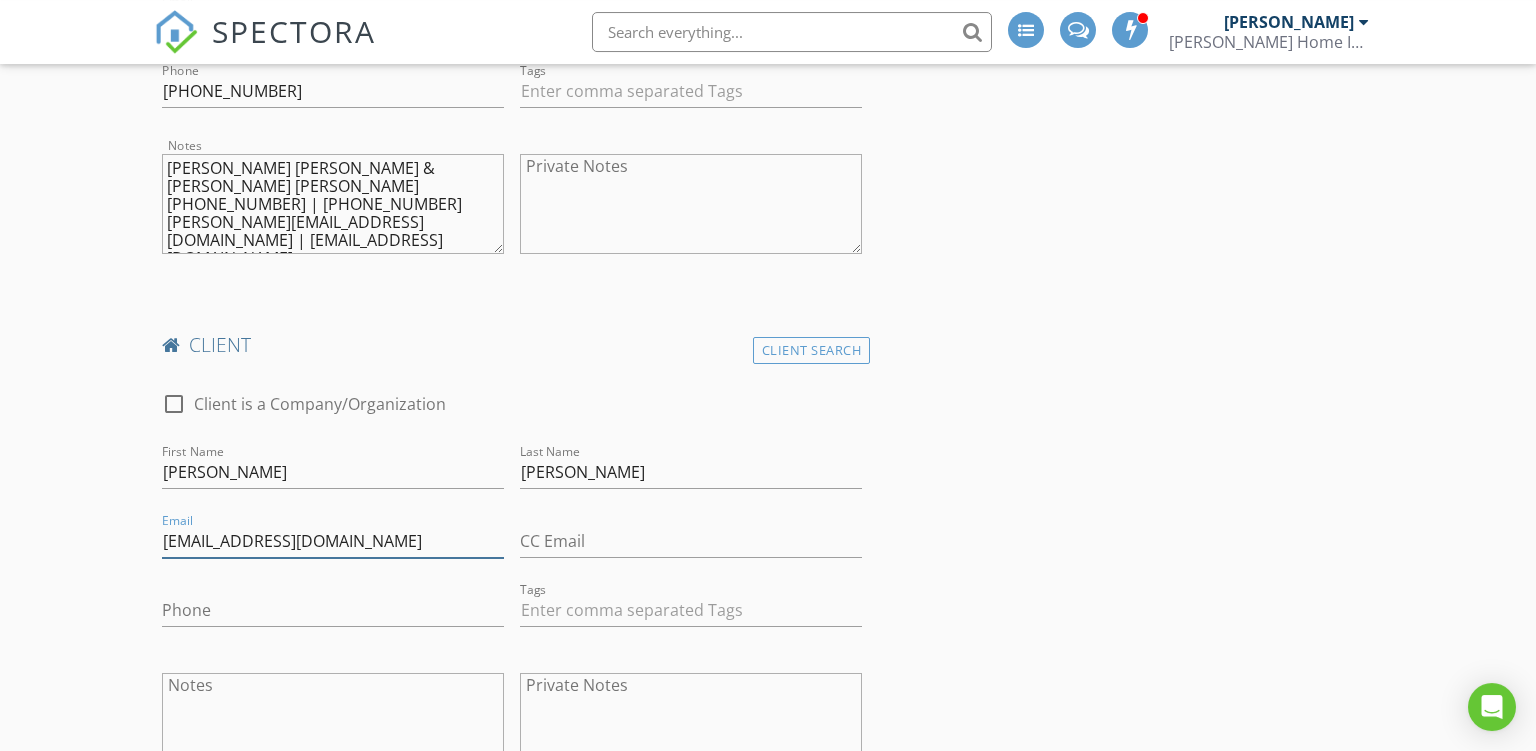 type on "gianellayrb1@gmail.com" 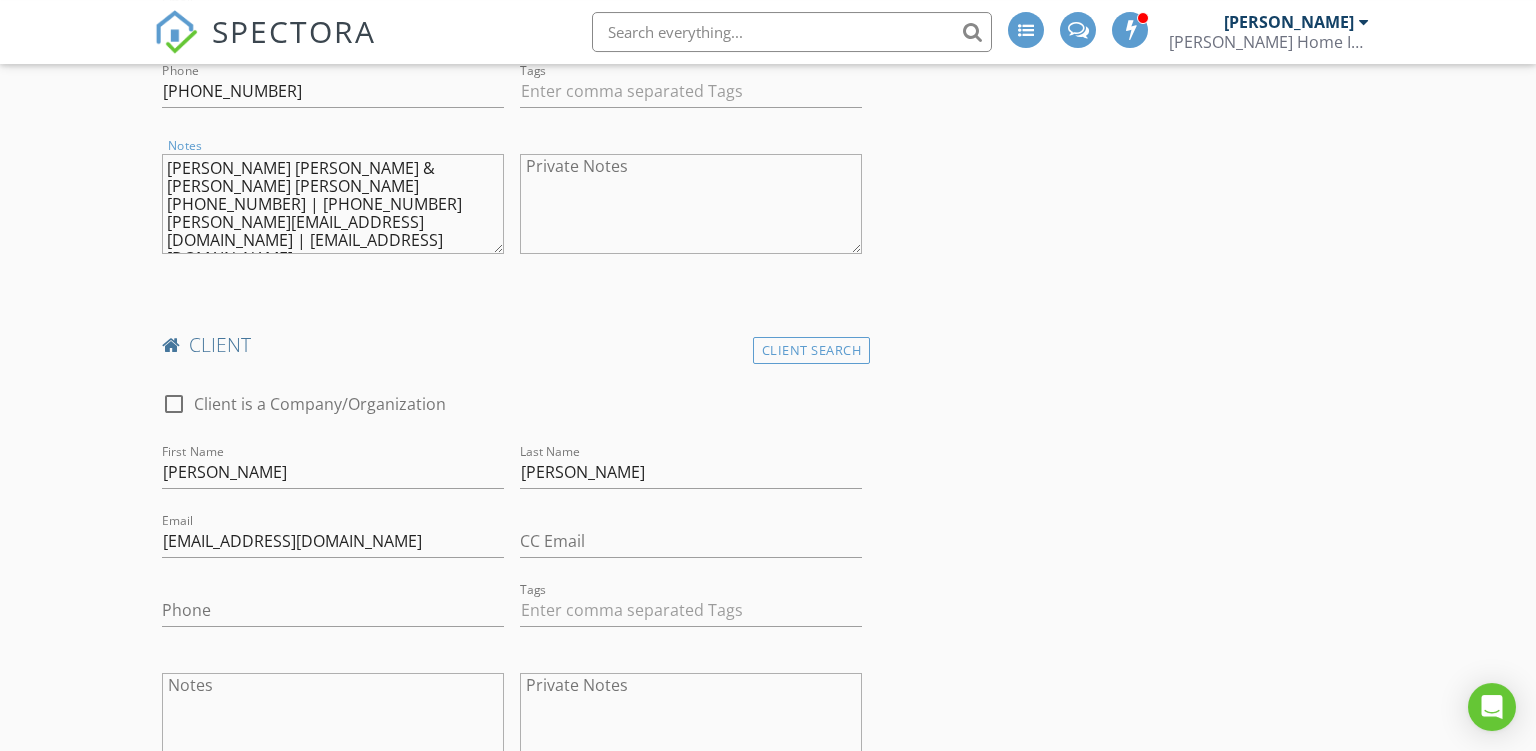 drag, startPoint x: 325, startPoint y: 208, endPoint x: 342, endPoint y: 208, distance: 17 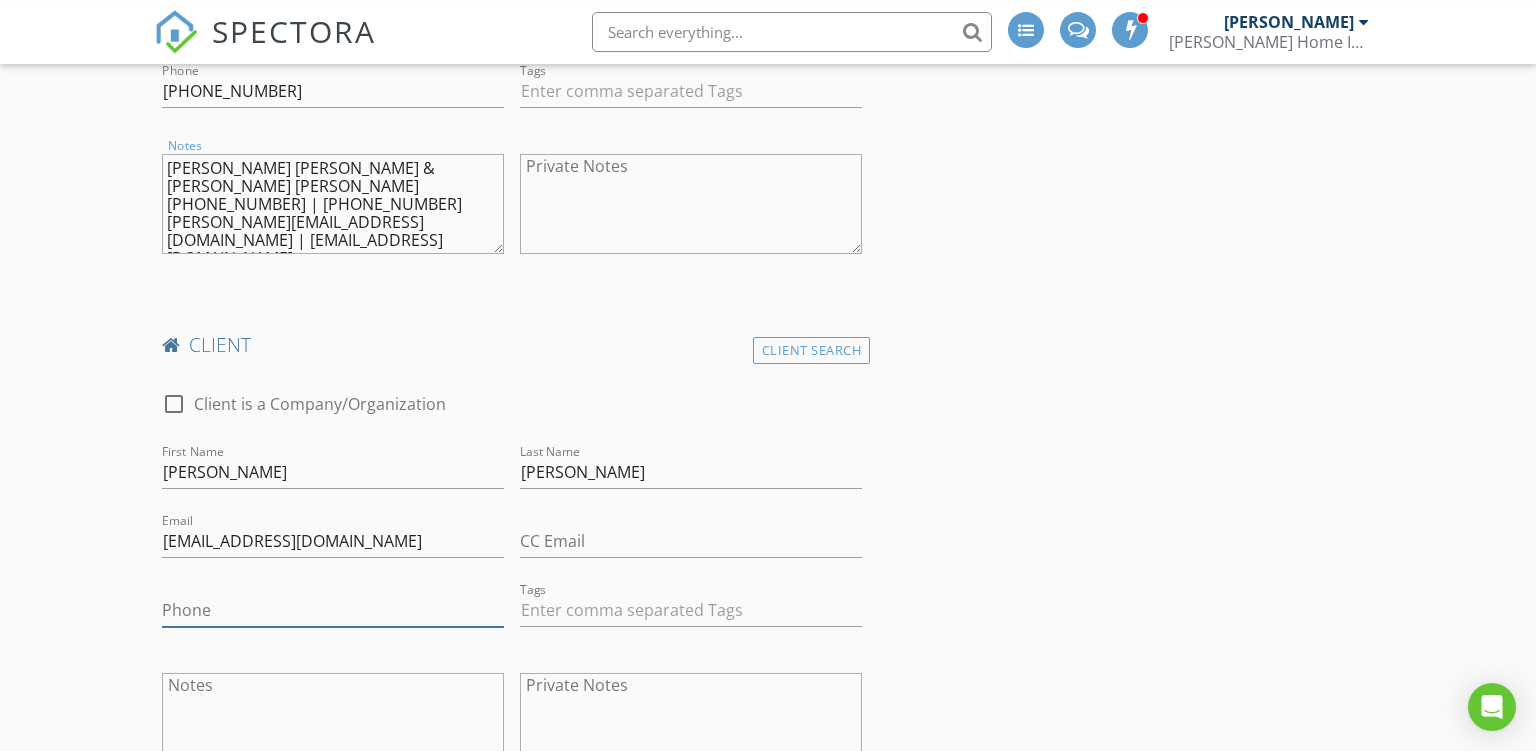 click on "Phone" at bounding box center (333, 610) 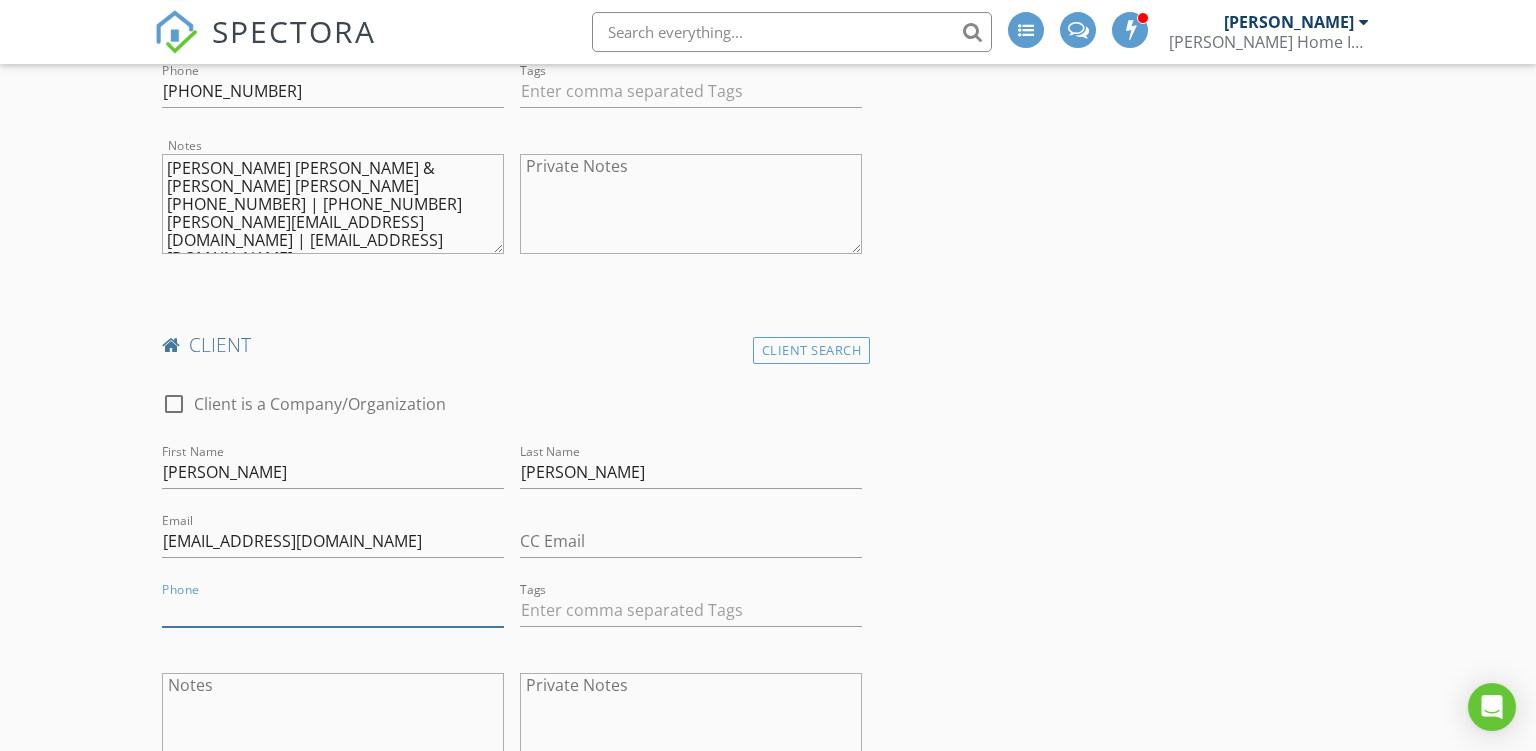 paste on "305-335-5231" 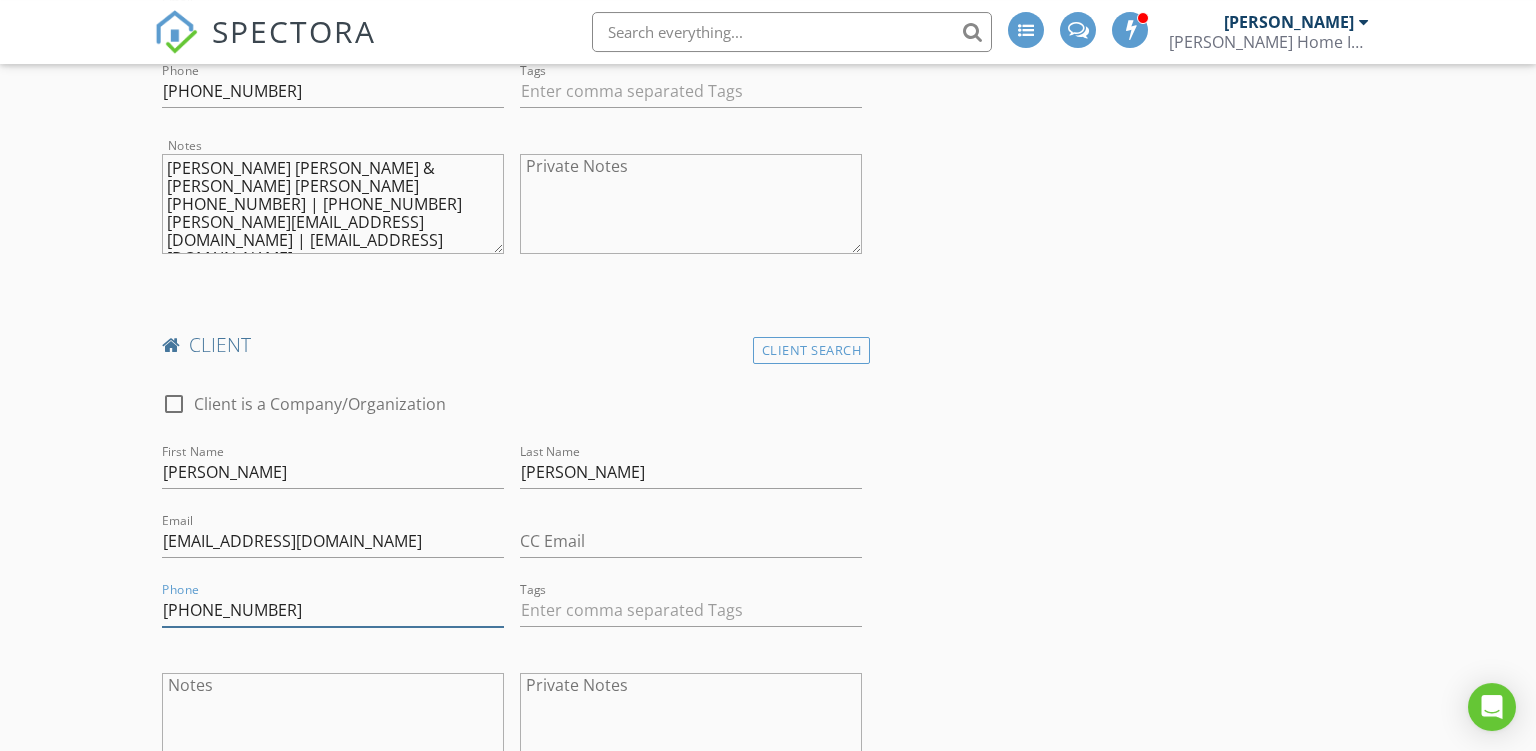 type on "305-335-5231" 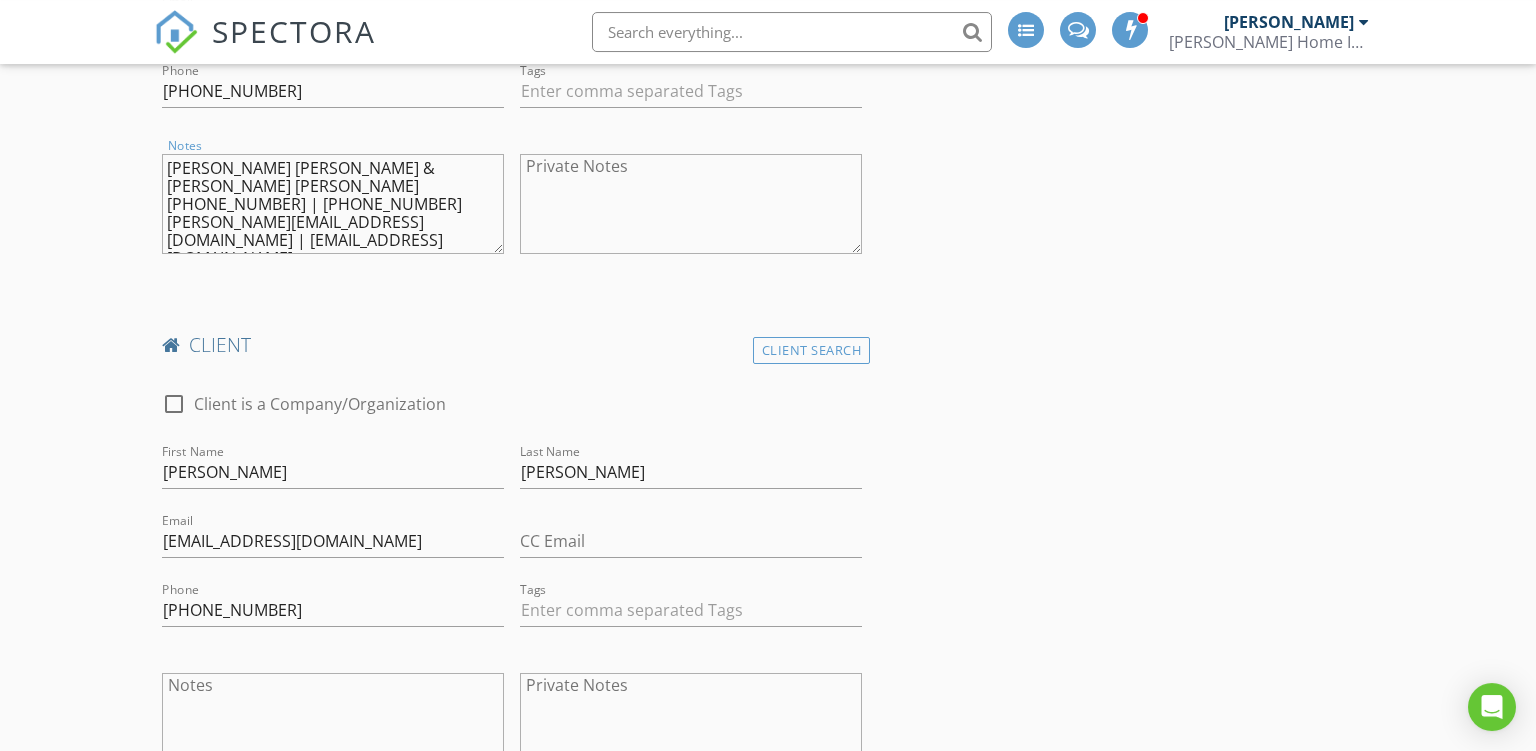 drag, startPoint x: 362, startPoint y: 247, endPoint x: 45, endPoint y: 80, distance: 358.29877 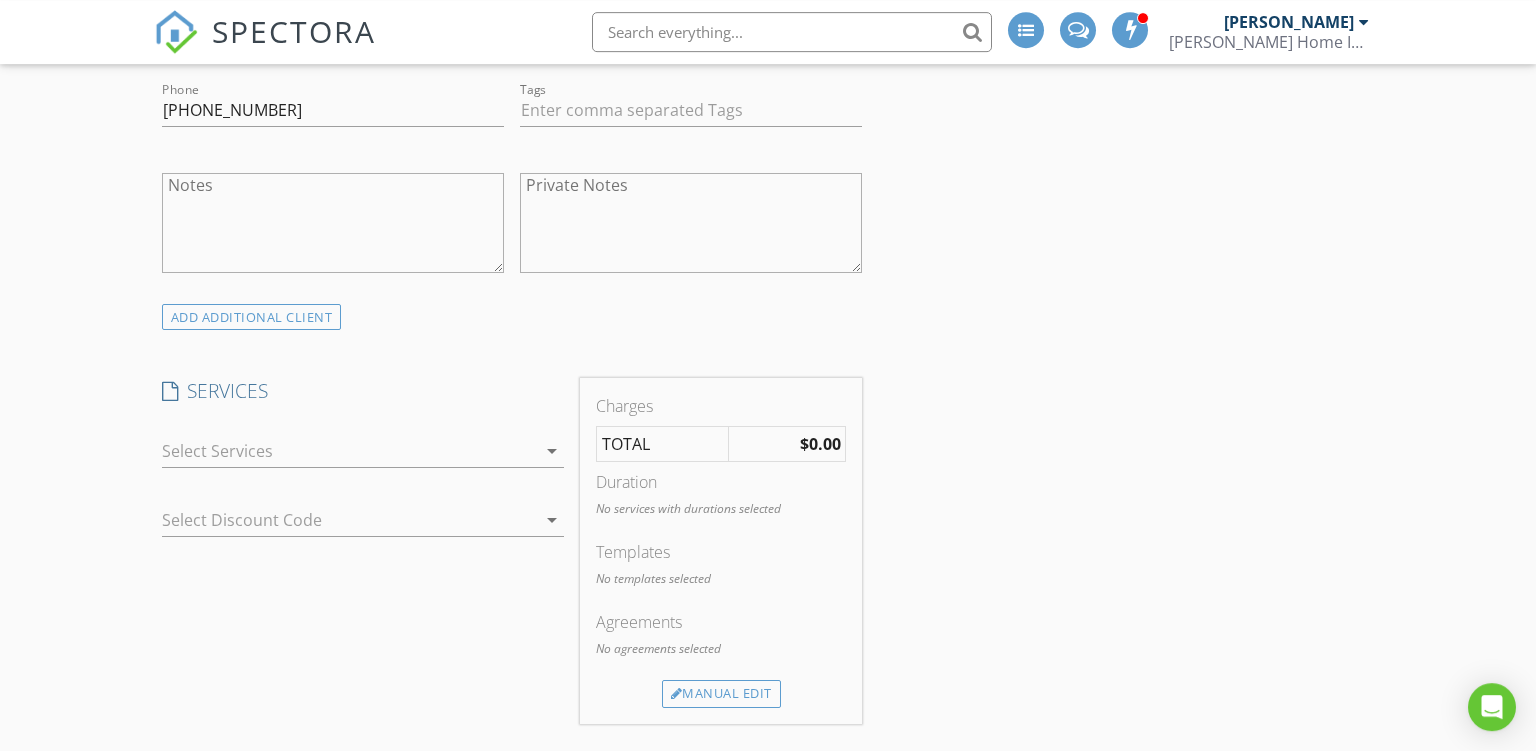scroll, scrollTop: 1818, scrollLeft: 0, axis: vertical 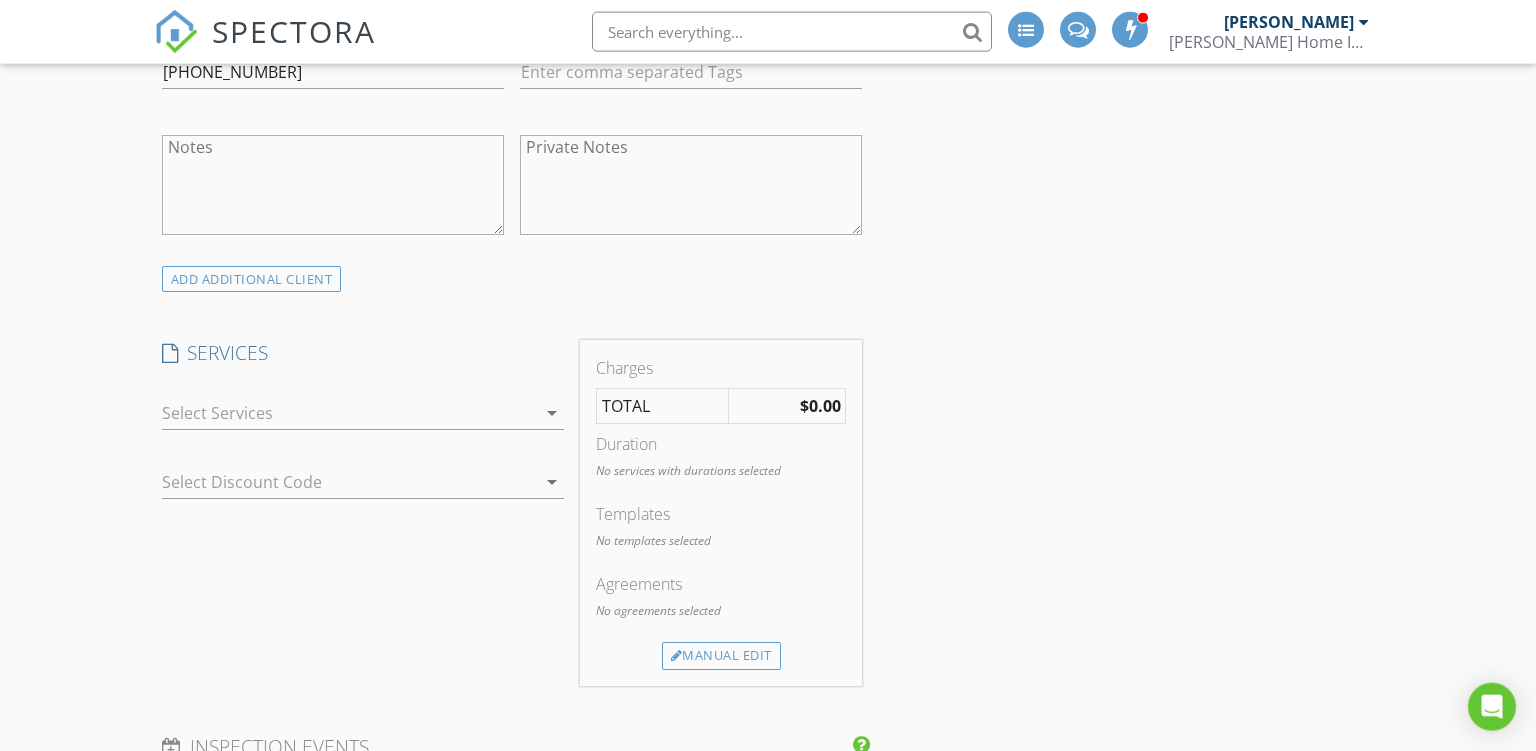 type 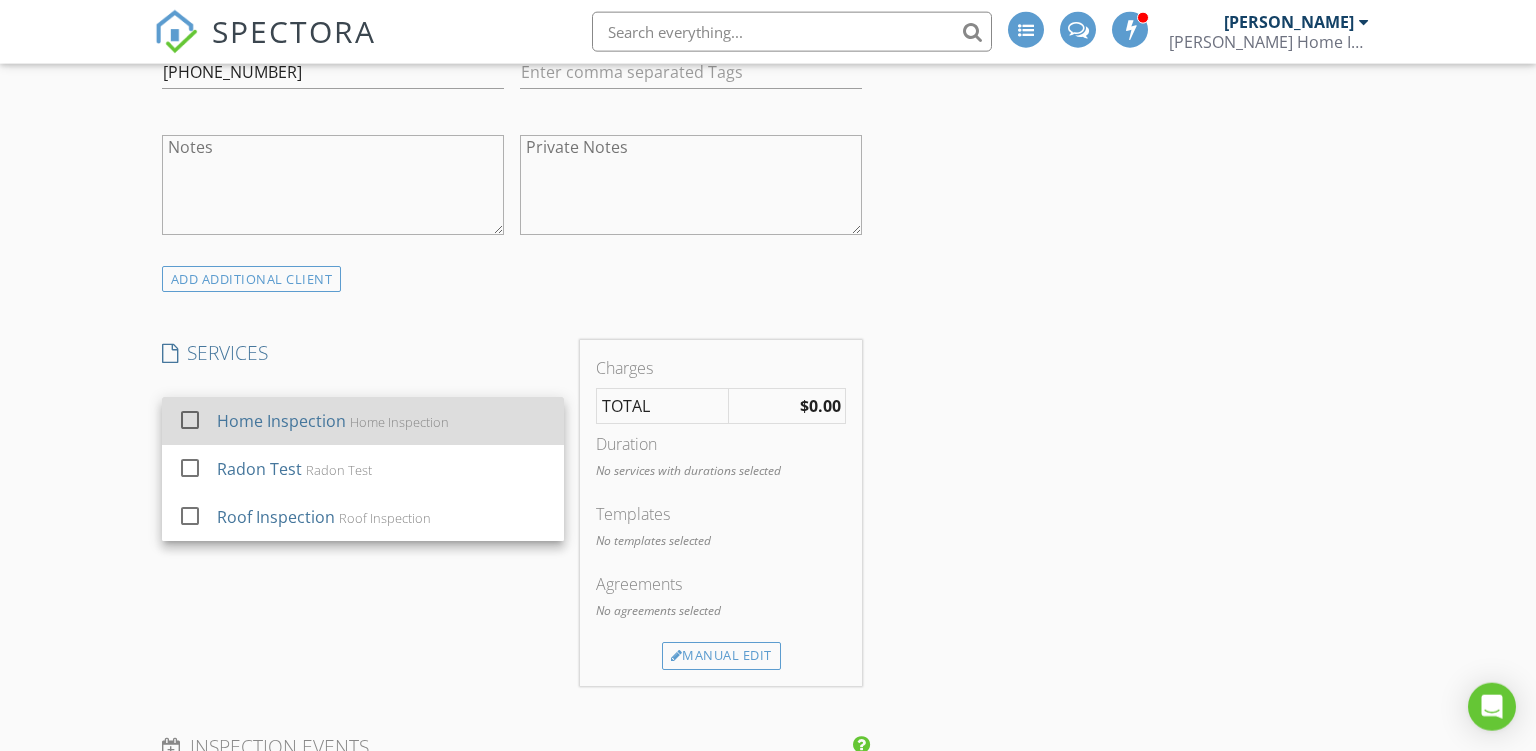 click on "Home Inspection   Home Inspection" at bounding box center [381, 421] 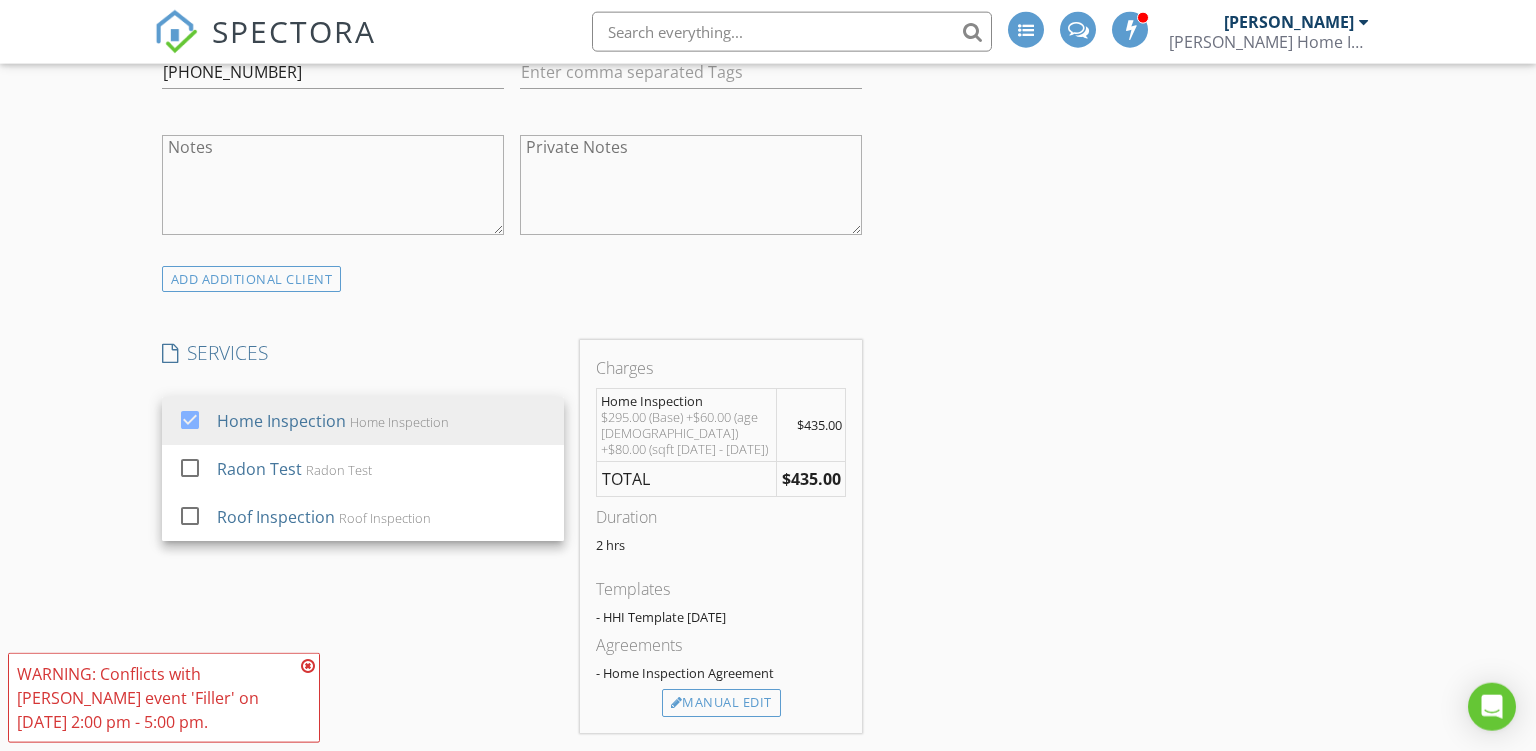 click at bounding box center (308, 666) 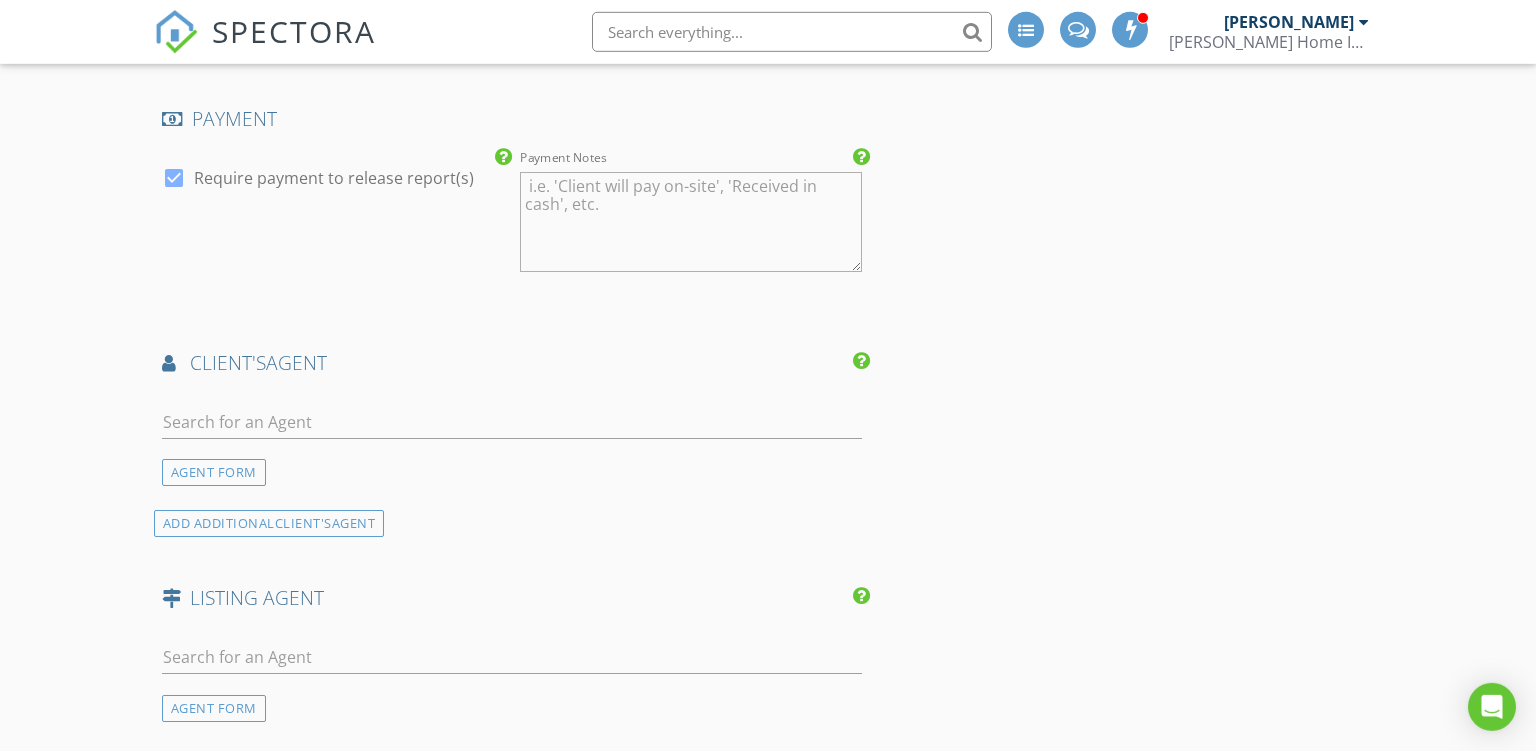 scroll, scrollTop: 2669, scrollLeft: 0, axis: vertical 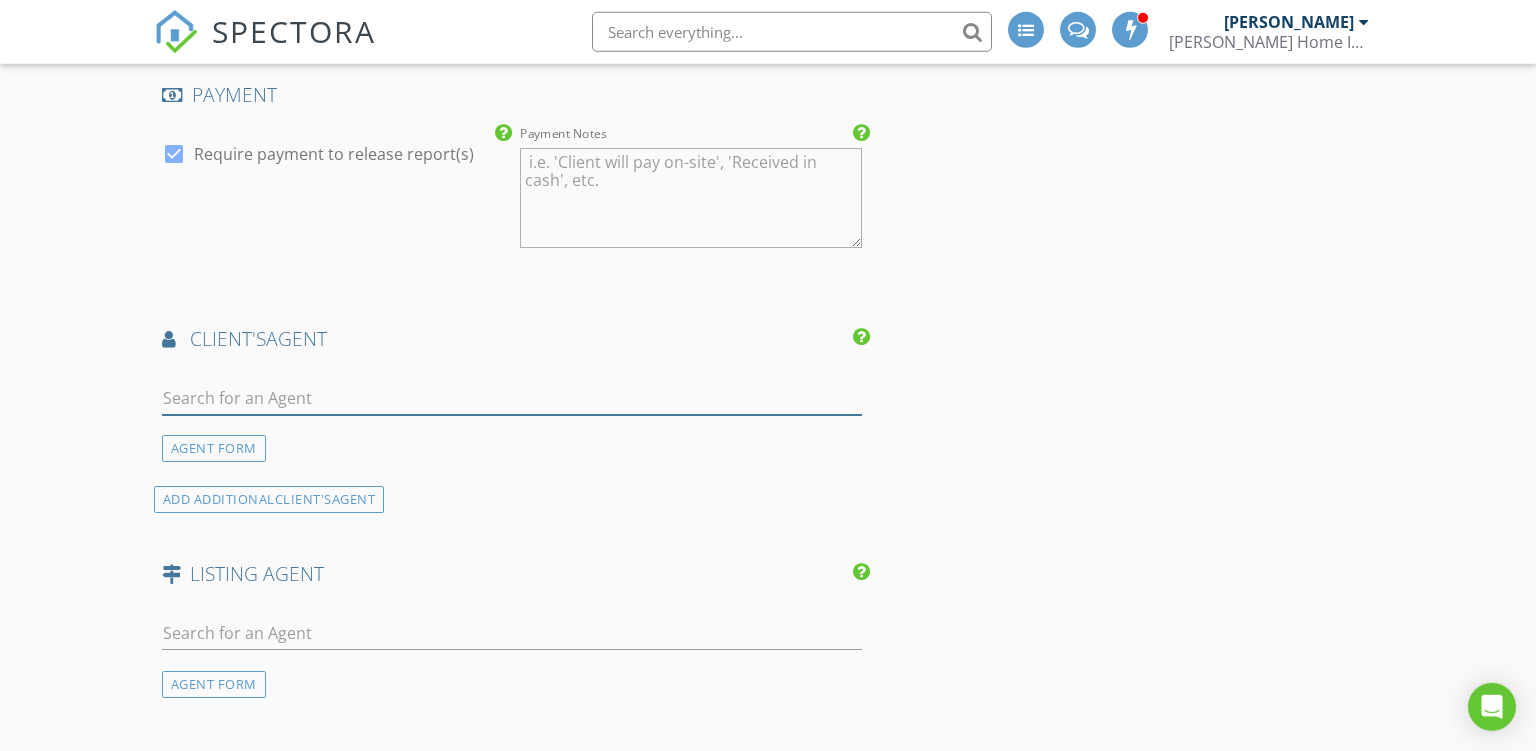 click at bounding box center (512, 398) 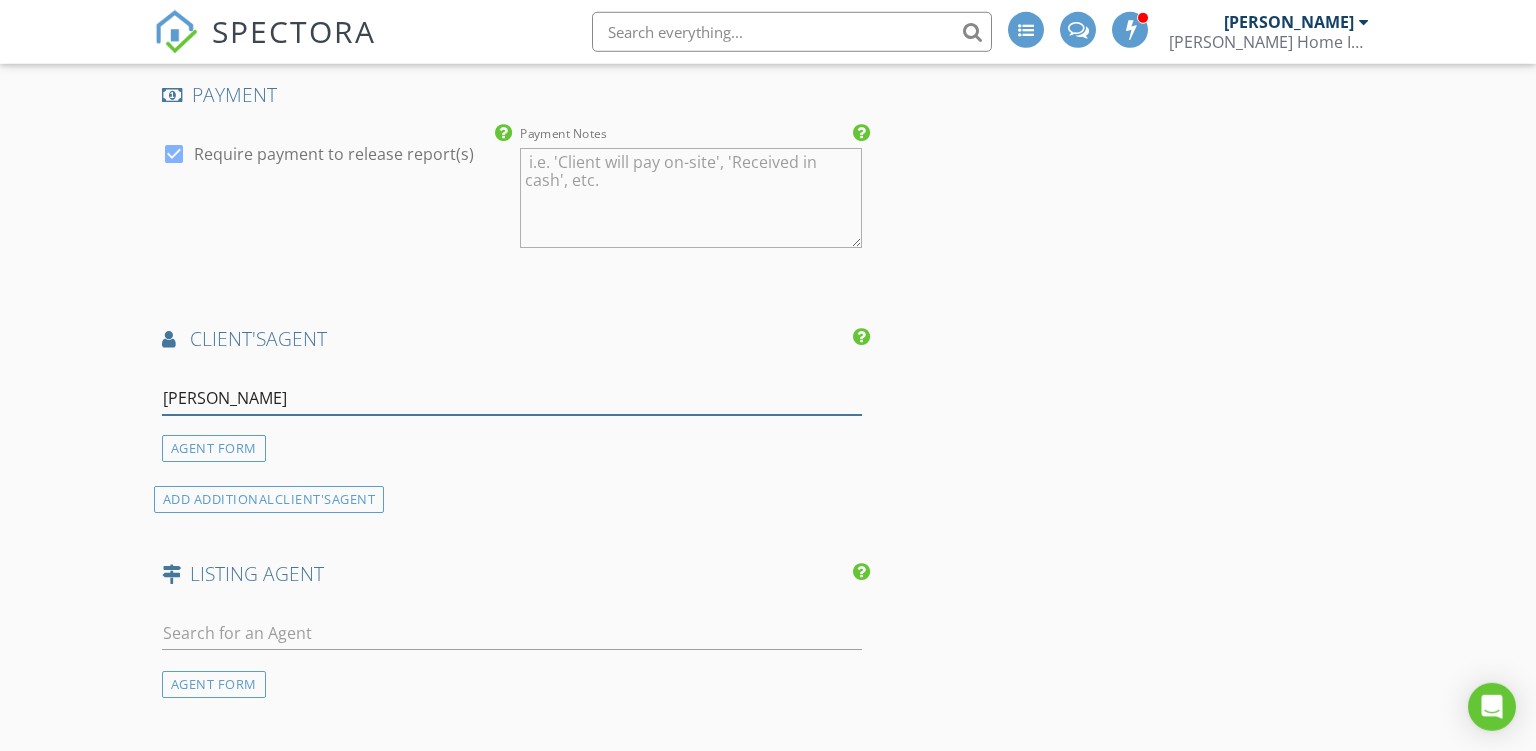 click on "Marquez" at bounding box center (512, 398) 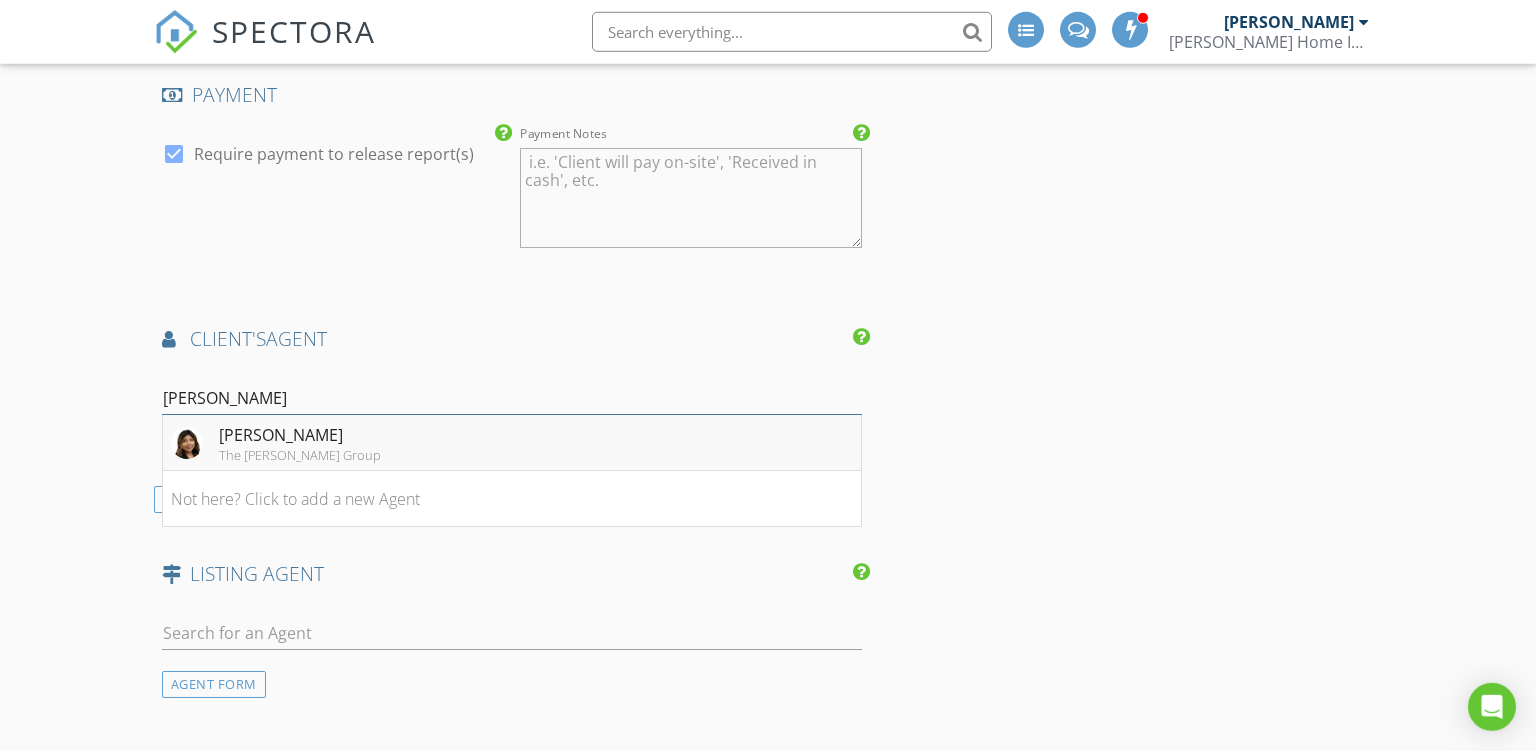 type on "Marquez" 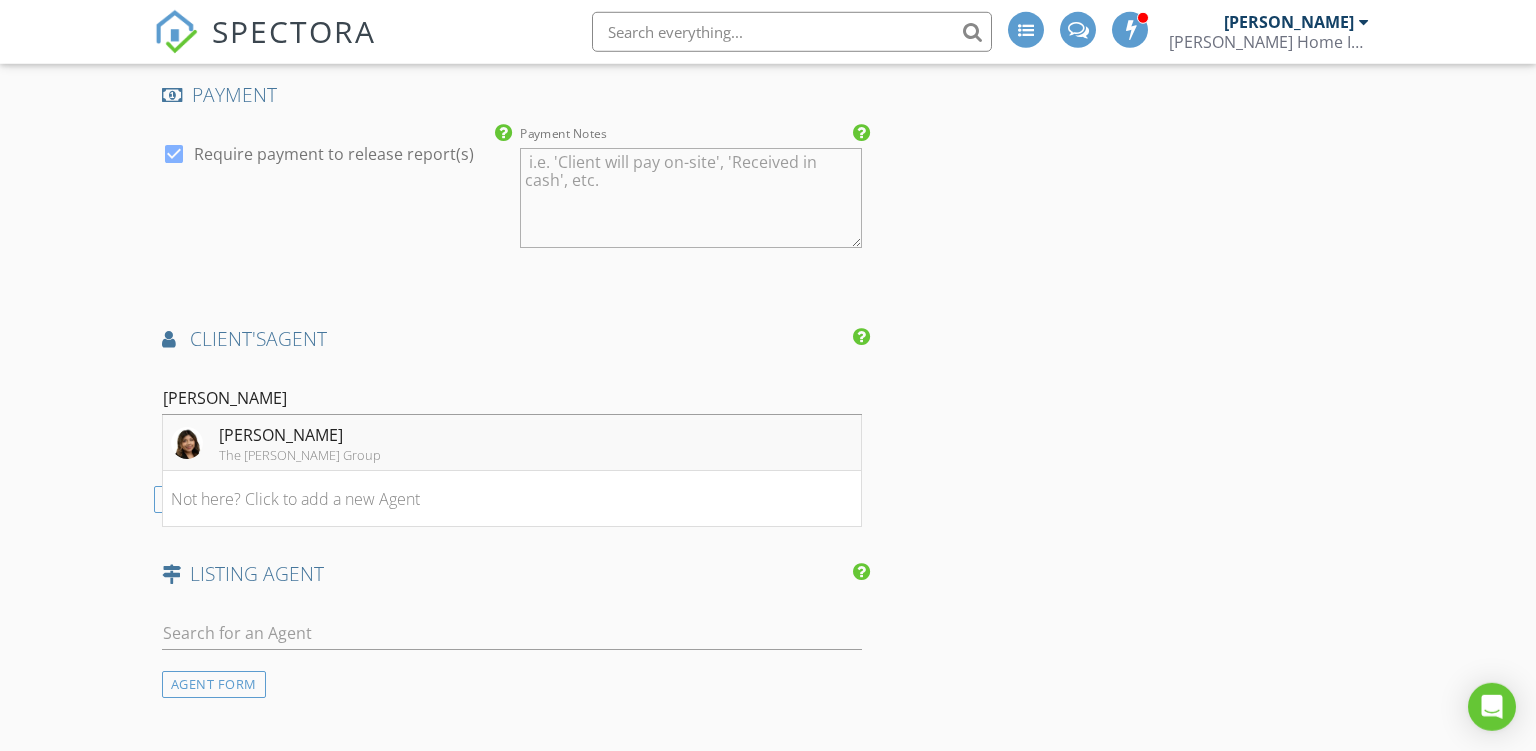 click on "Alexis Marquez" at bounding box center (300, 435) 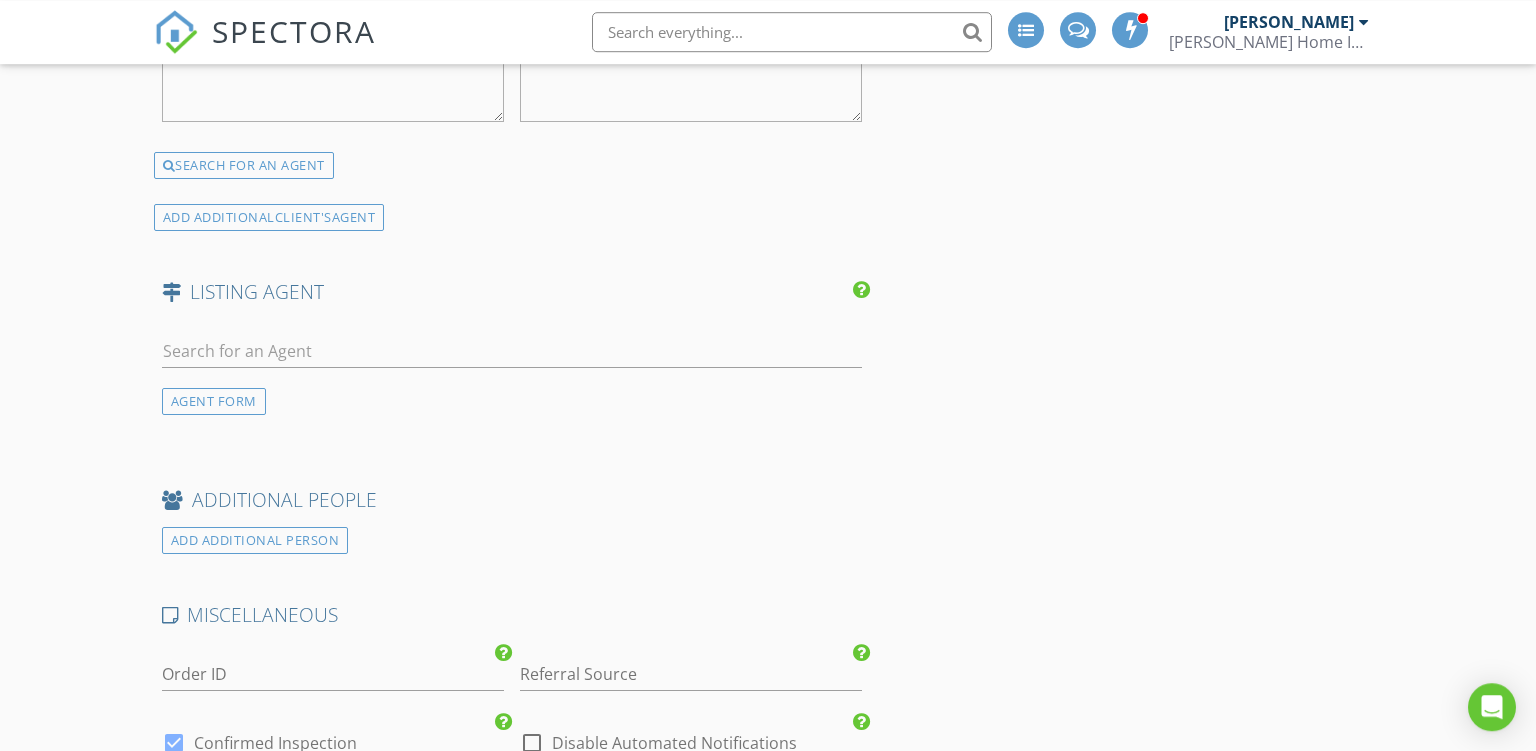 scroll, scrollTop: 3368, scrollLeft: 0, axis: vertical 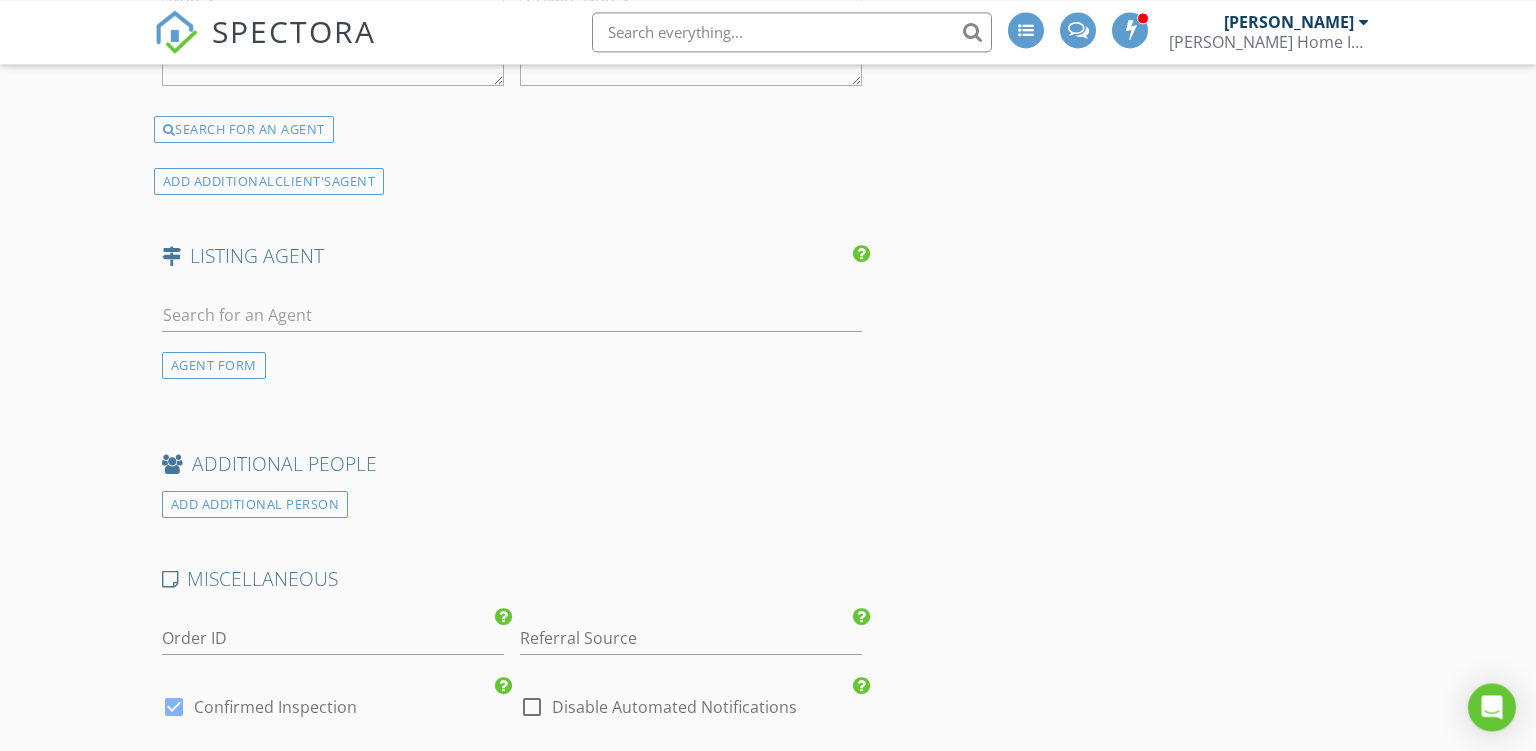 click at bounding box center [512, 325] 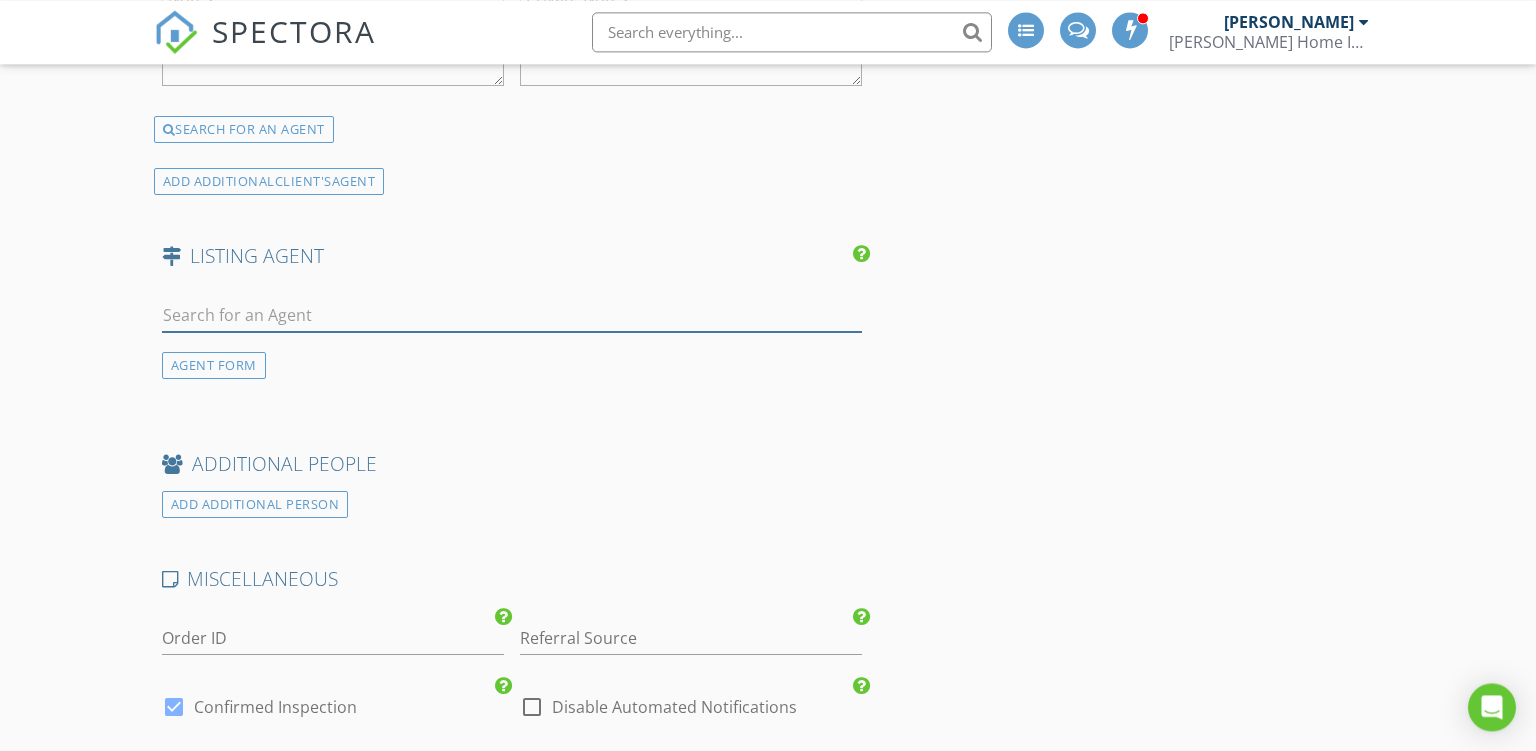 click at bounding box center [512, 315] 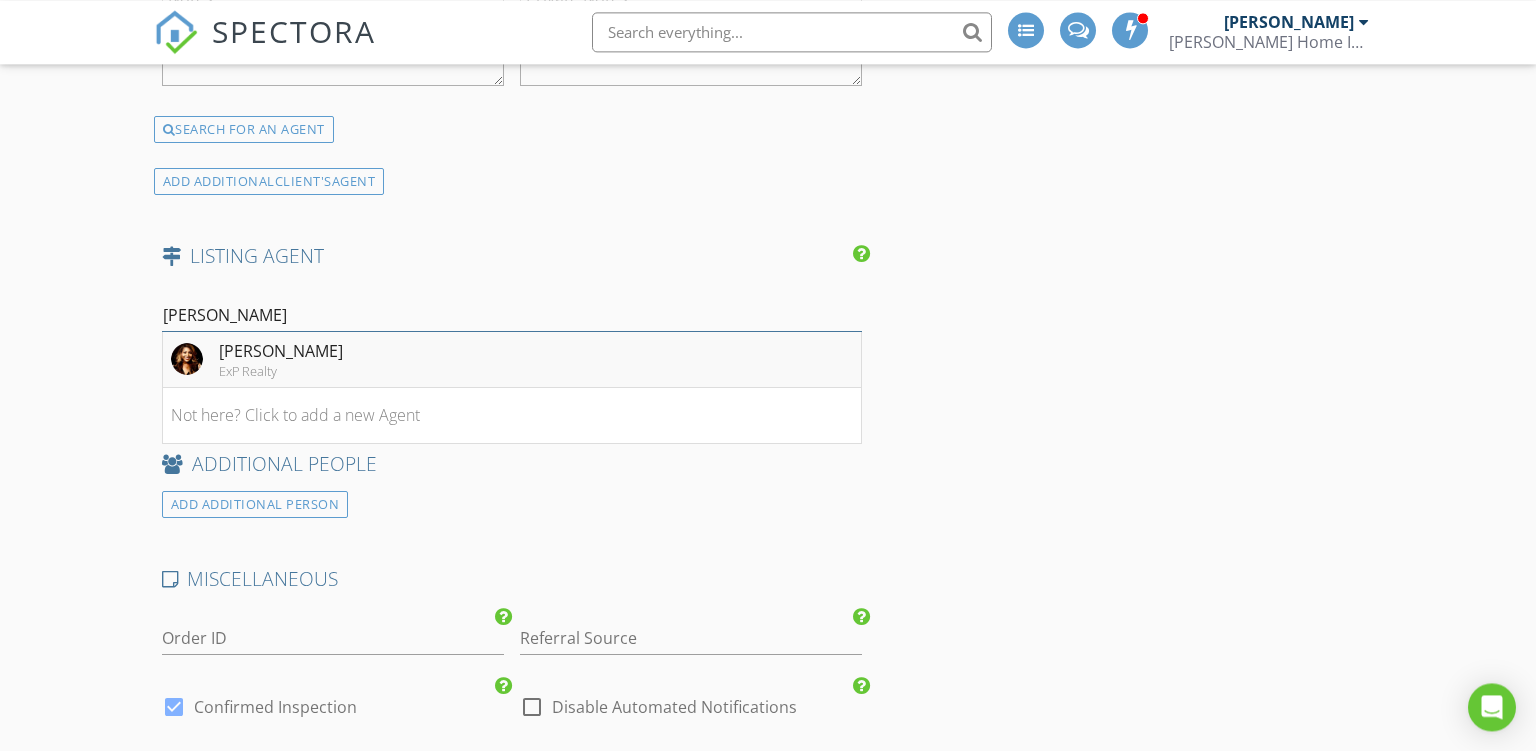 type on "melton" 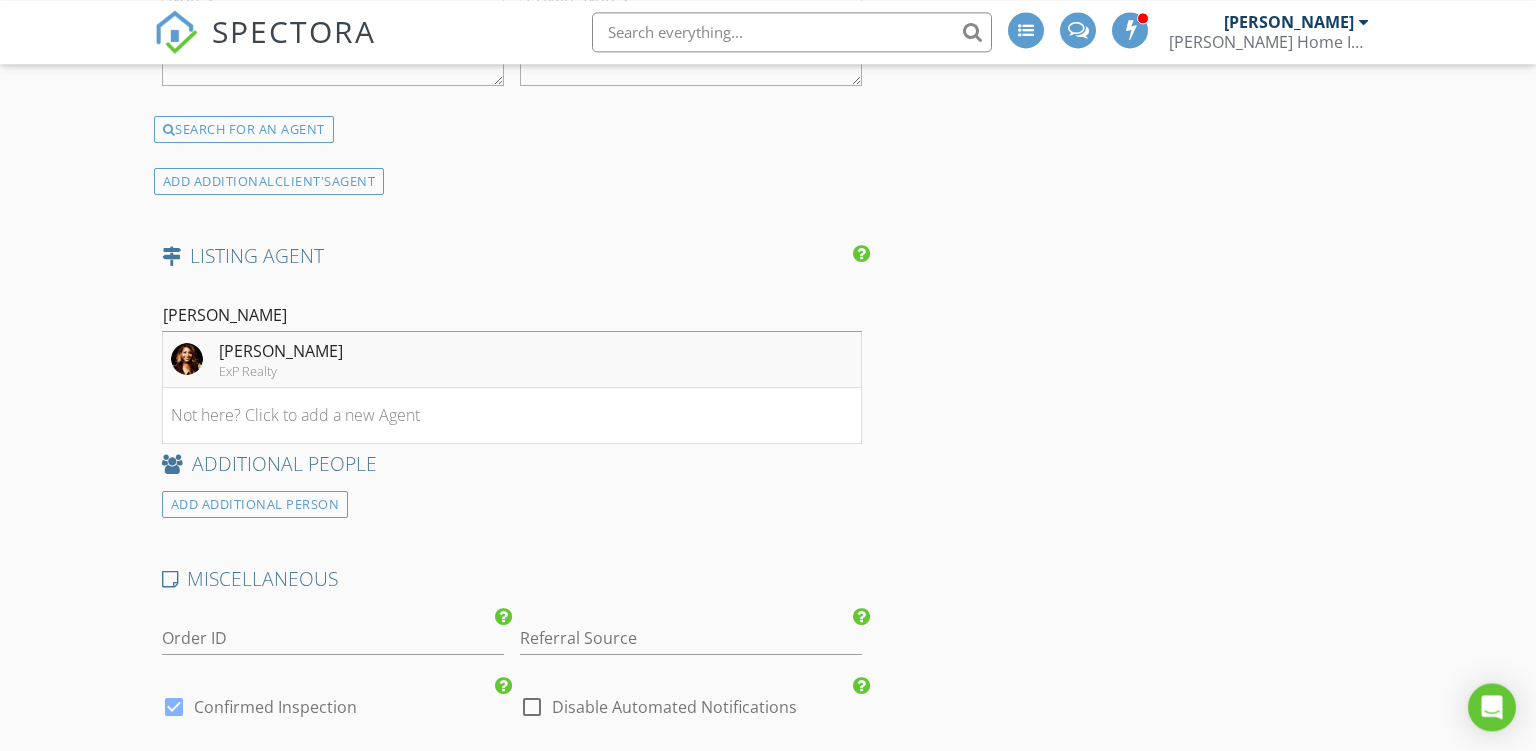 click on "Leatha Melton" at bounding box center [281, 351] 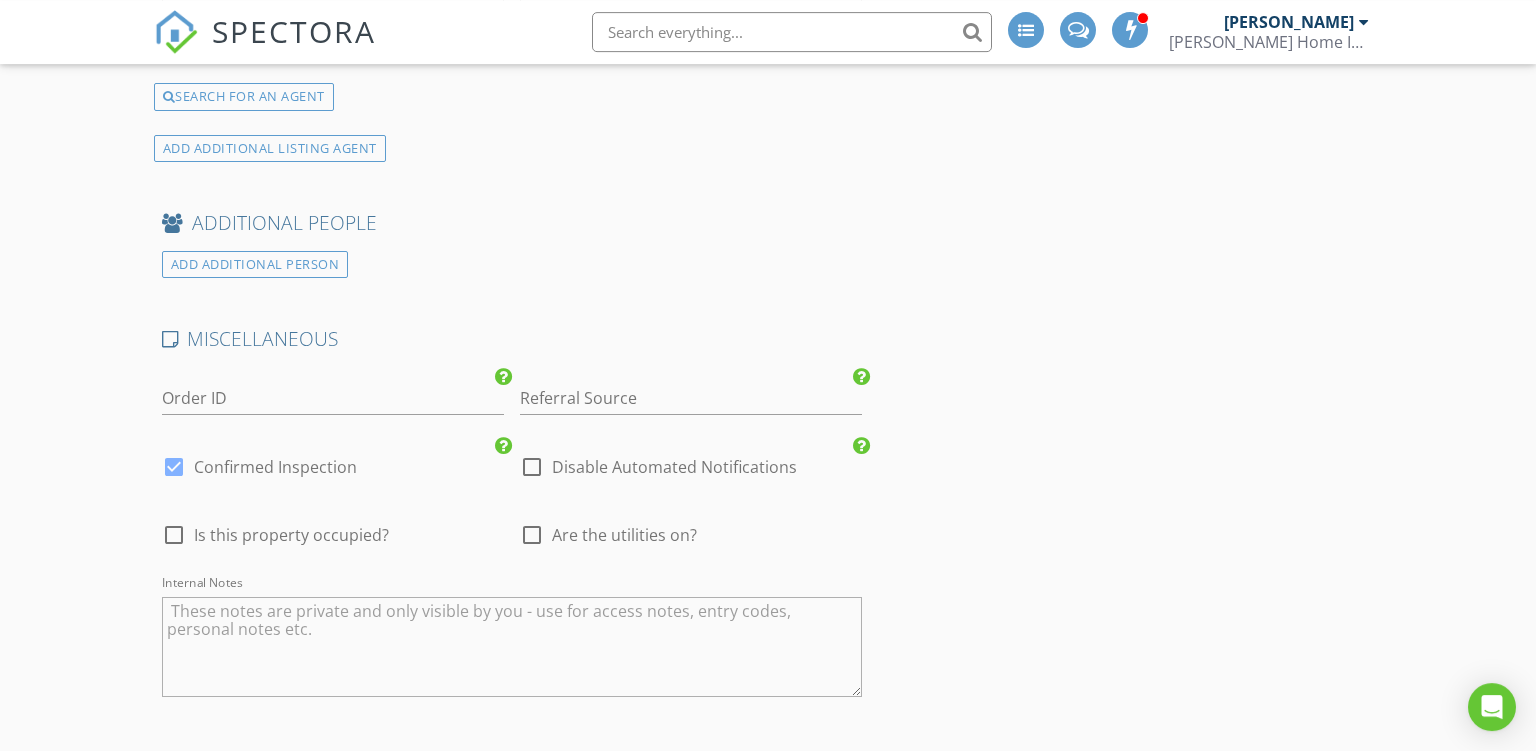 scroll, scrollTop: 4039, scrollLeft: 0, axis: vertical 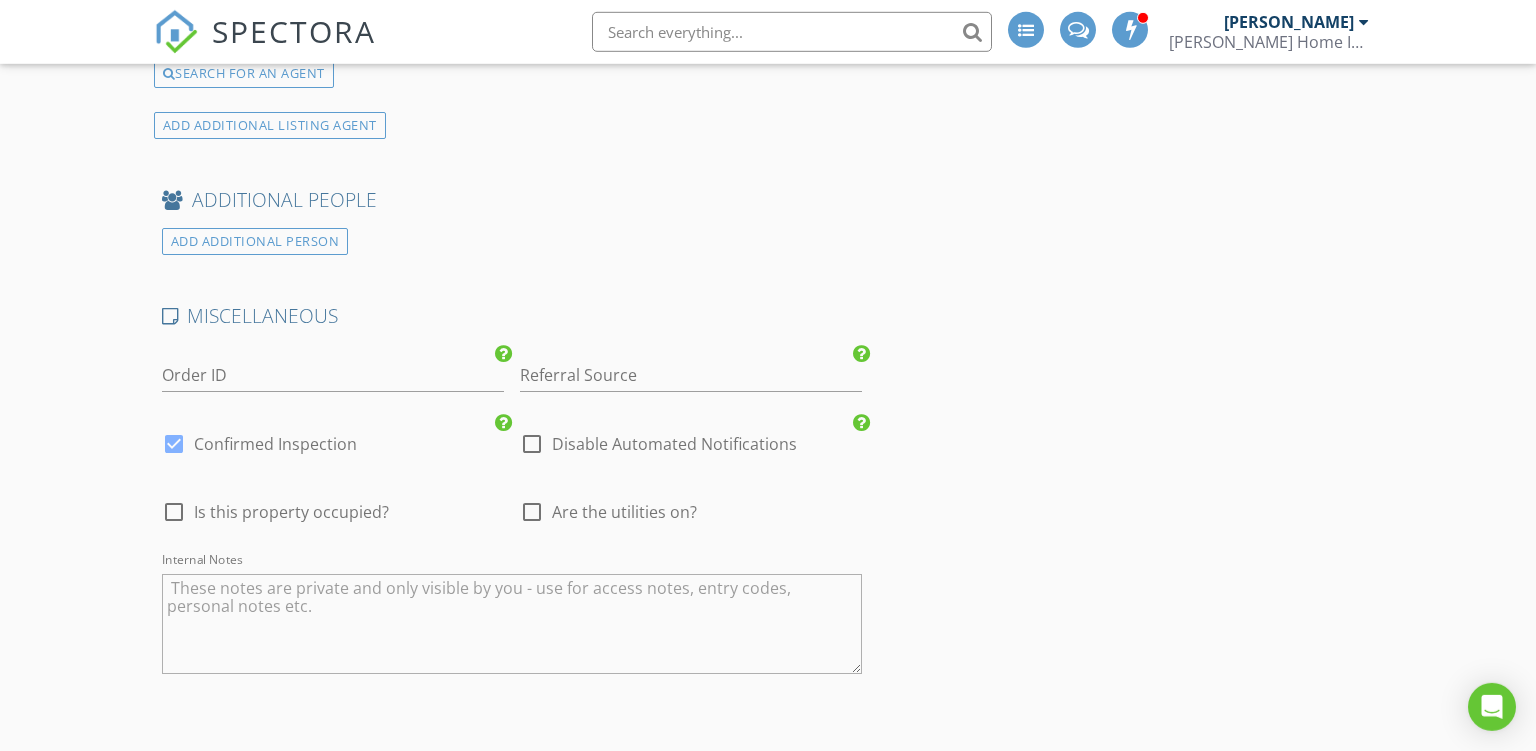 click at bounding box center (174, 444) 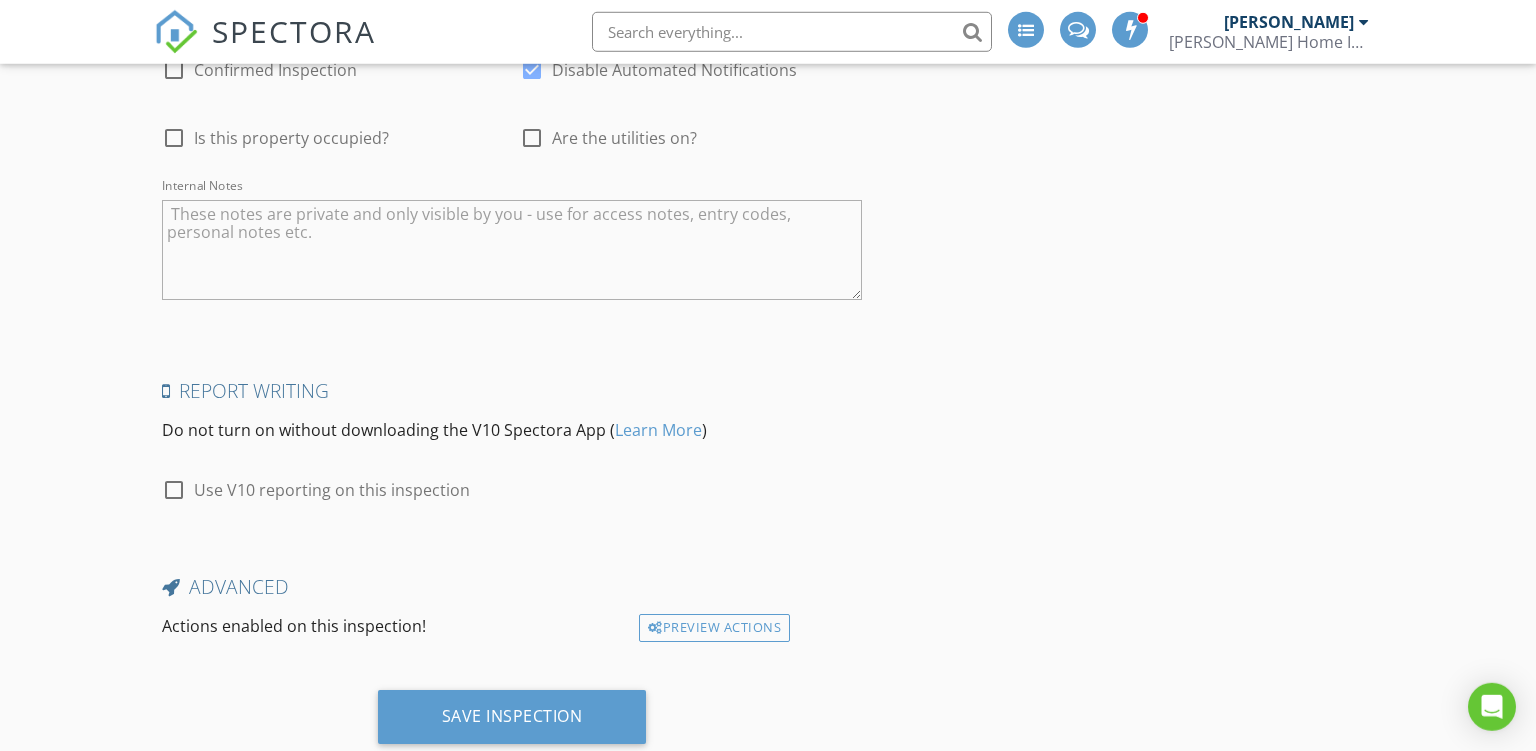 scroll, scrollTop: 4459, scrollLeft: 0, axis: vertical 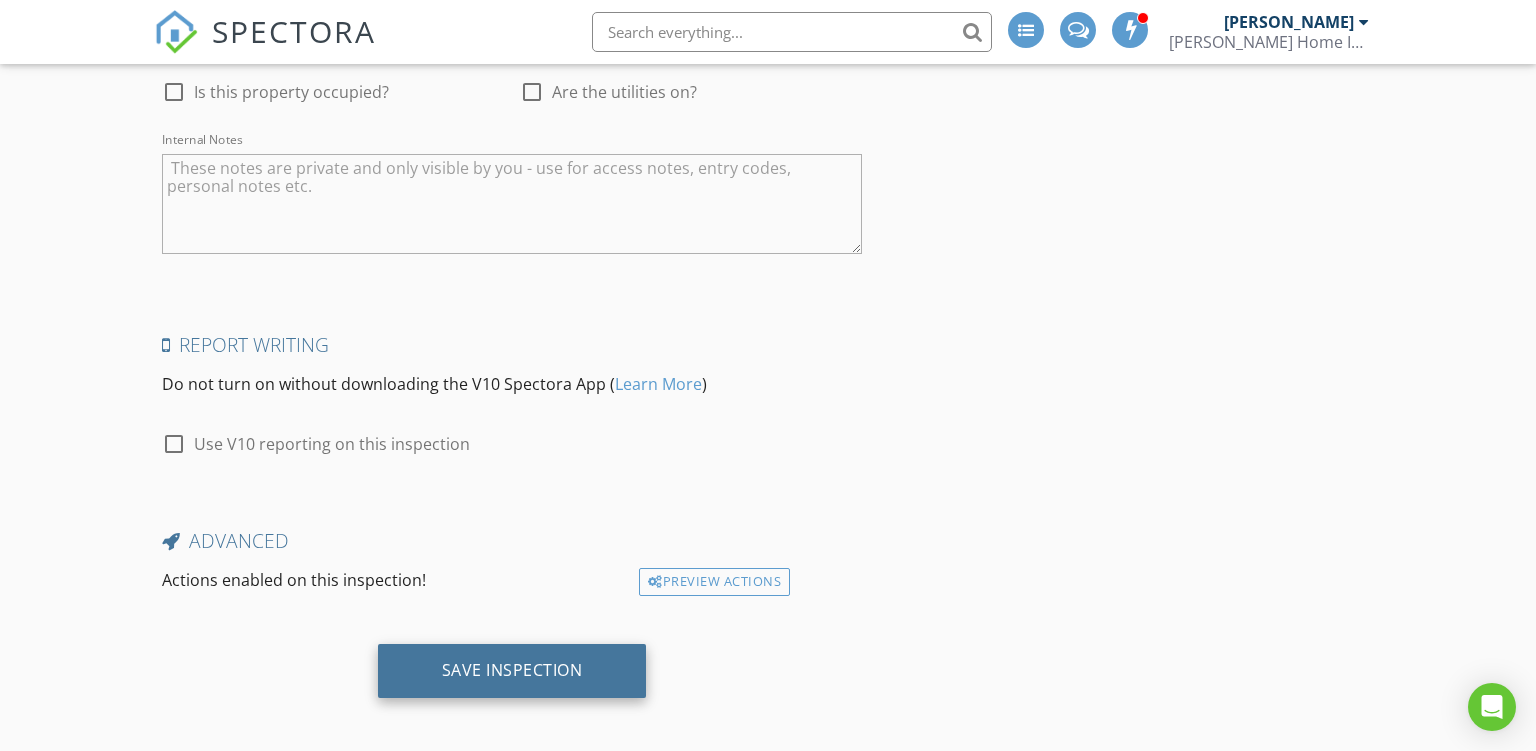 click on "Save Inspection" at bounding box center [512, 670] 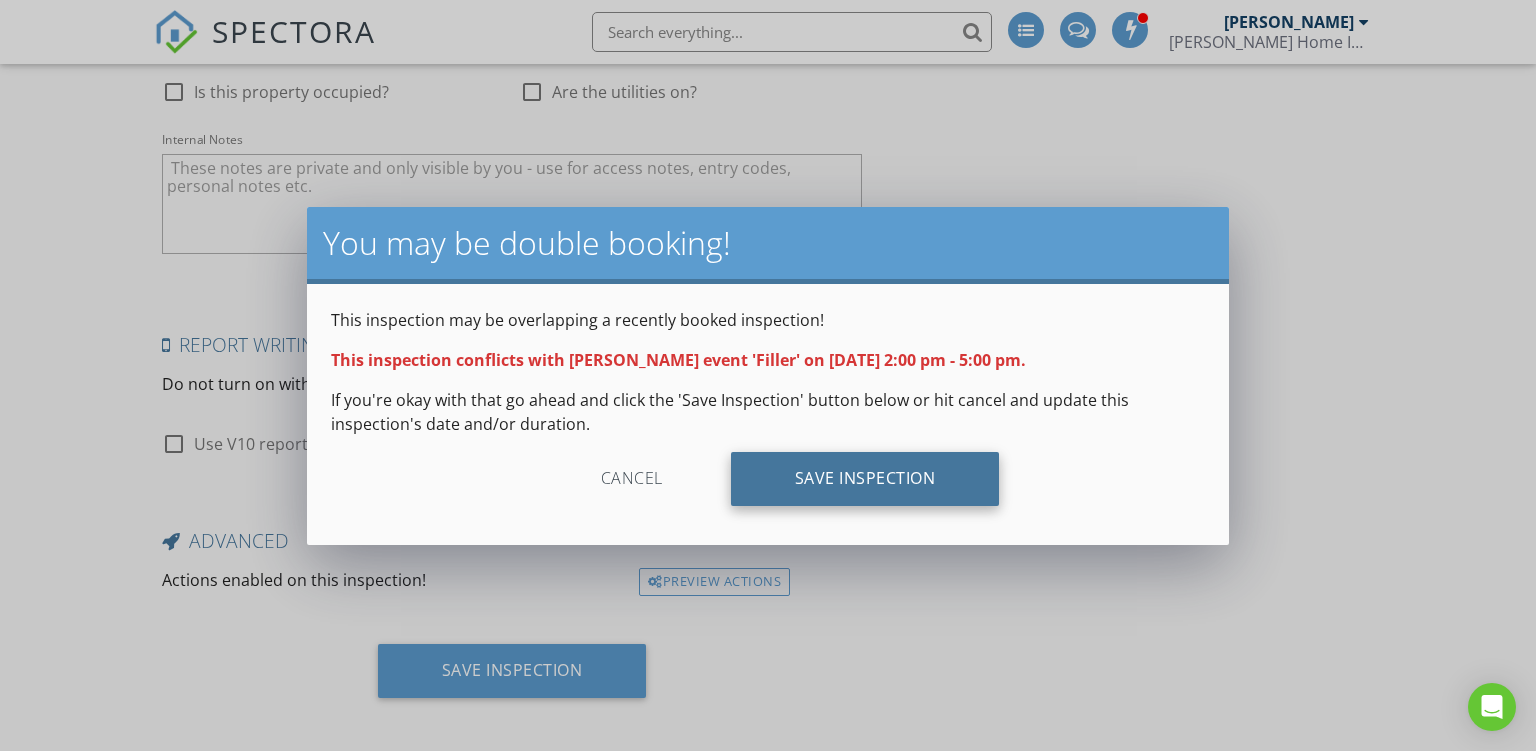 click on "Save Inspection" at bounding box center (865, 479) 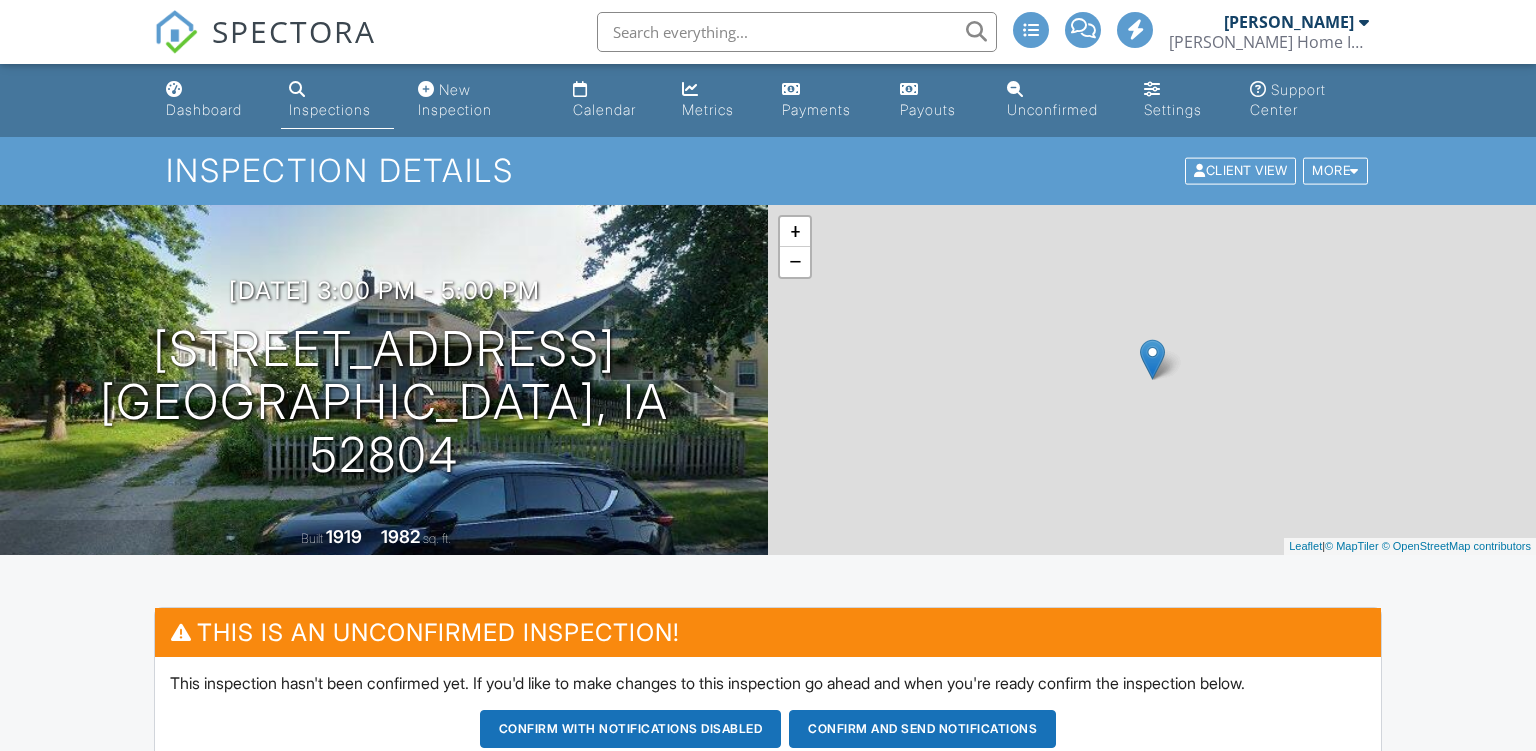 scroll, scrollTop: 0, scrollLeft: 0, axis: both 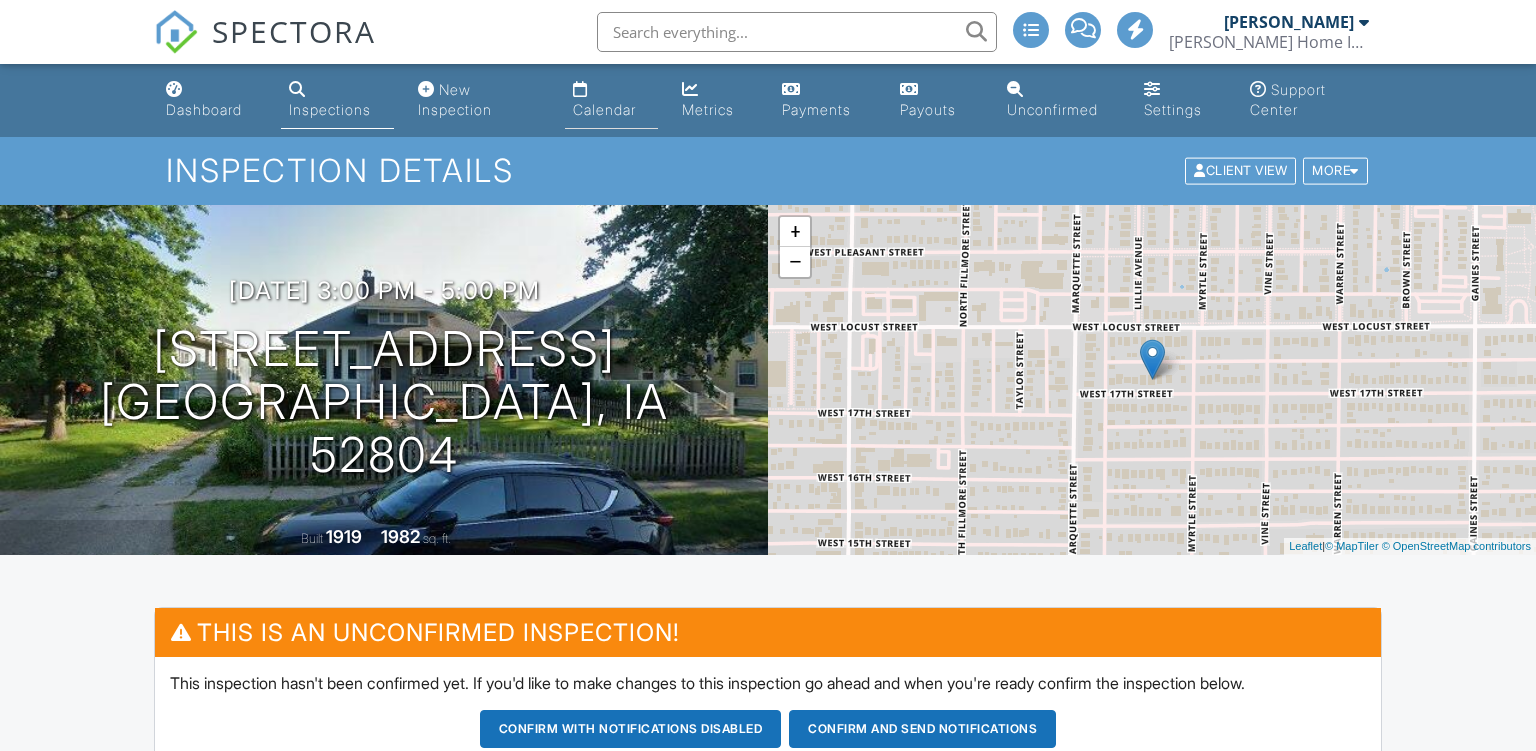 click on "Calendar" at bounding box center [611, 100] 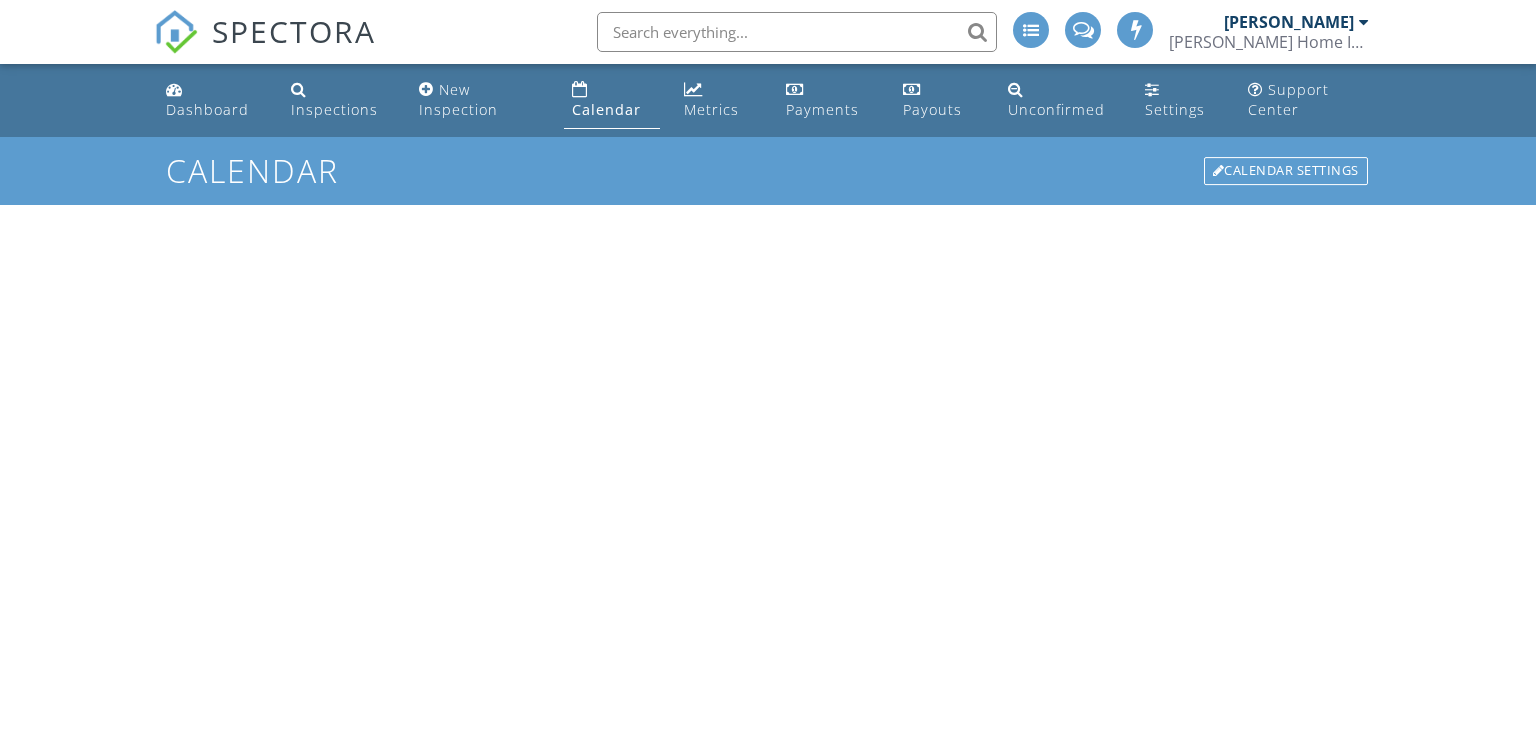 scroll, scrollTop: 0, scrollLeft: 0, axis: both 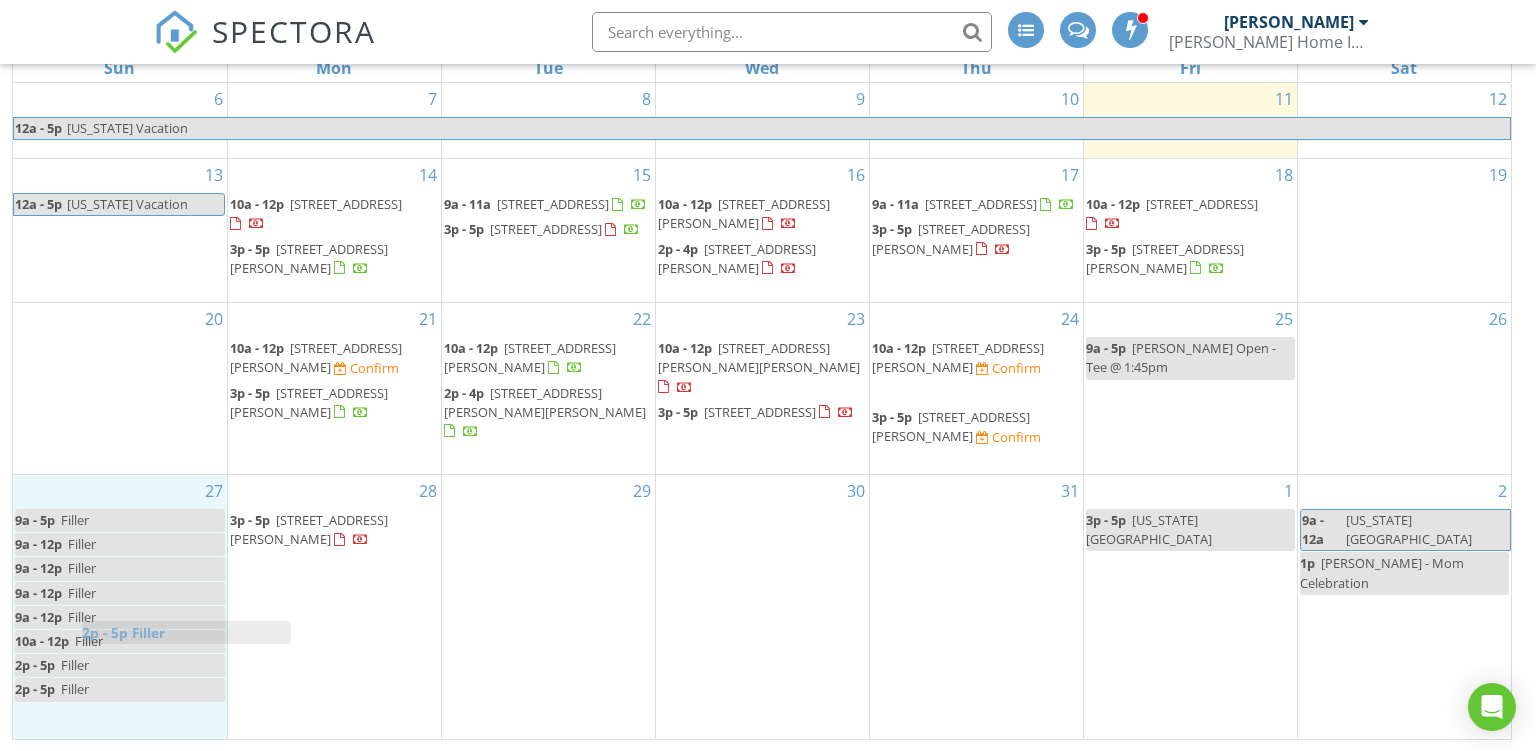 click on "SPECTORA
Jim Hanson
Hanson Home Inspections
Role:
Inspector
Change Role
Dashboard
New Inspection
Inspections
Calendar
Template Editor
Contacts
Automations
Team
Metrics
Payments
Data Exports
Billing
Conversations
Tasks
Reporting
Advanced
Equipment
Settings
What's New
Sign Out
Change Active Role
Your account has more than one possible role. Please choose how you'd like to view the site:
Company/Agency
City
Role
Dashboard
Inspections
New Inspection
Calendar
Metrics
Payments
Payouts
Unconfirmed
Settings
Support Center
Calendar" at bounding box center (768, 233) 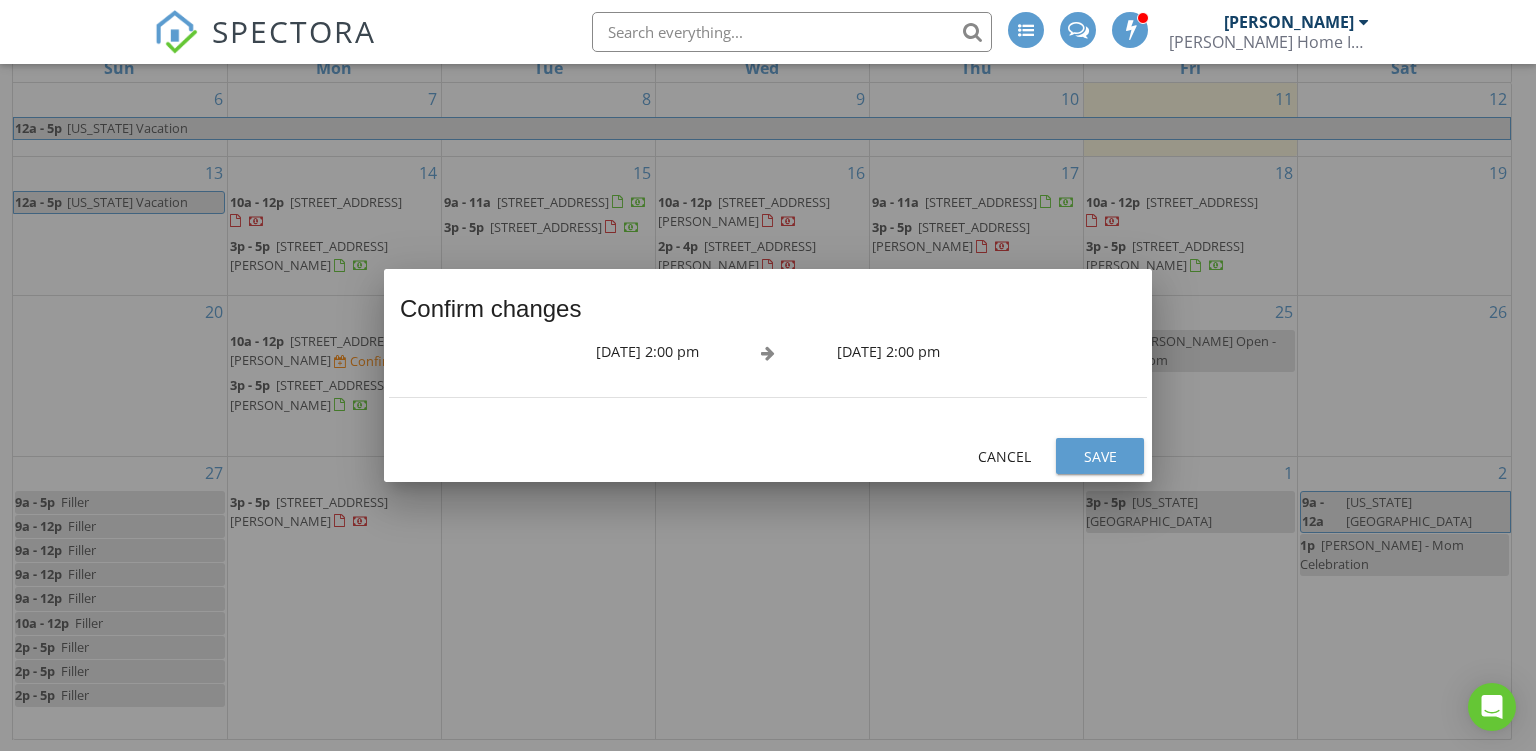 click on "Save" at bounding box center [1100, 456] 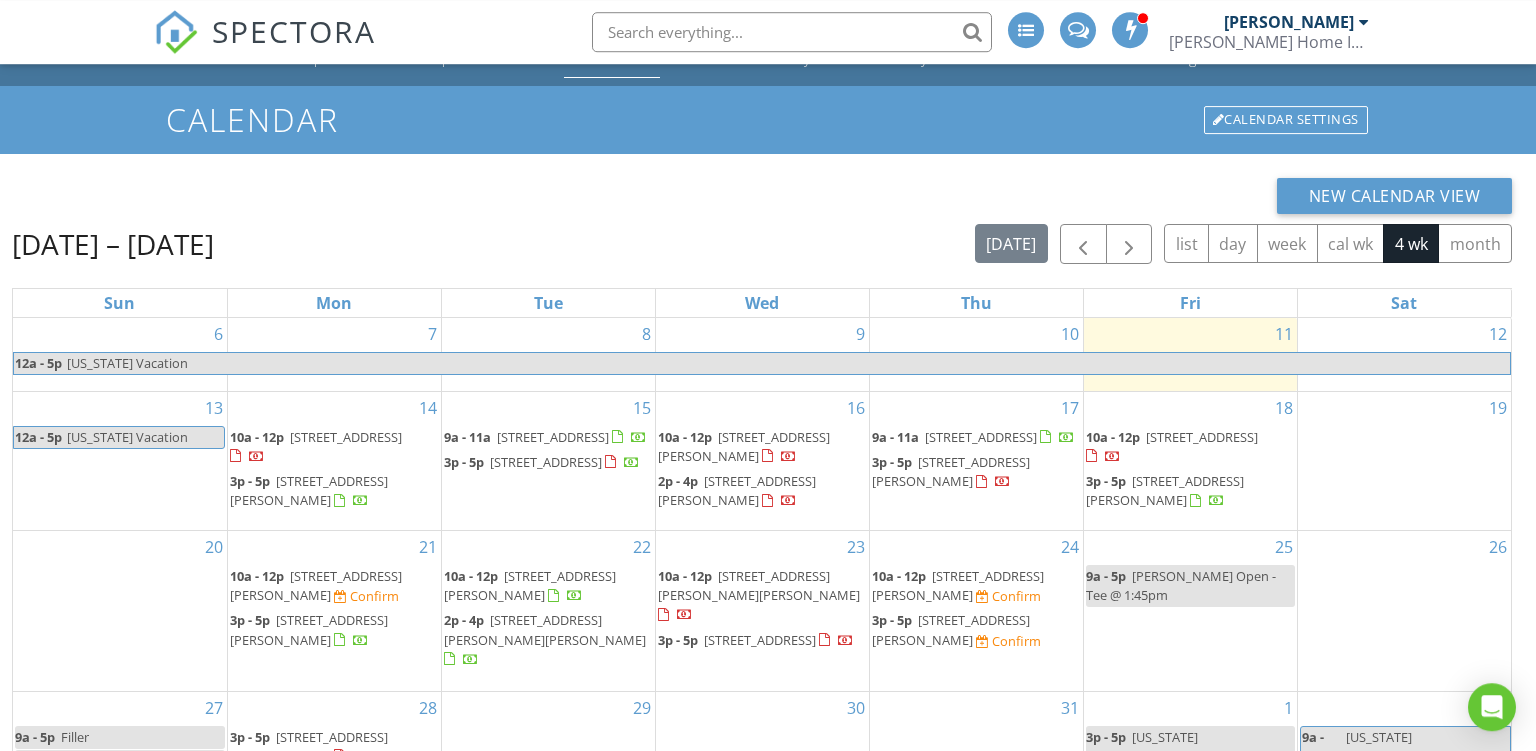 scroll, scrollTop: 0, scrollLeft: 0, axis: both 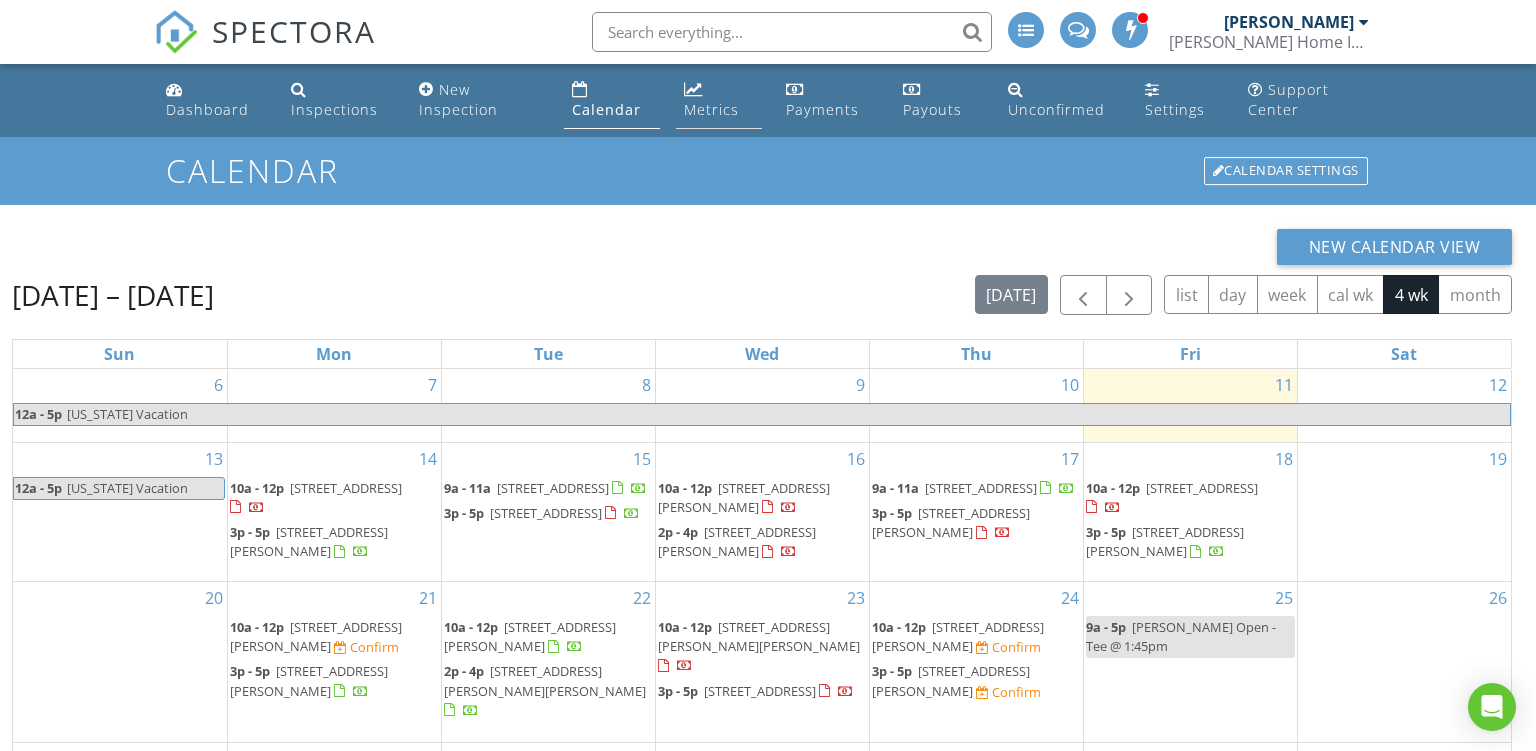 click on "Metrics" at bounding box center (719, 100) 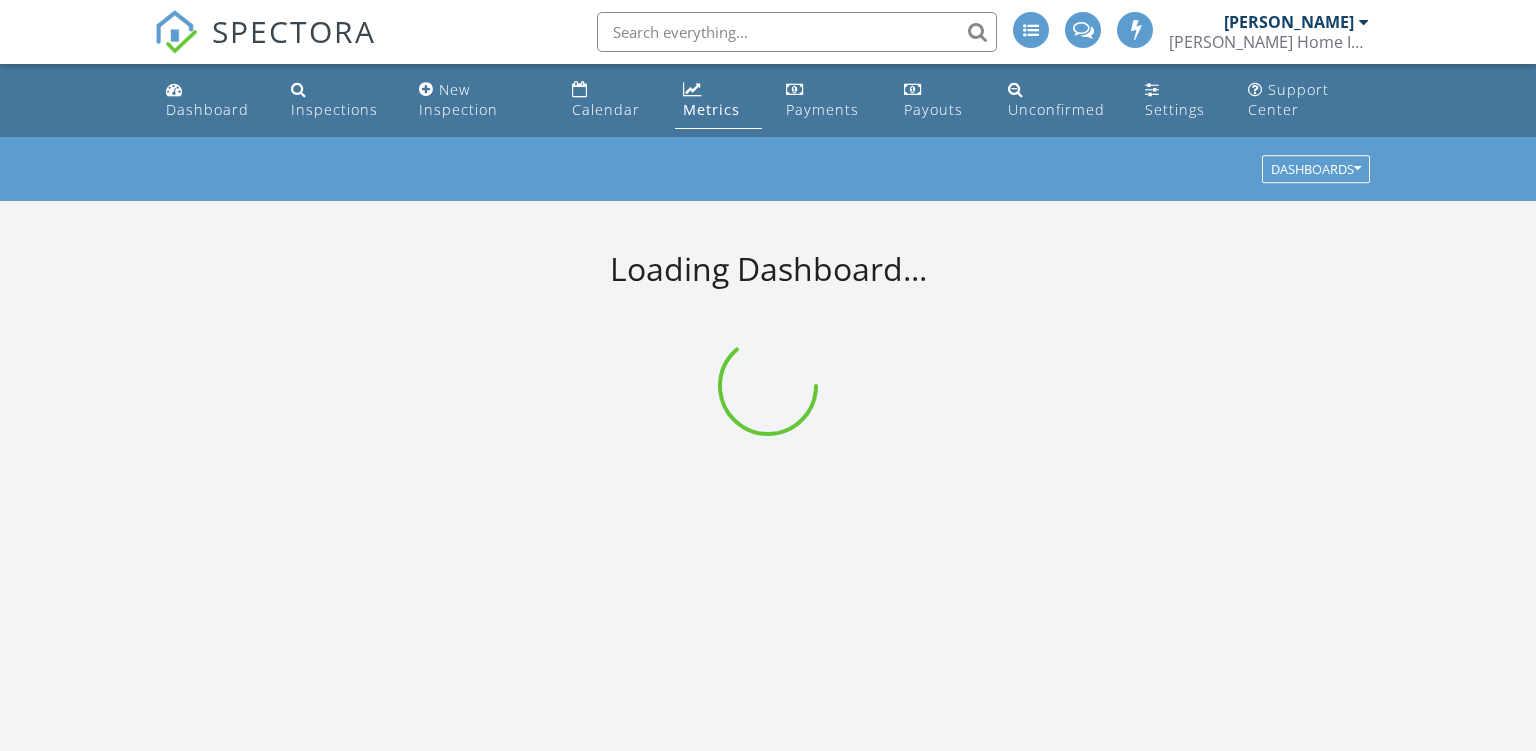 scroll, scrollTop: 0, scrollLeft: 0, axis: both 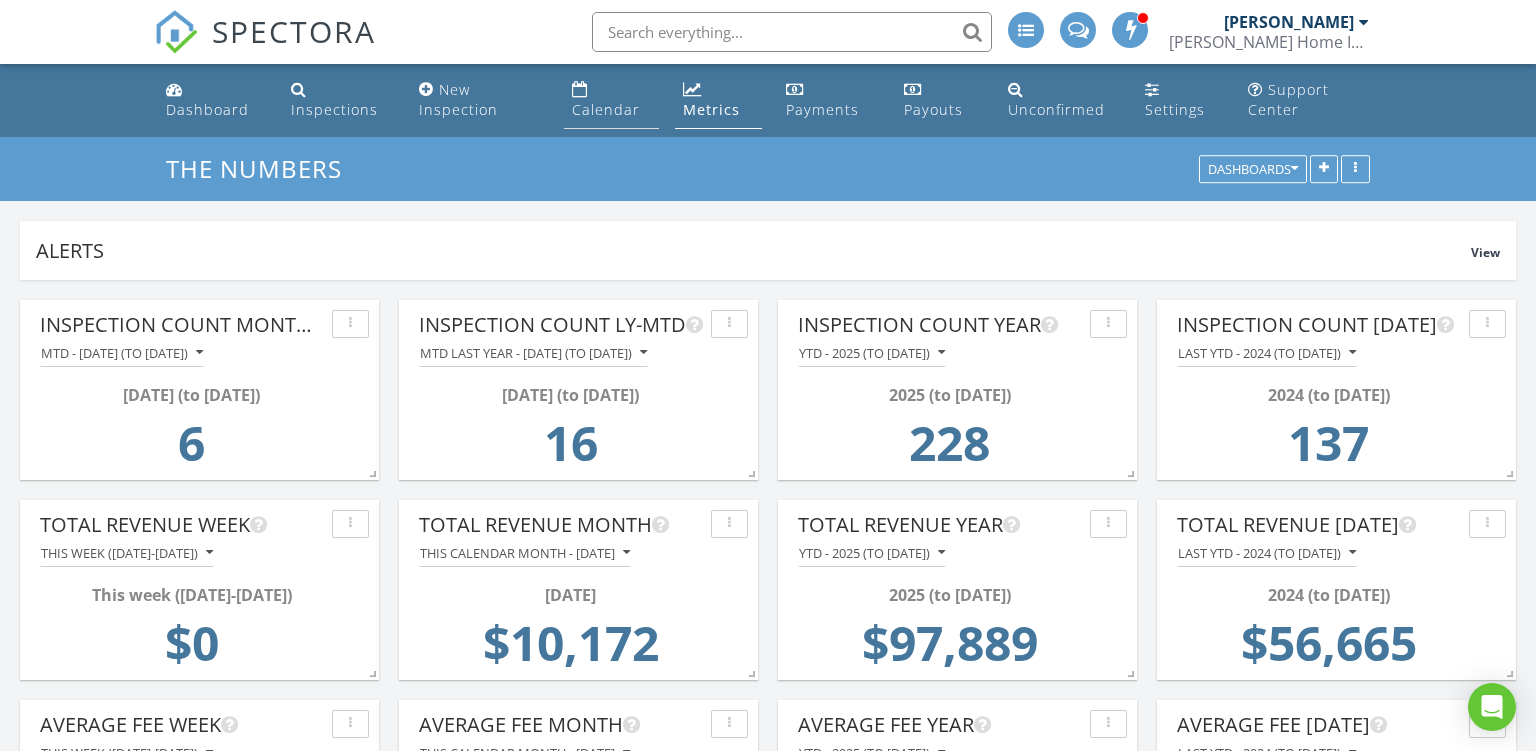 click at bounding box center (580, 89) 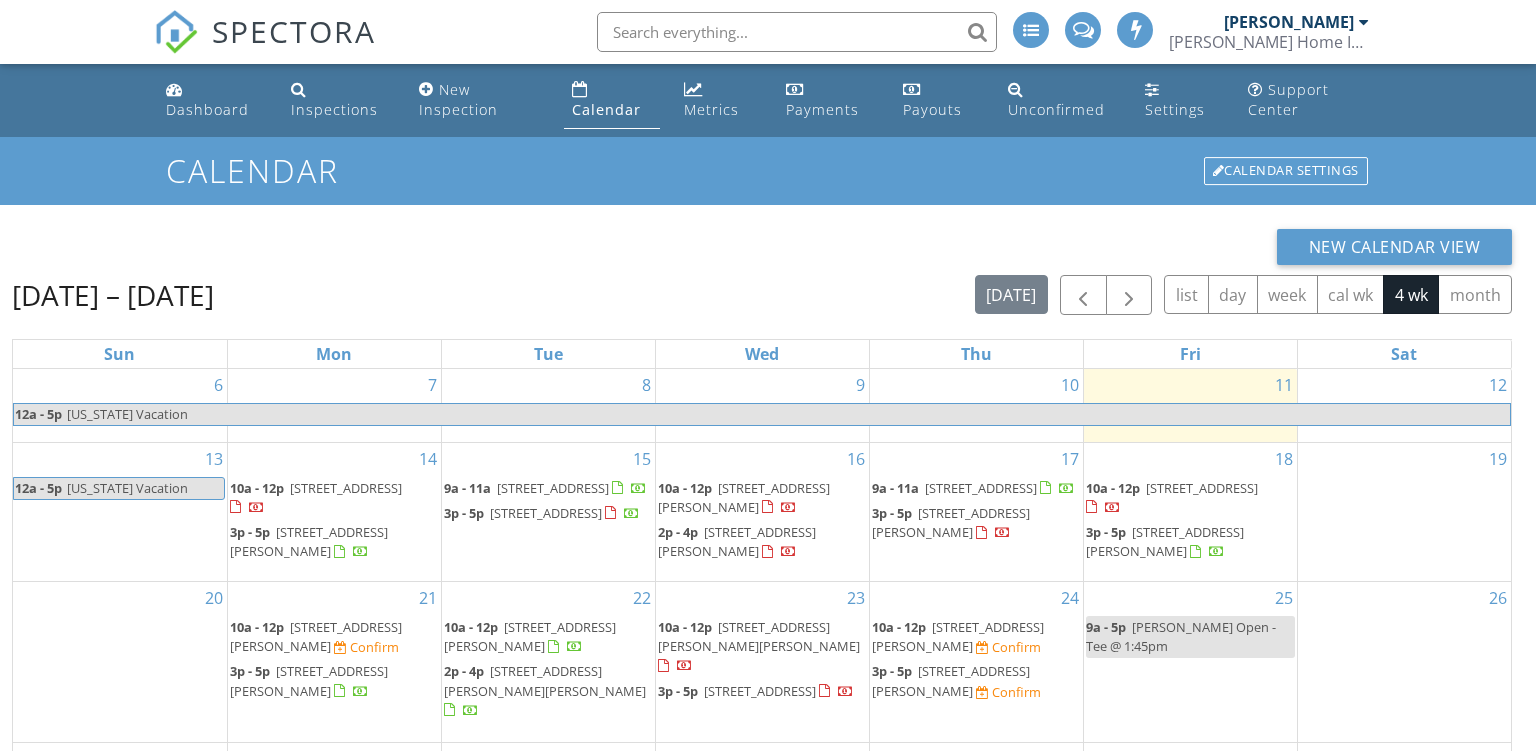 scroll, scrollTop: 0, scrollLeft: 0, axis: both 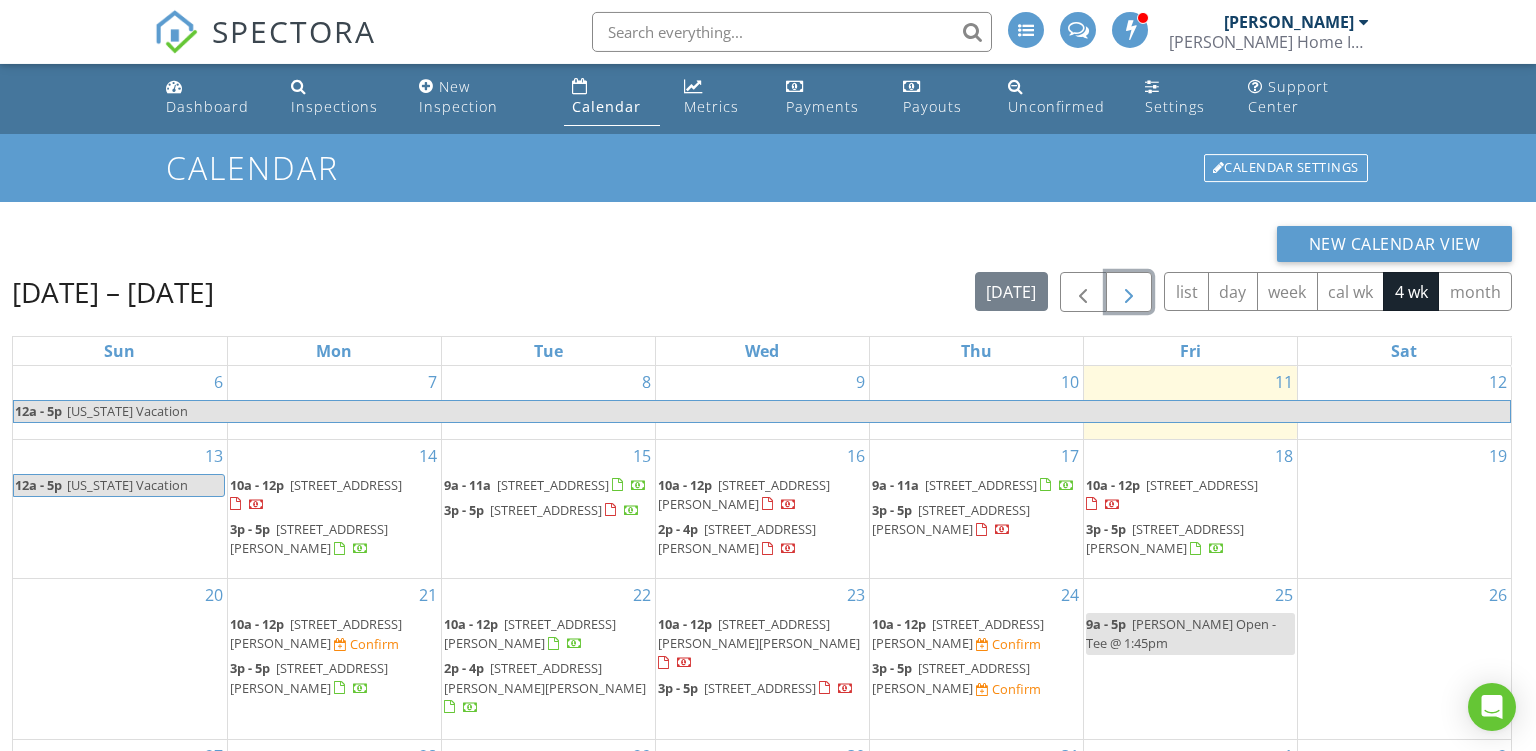 click at bounding box center [1129, 293] 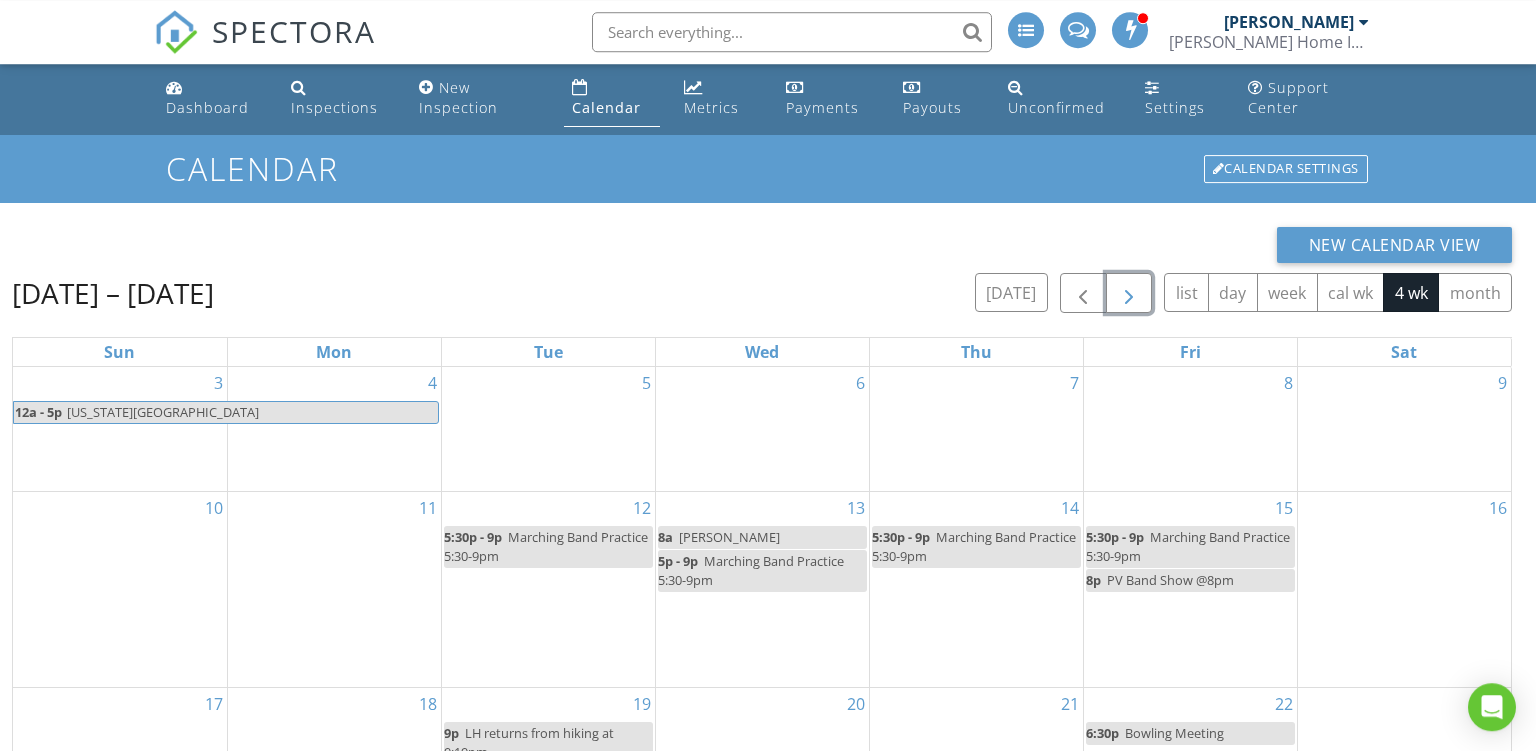 scroll, scrollTop: 0, scrollLeft: 0, axis: both 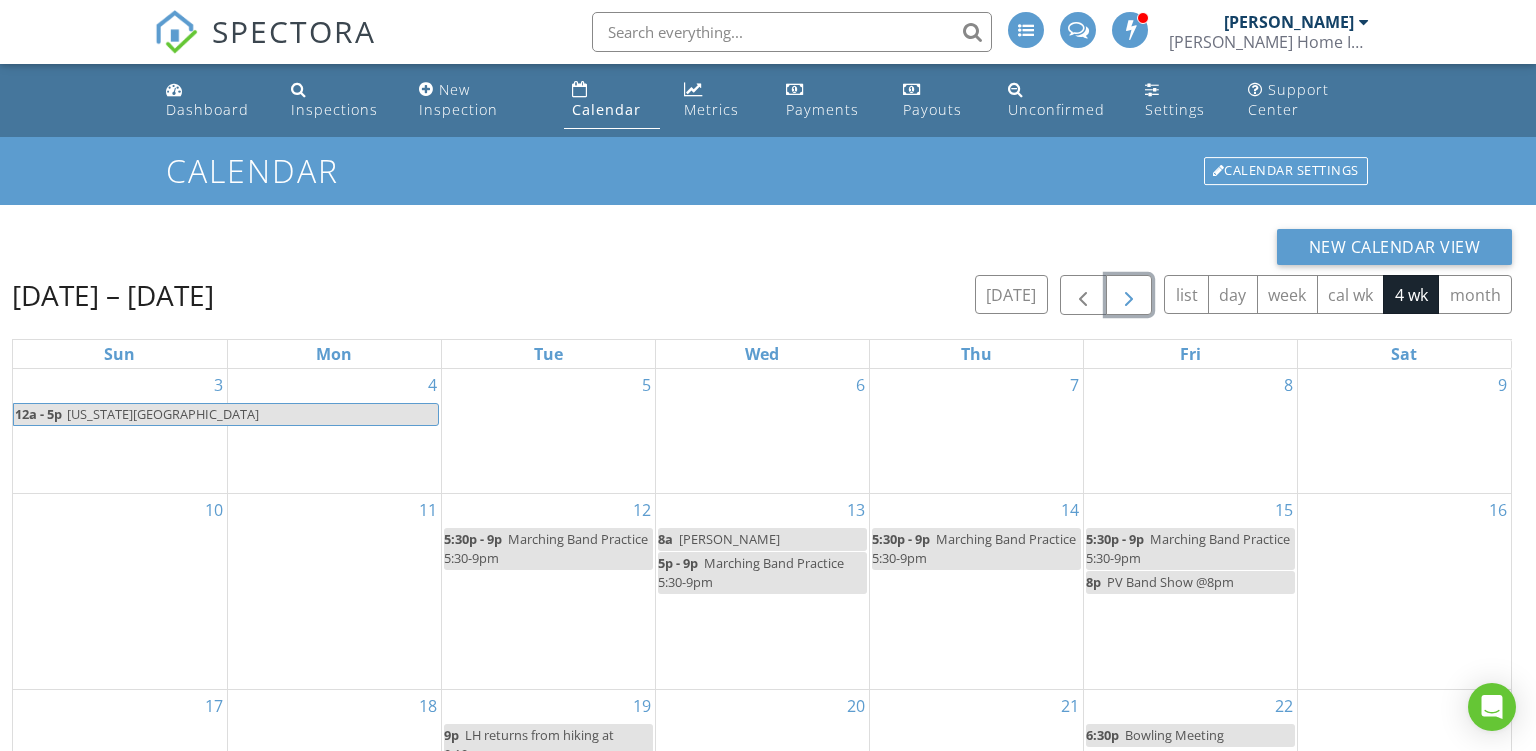 click at bounding box center [1129, 296] 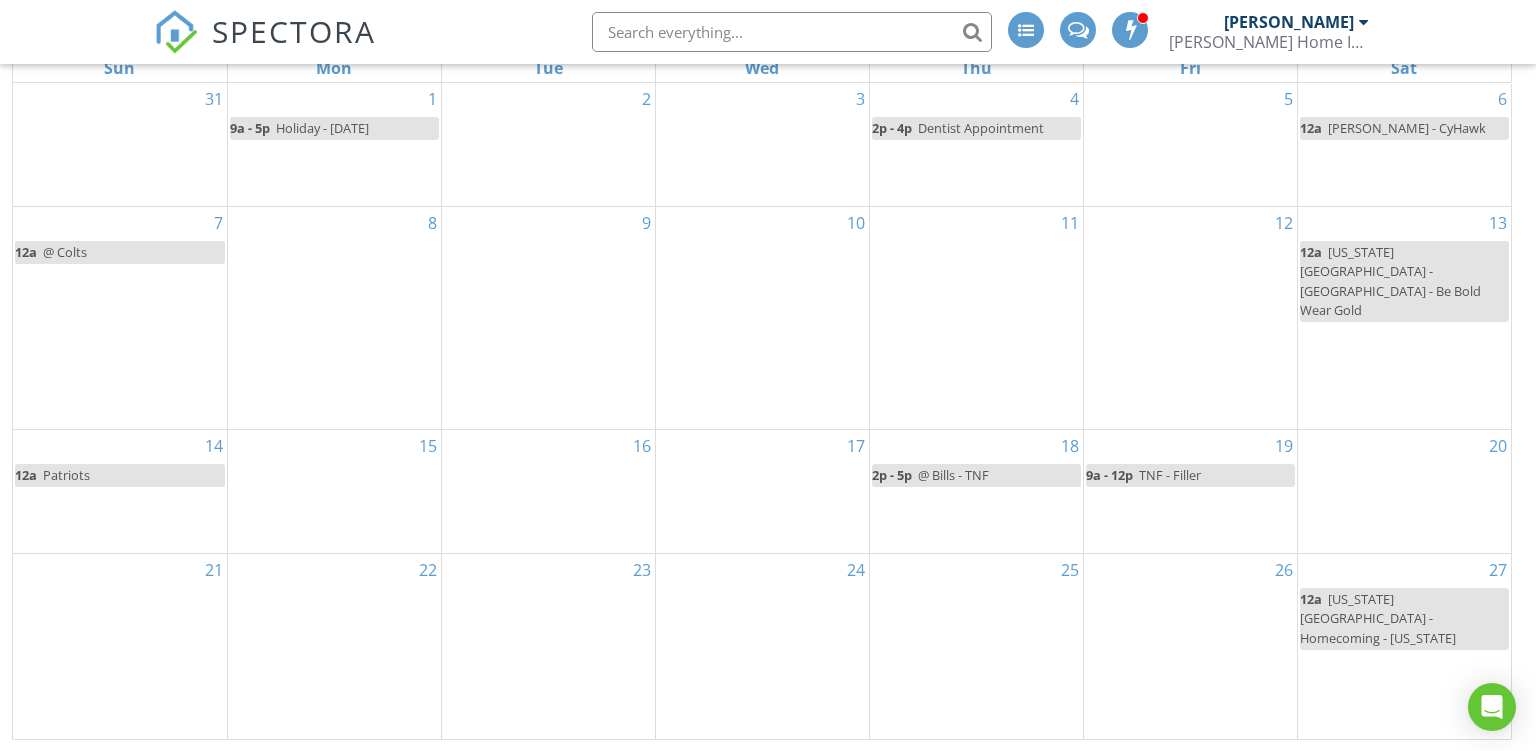 scroll, scrollTop: 0, scrollLeft: 0, axis: both 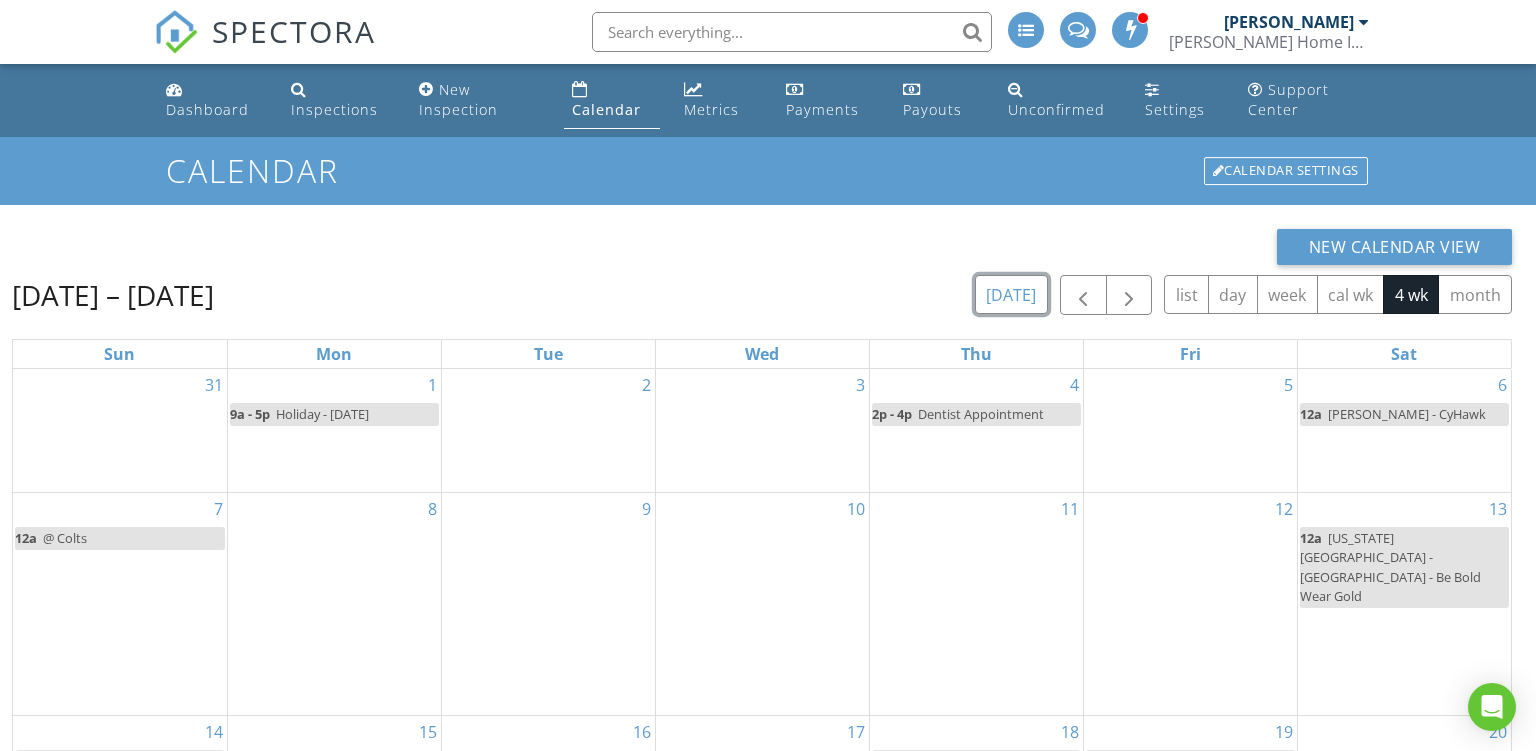 click on "today" at bounding box center [1011, 294] 